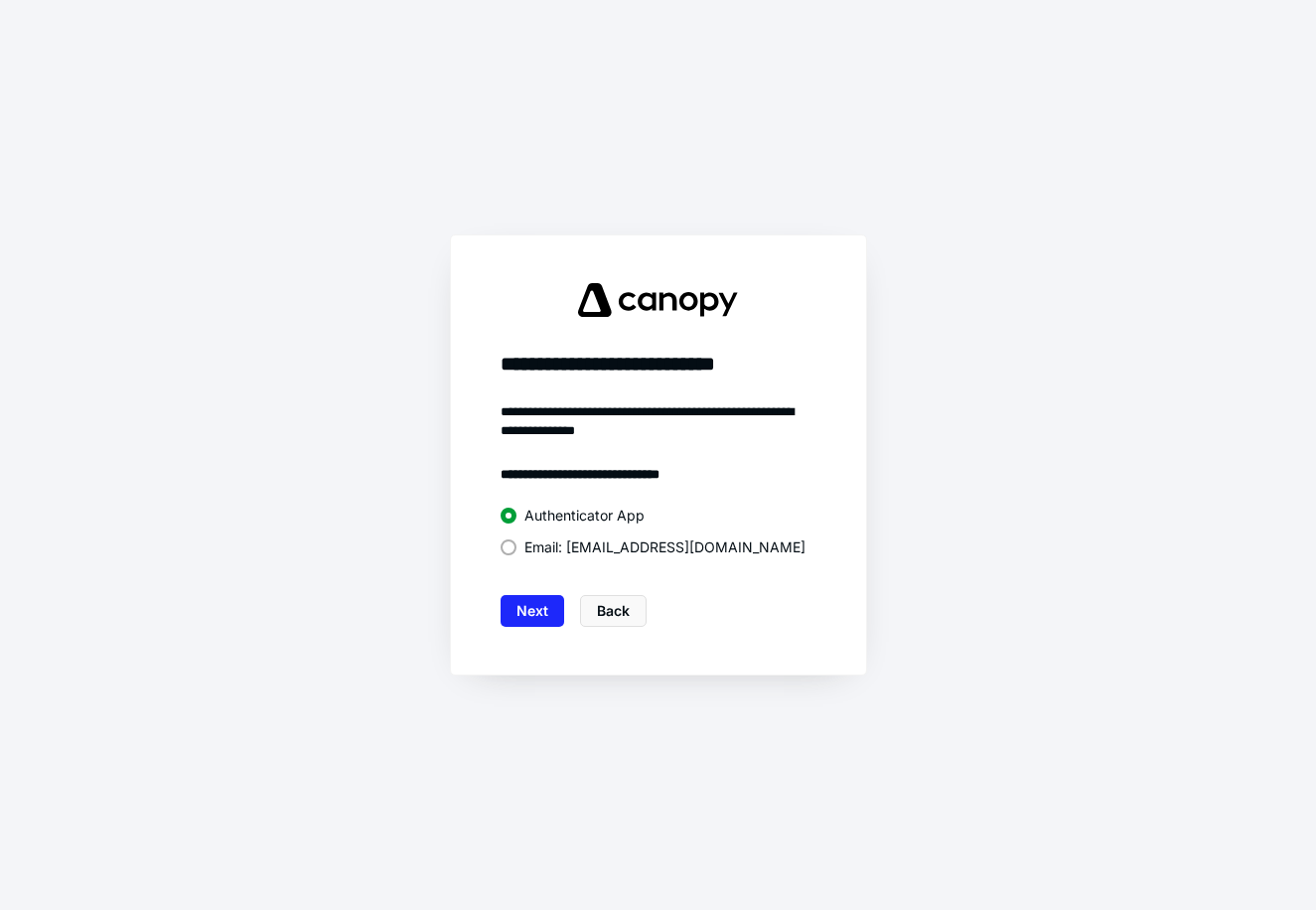 scroll, scrollTop: 0, scrollLeft: 0, axis: both 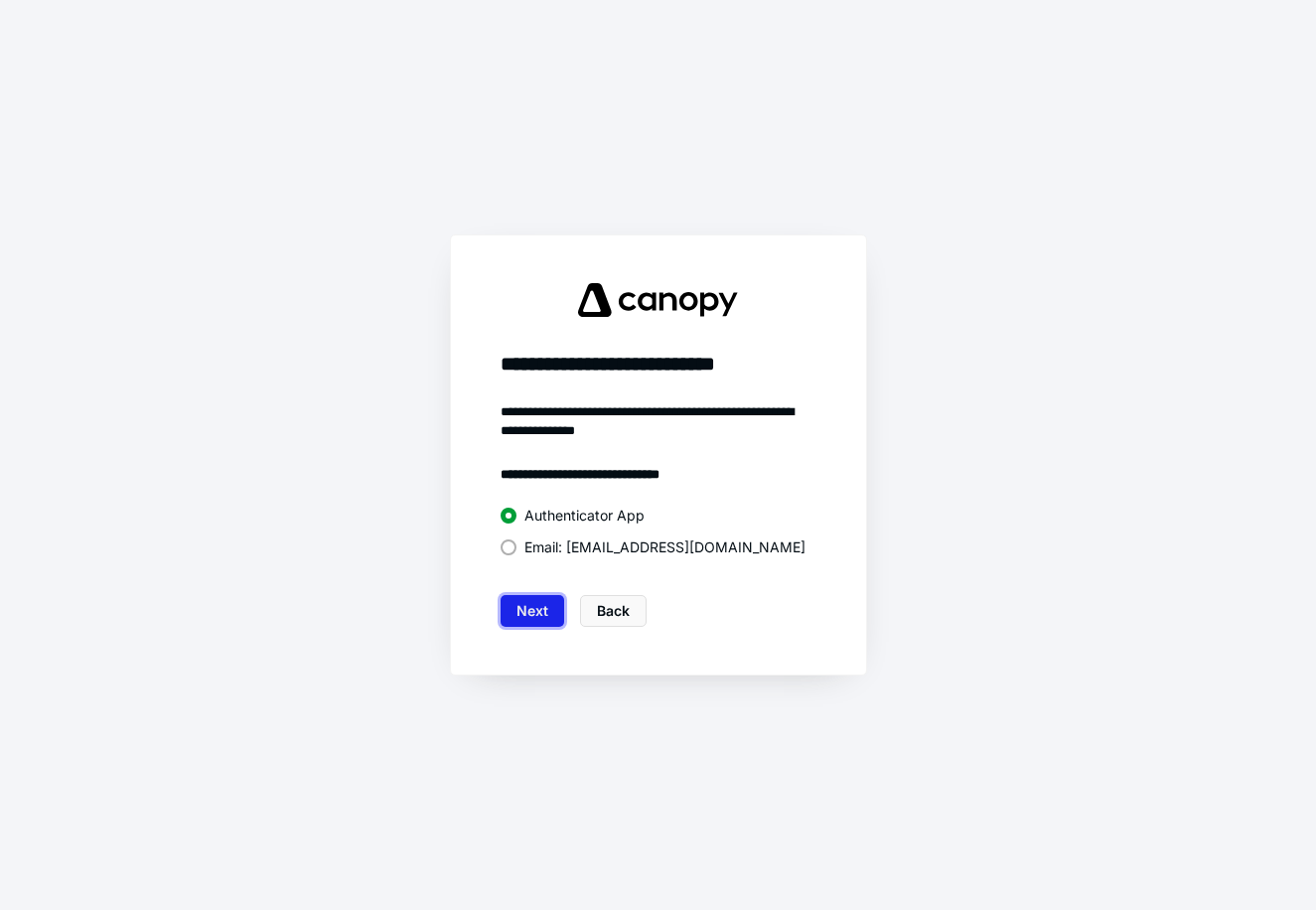 click on "Next" at bounding box center [532, 611] 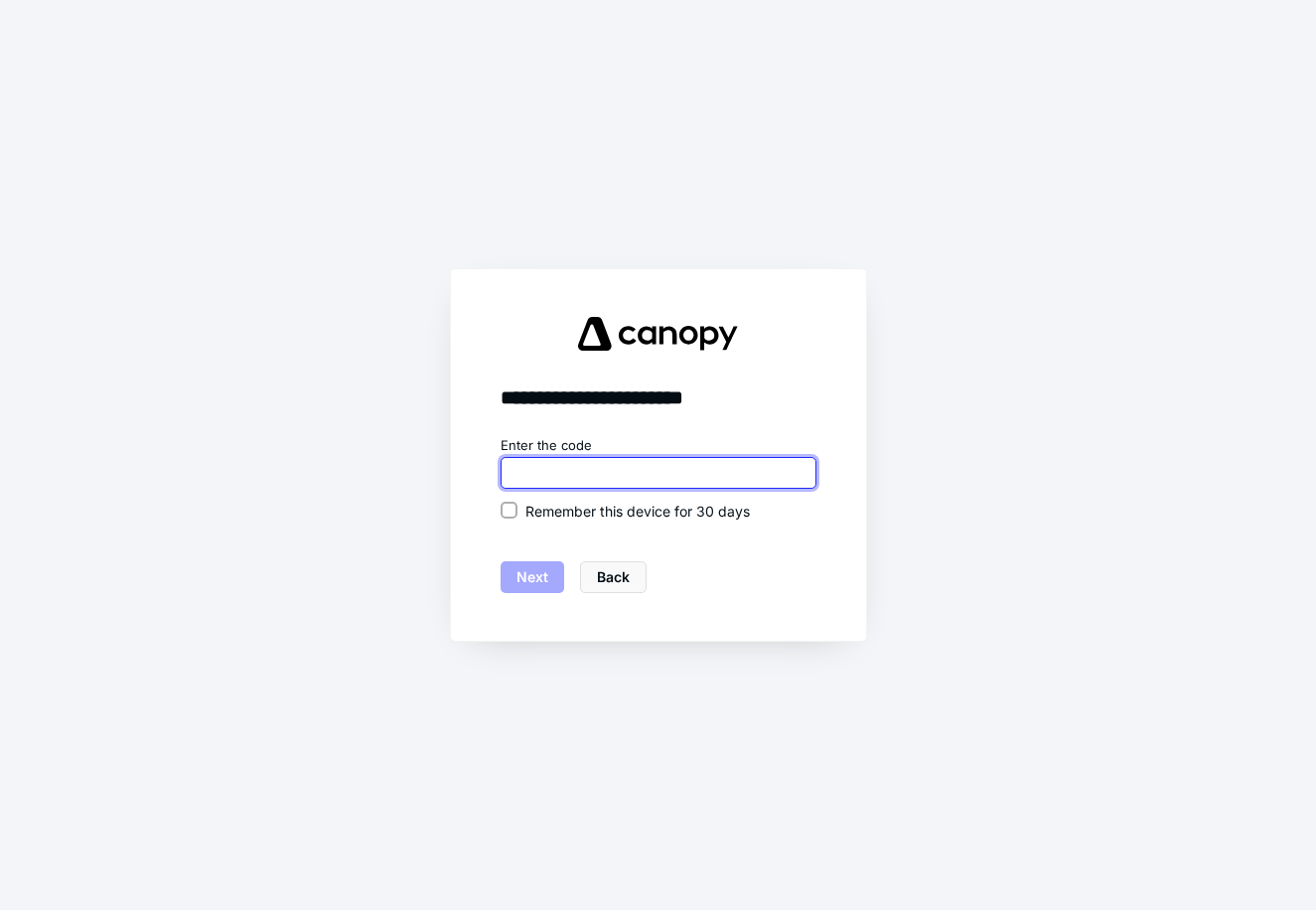 click at bounding box center [658, 473] 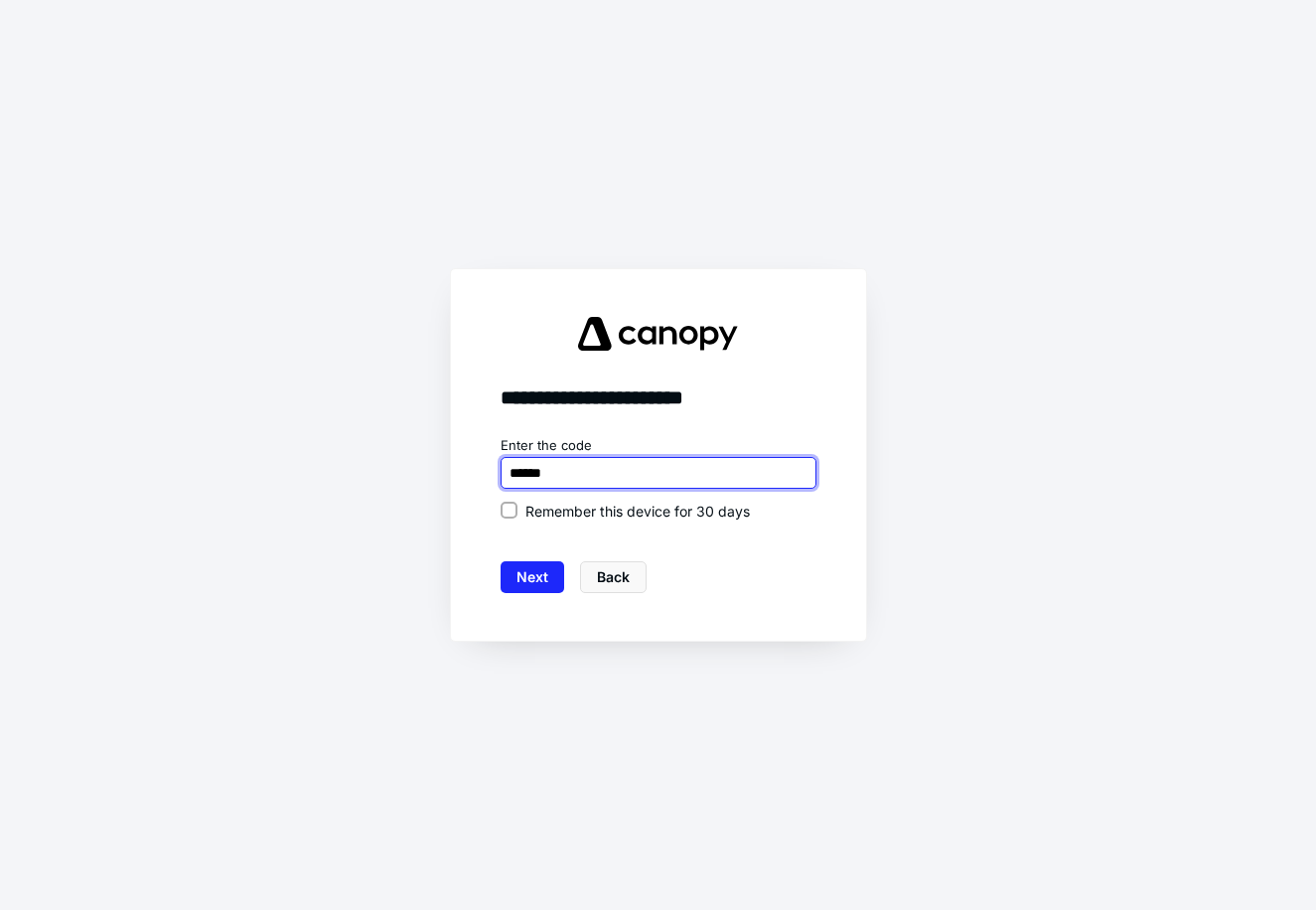 type on "******" 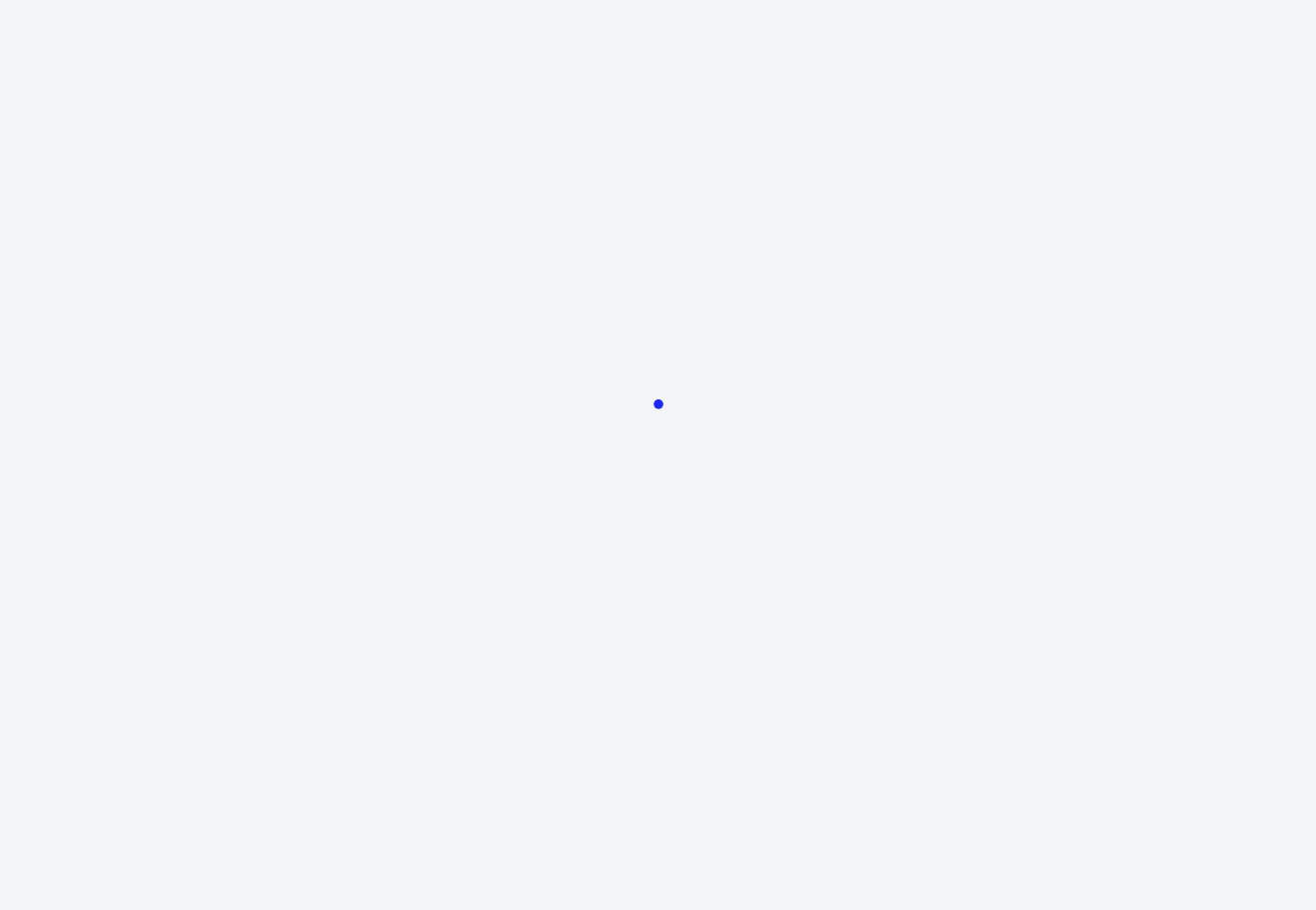 scroll, scrollTop: 0, scrollLeft: 0, axis: both 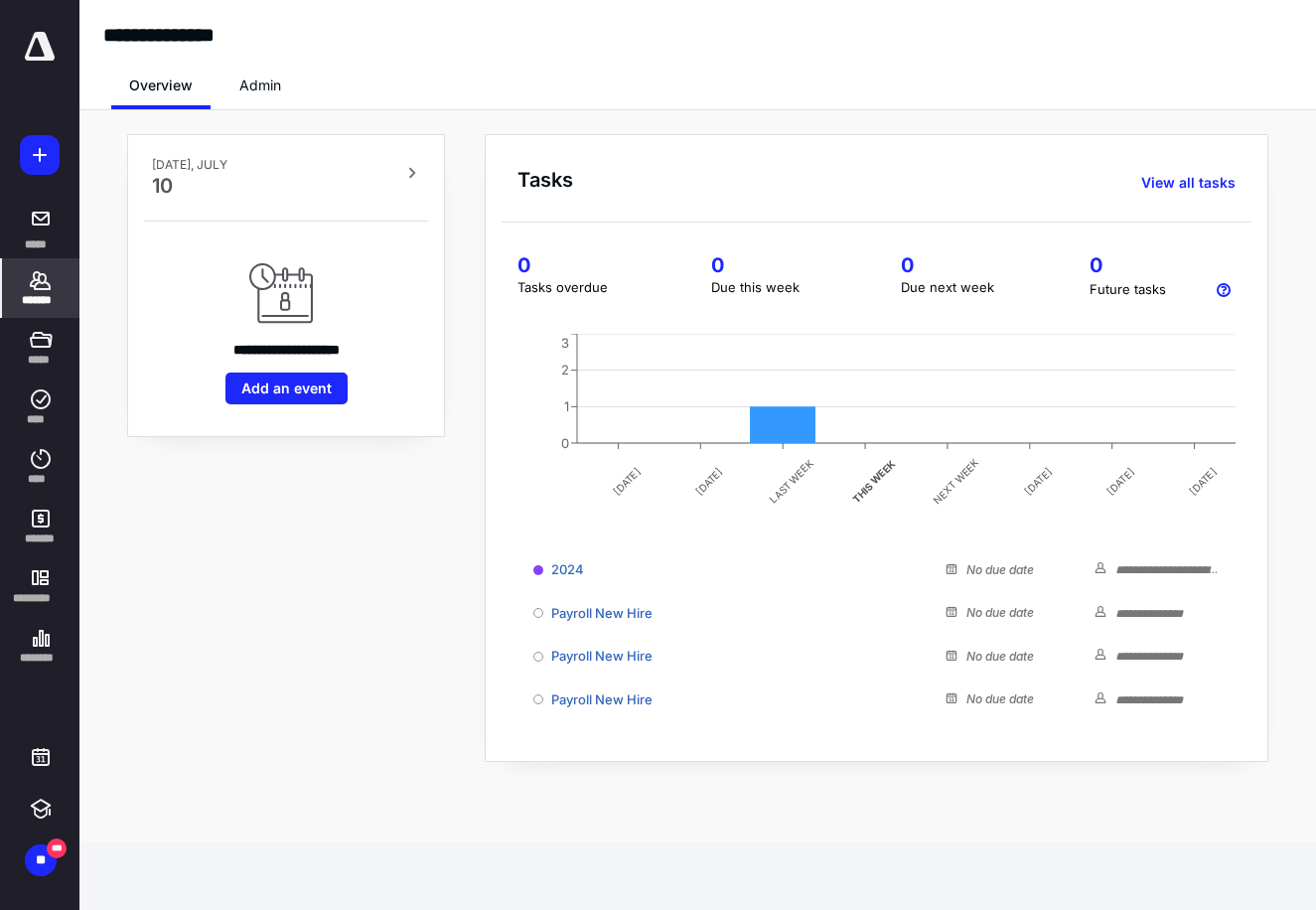 click 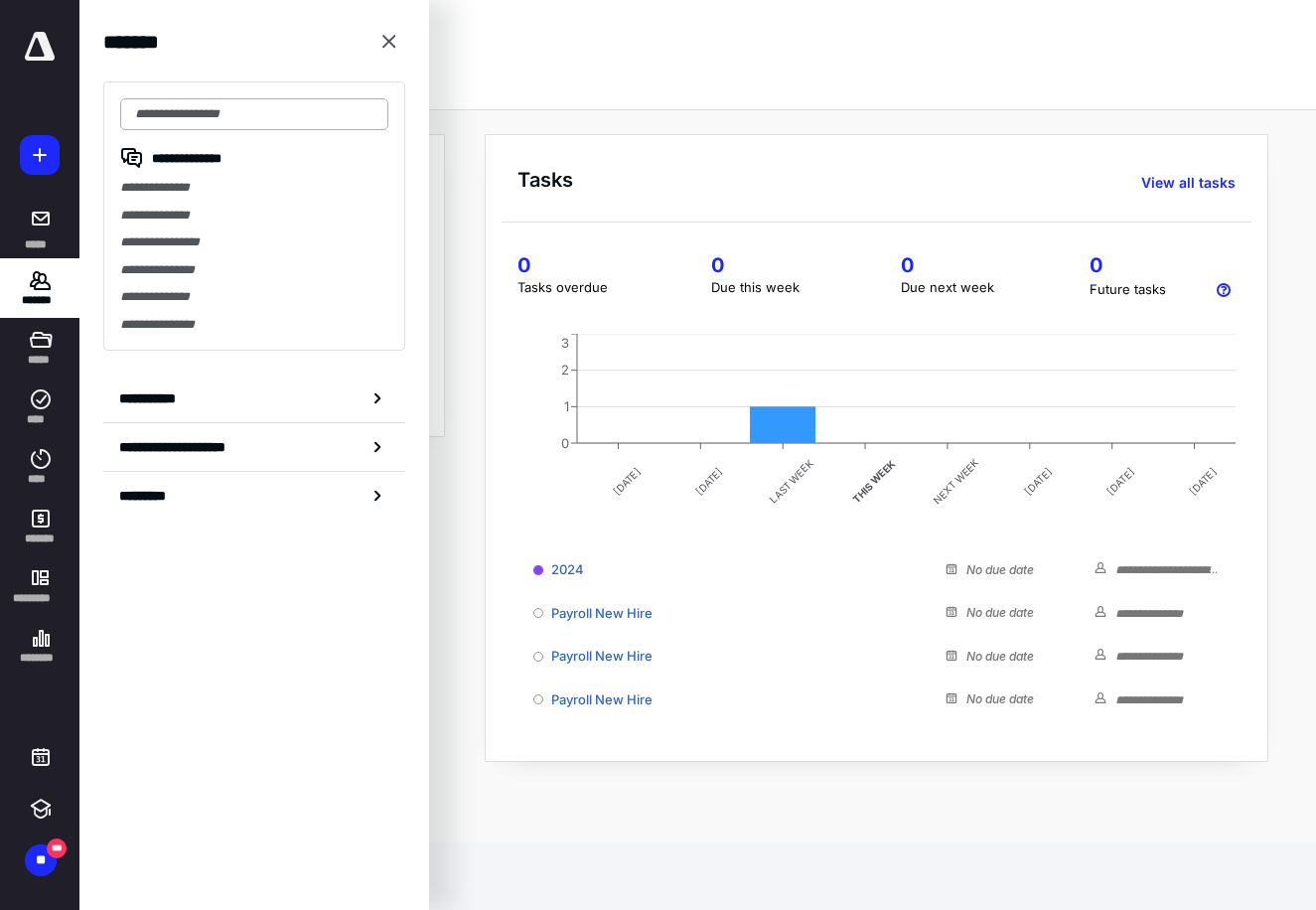 click at bounding box center (254, 114) 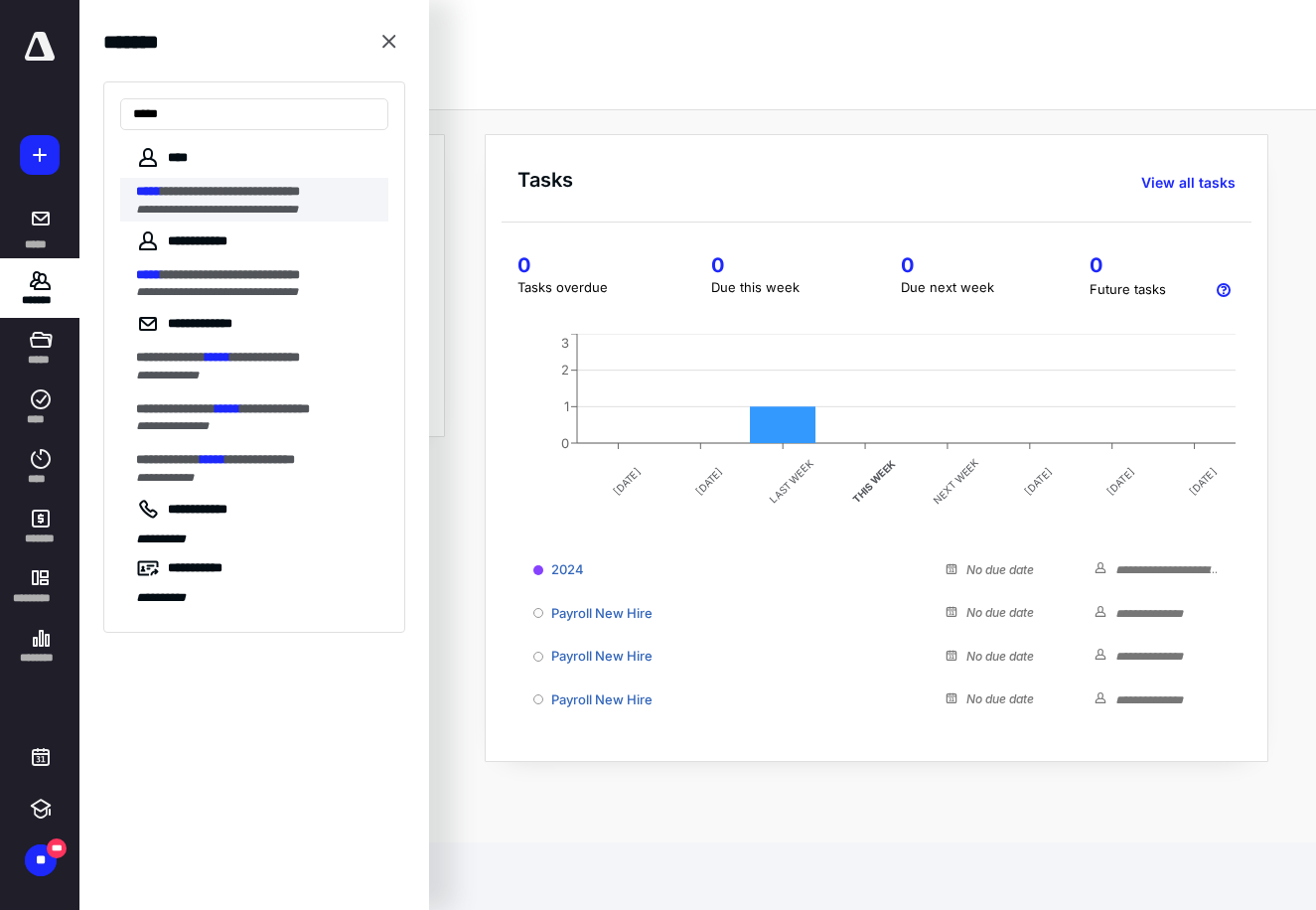 type on "*****" 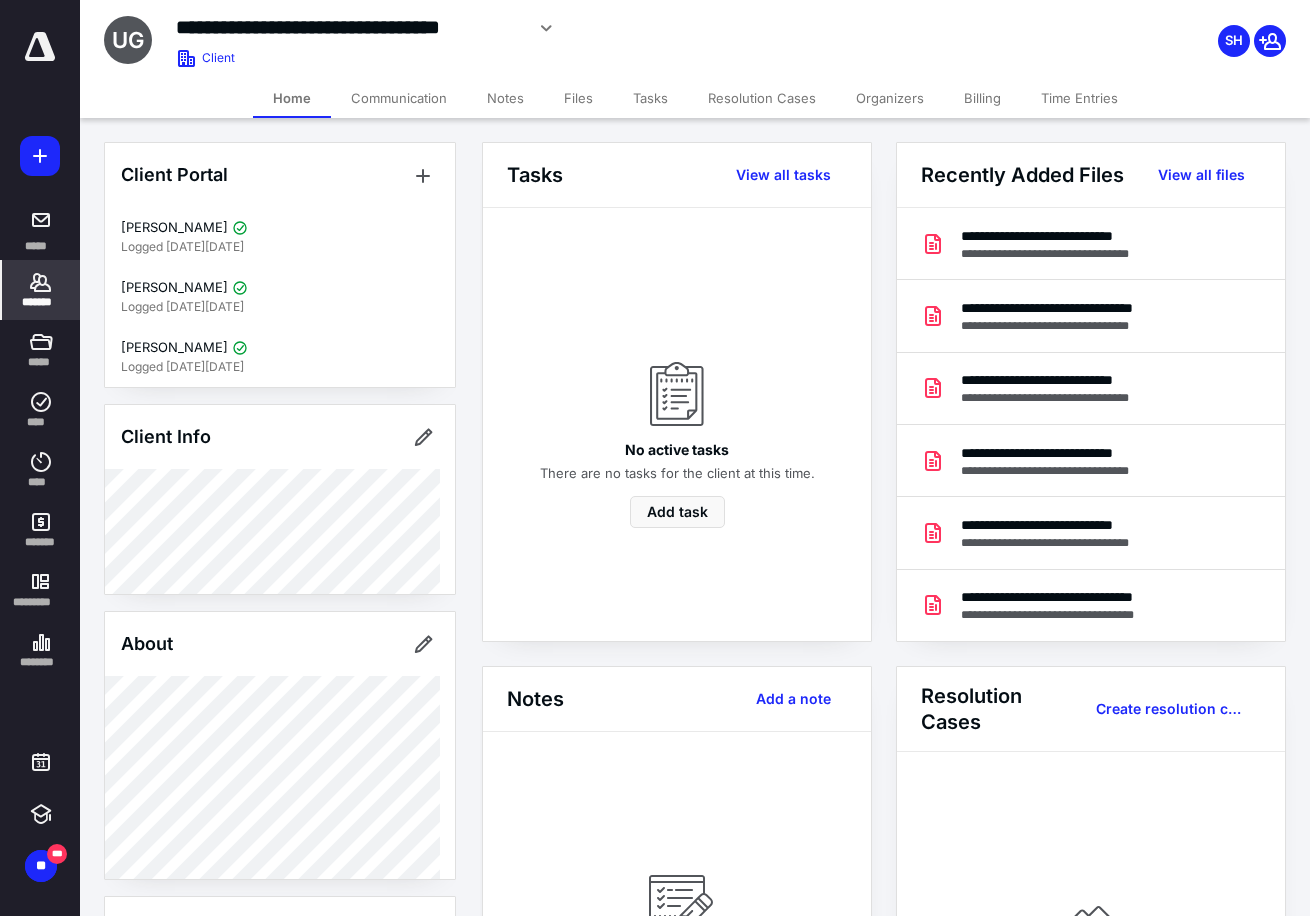 click on "Files" at bounding box center (578, 98) 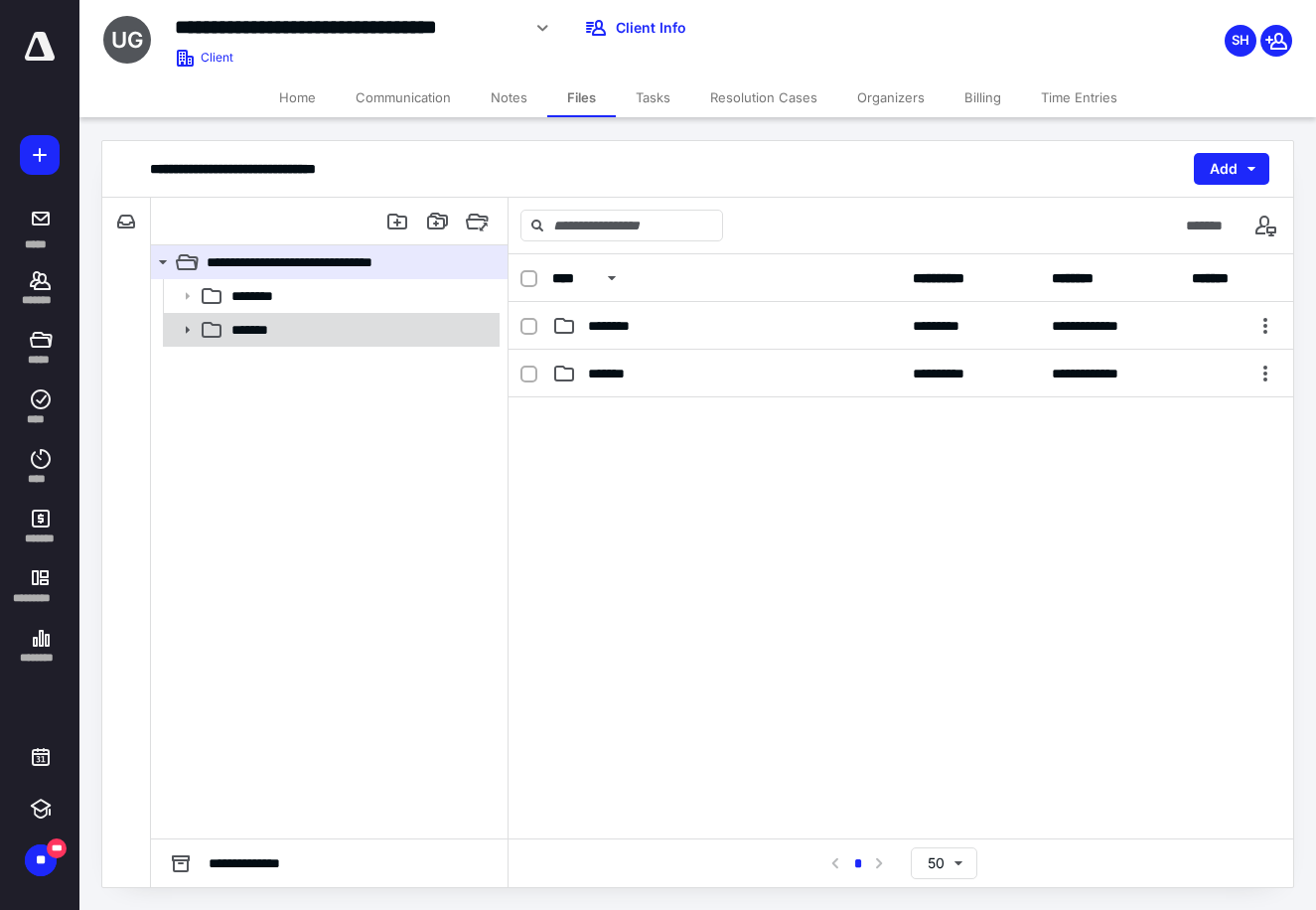 click 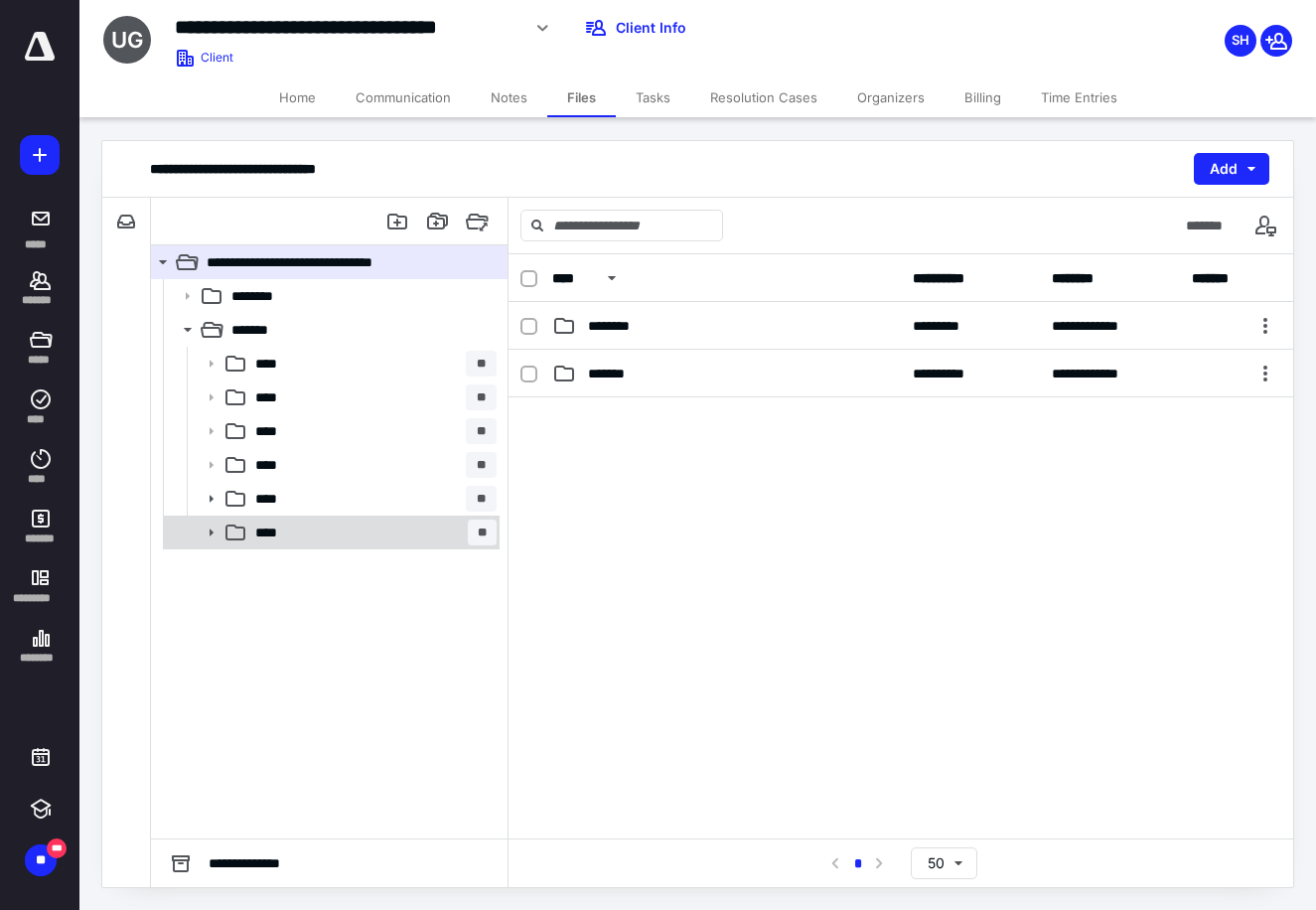 click 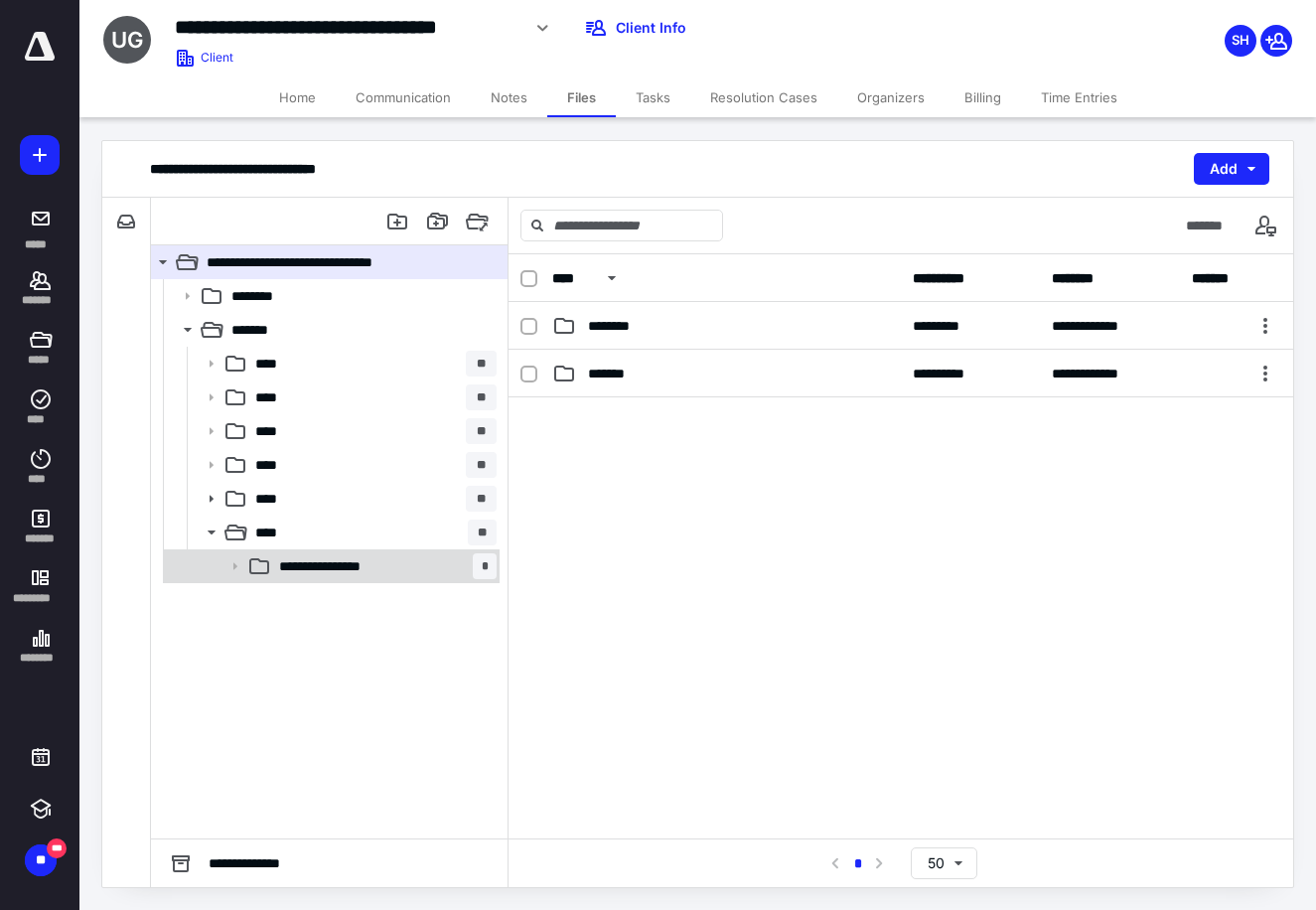 click 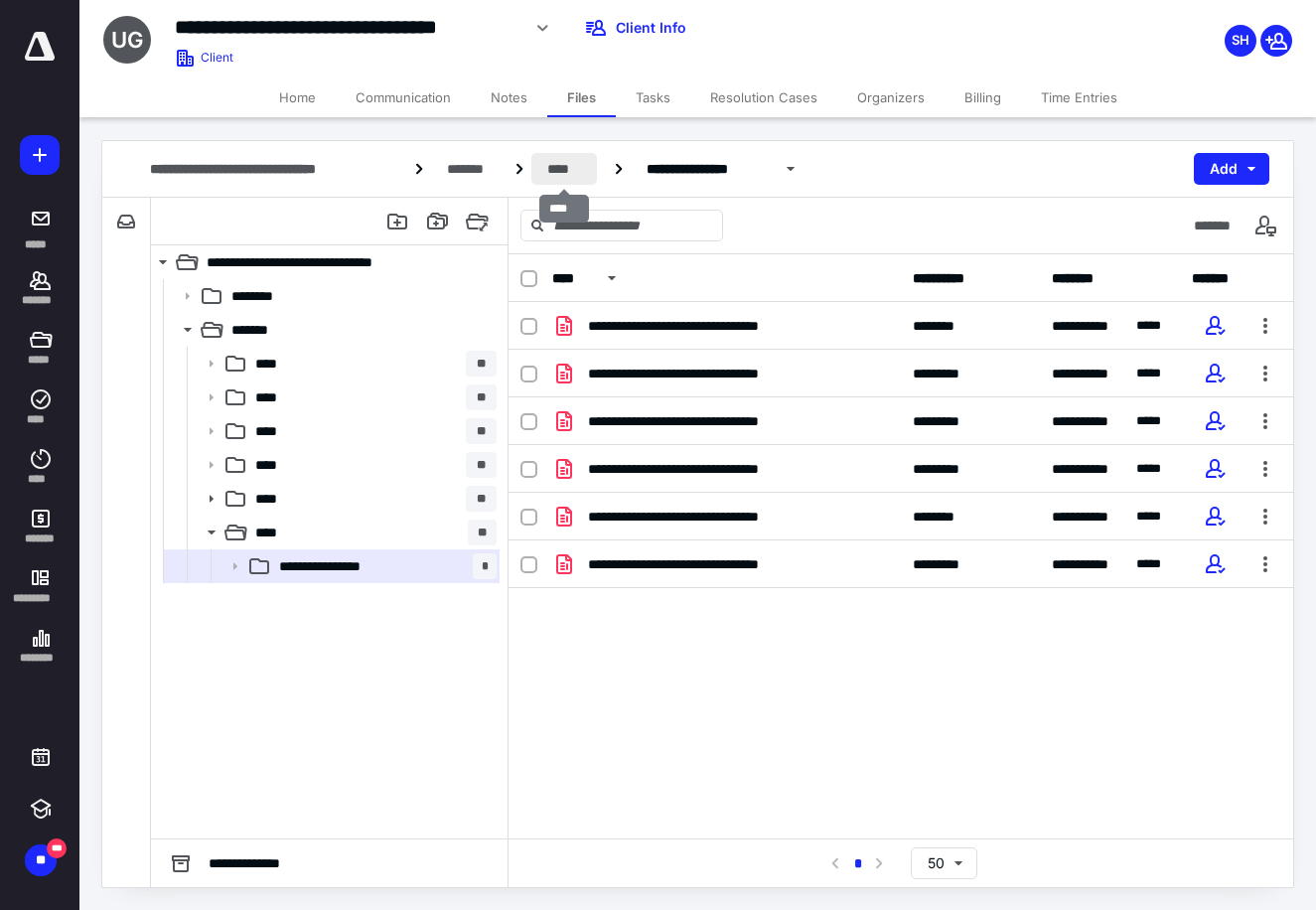 click on "****" at bounding box center (564, 169) 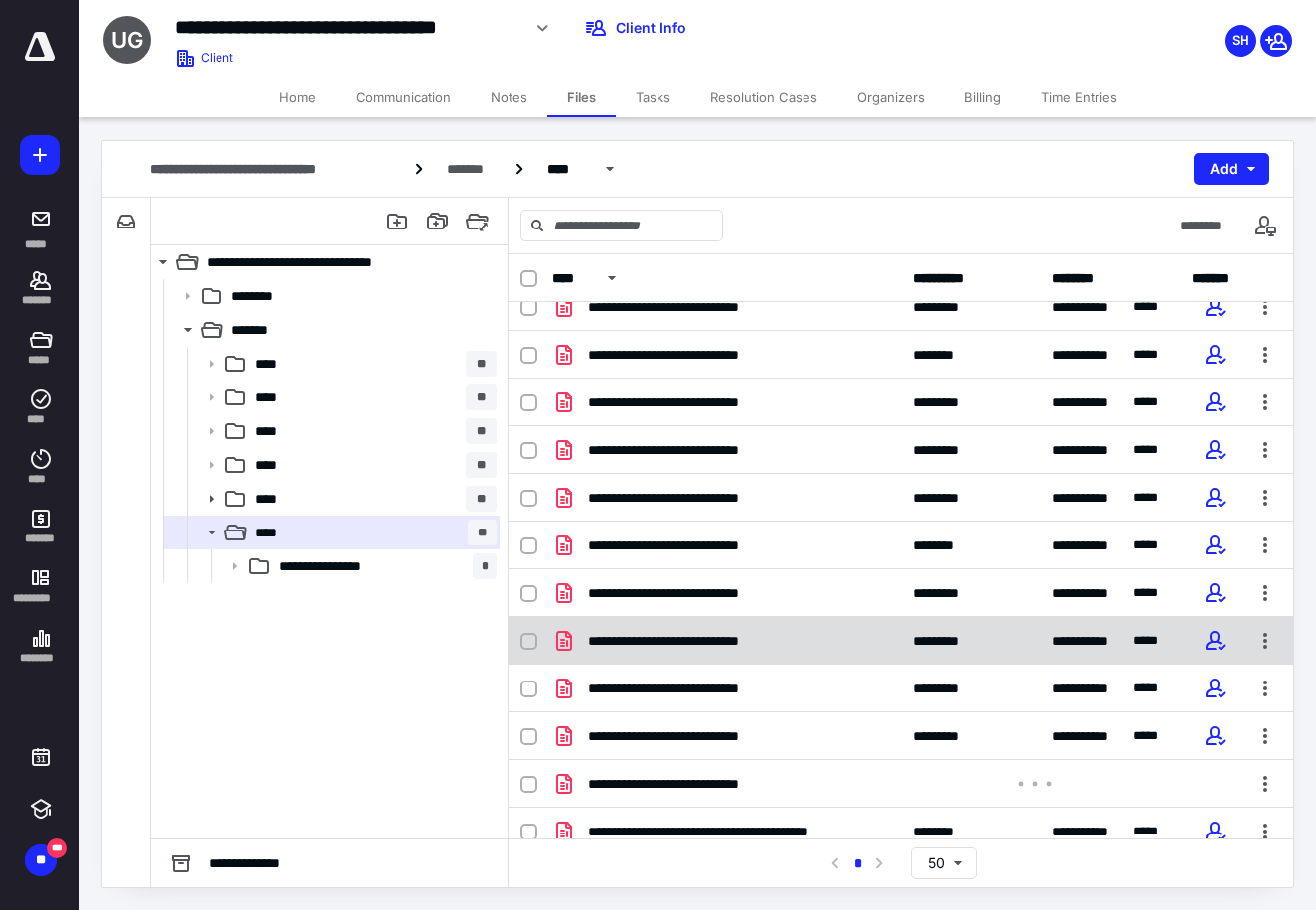 scroll, scrollTop: 179, scrollLeft: 0, axis: vertical 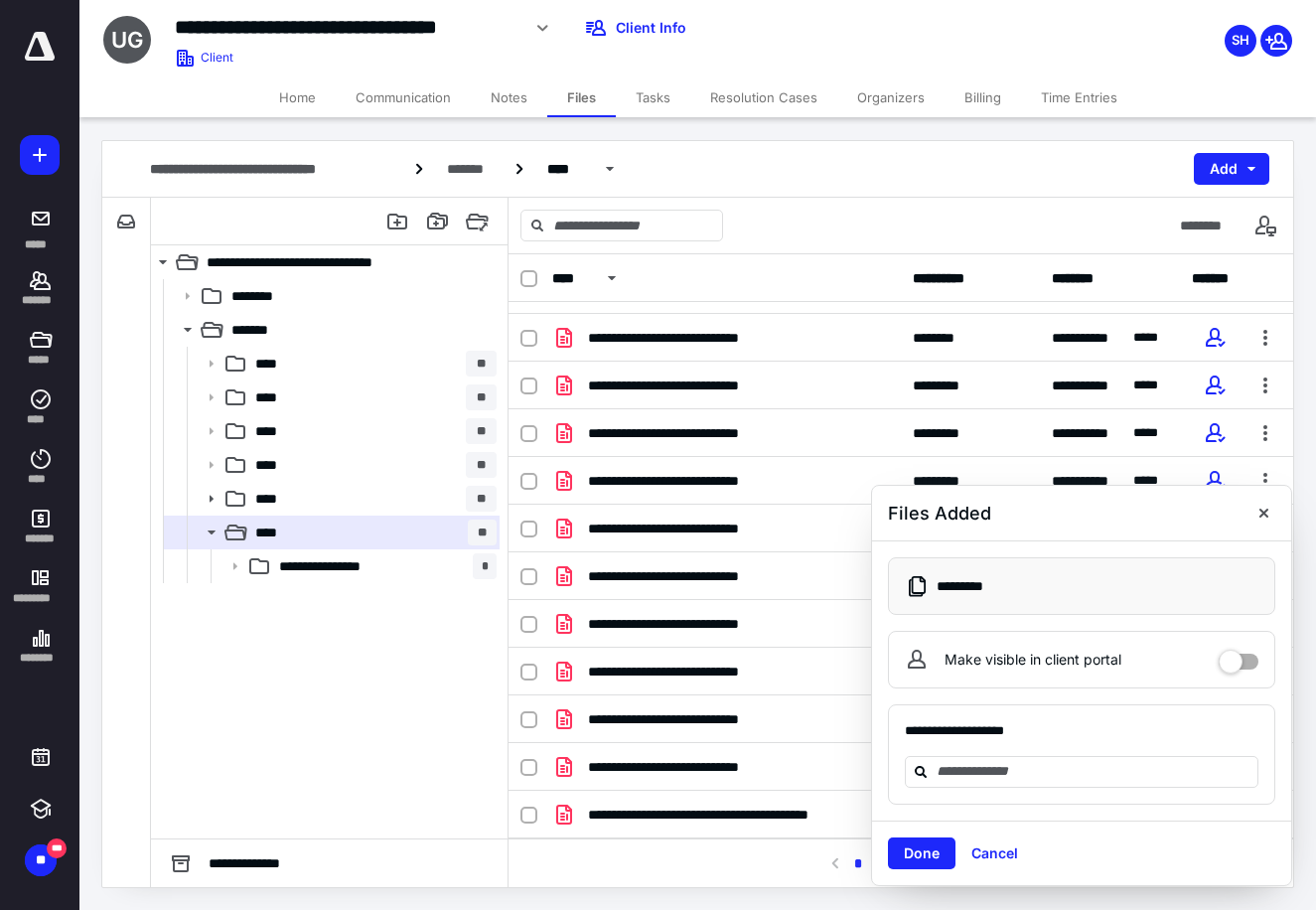 click at bounding box center [1239, 655] 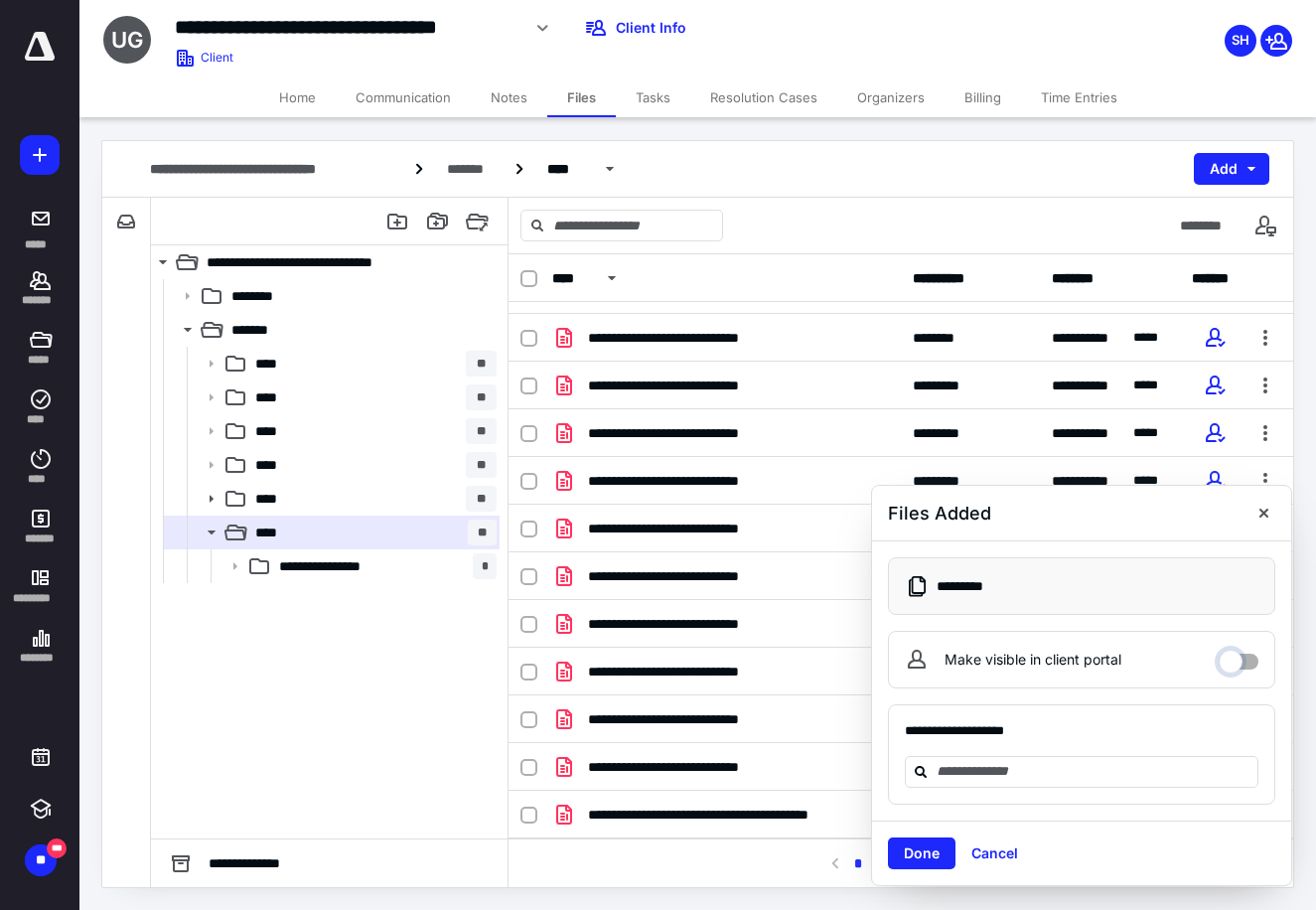 click on "Make visible in client portal" at bounding box center [1239, 657] 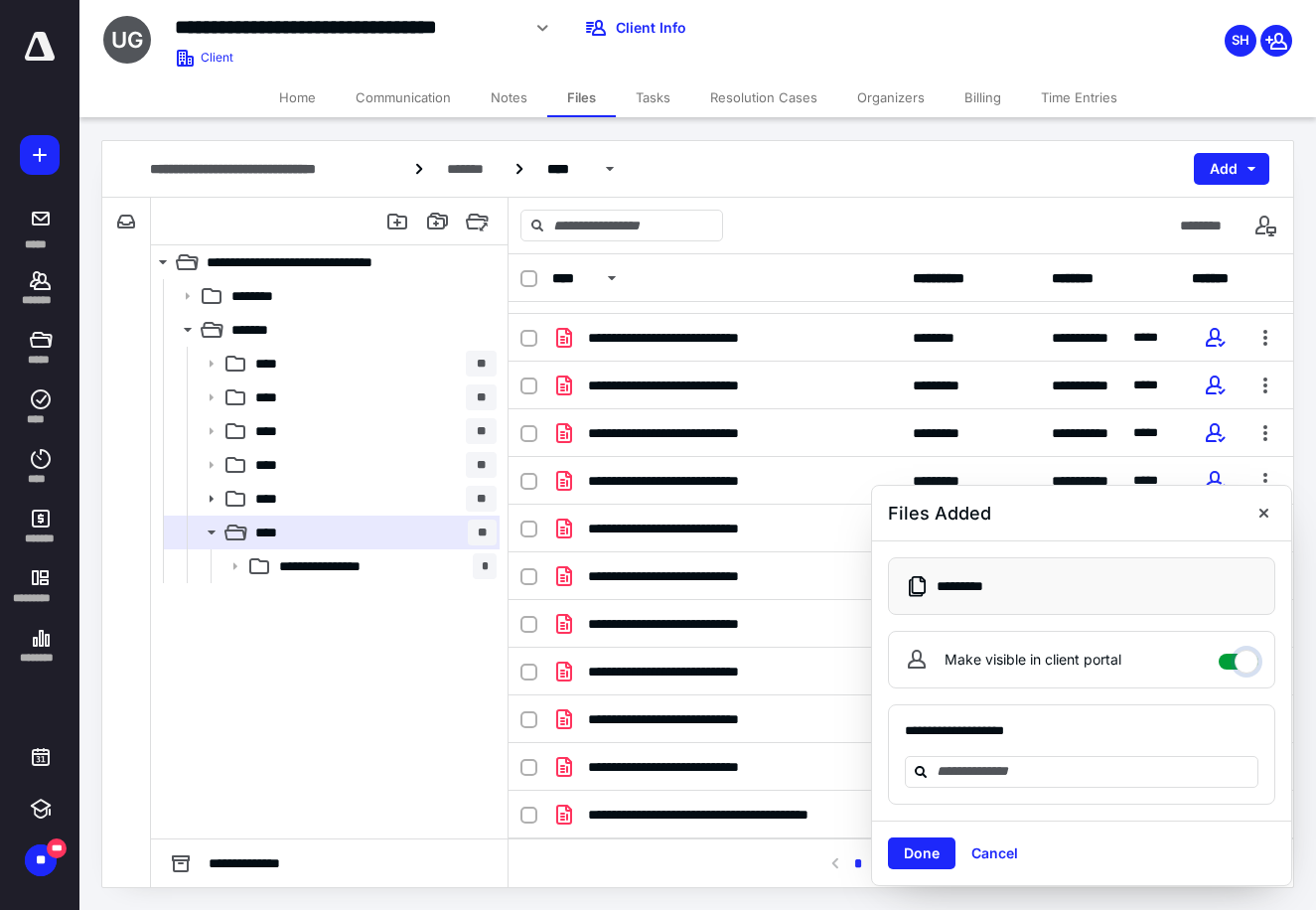 checkbox on "****" 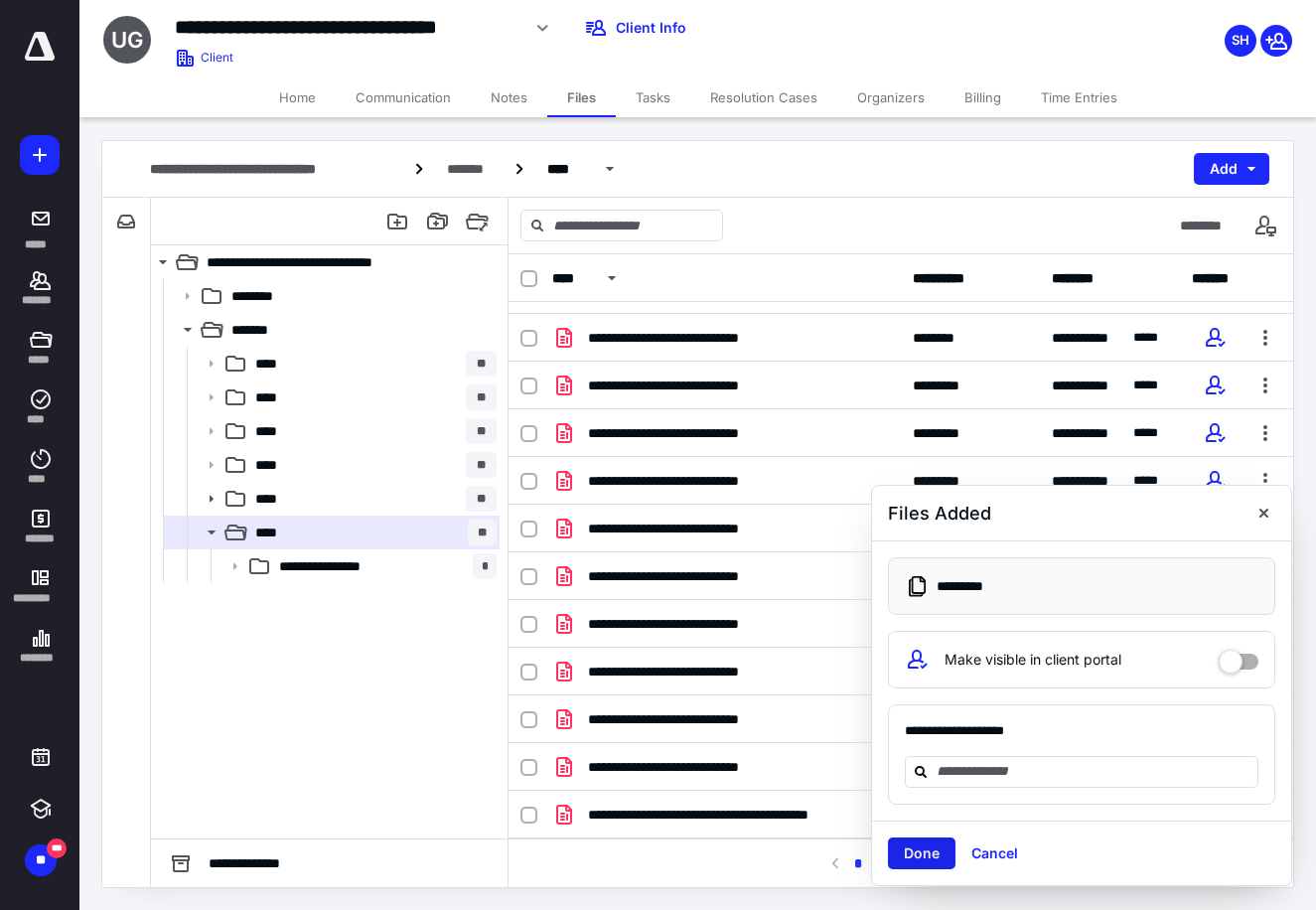 click on "Done" at bounding box center (922, 853) 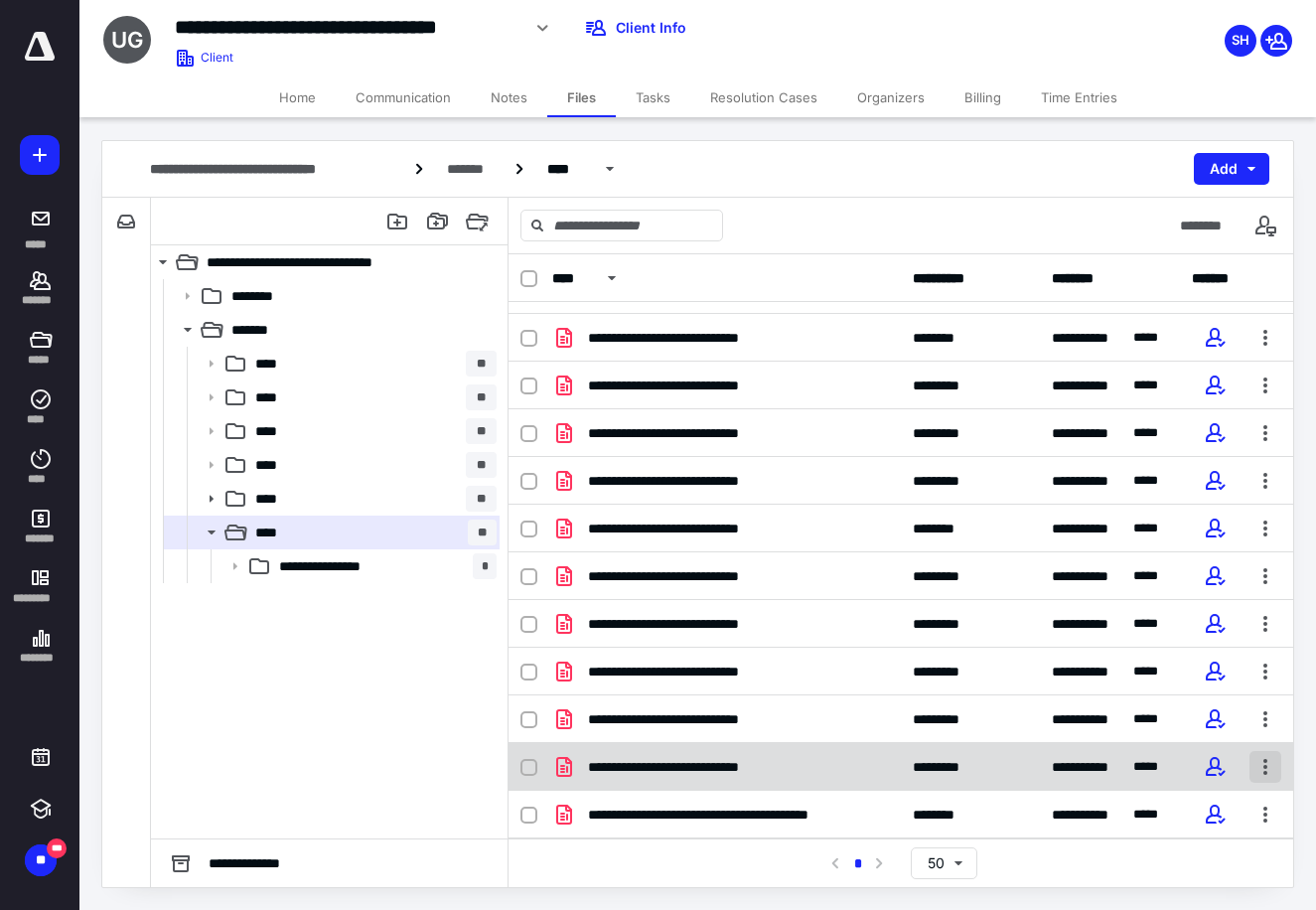 click at bounding box center (1265, 767) 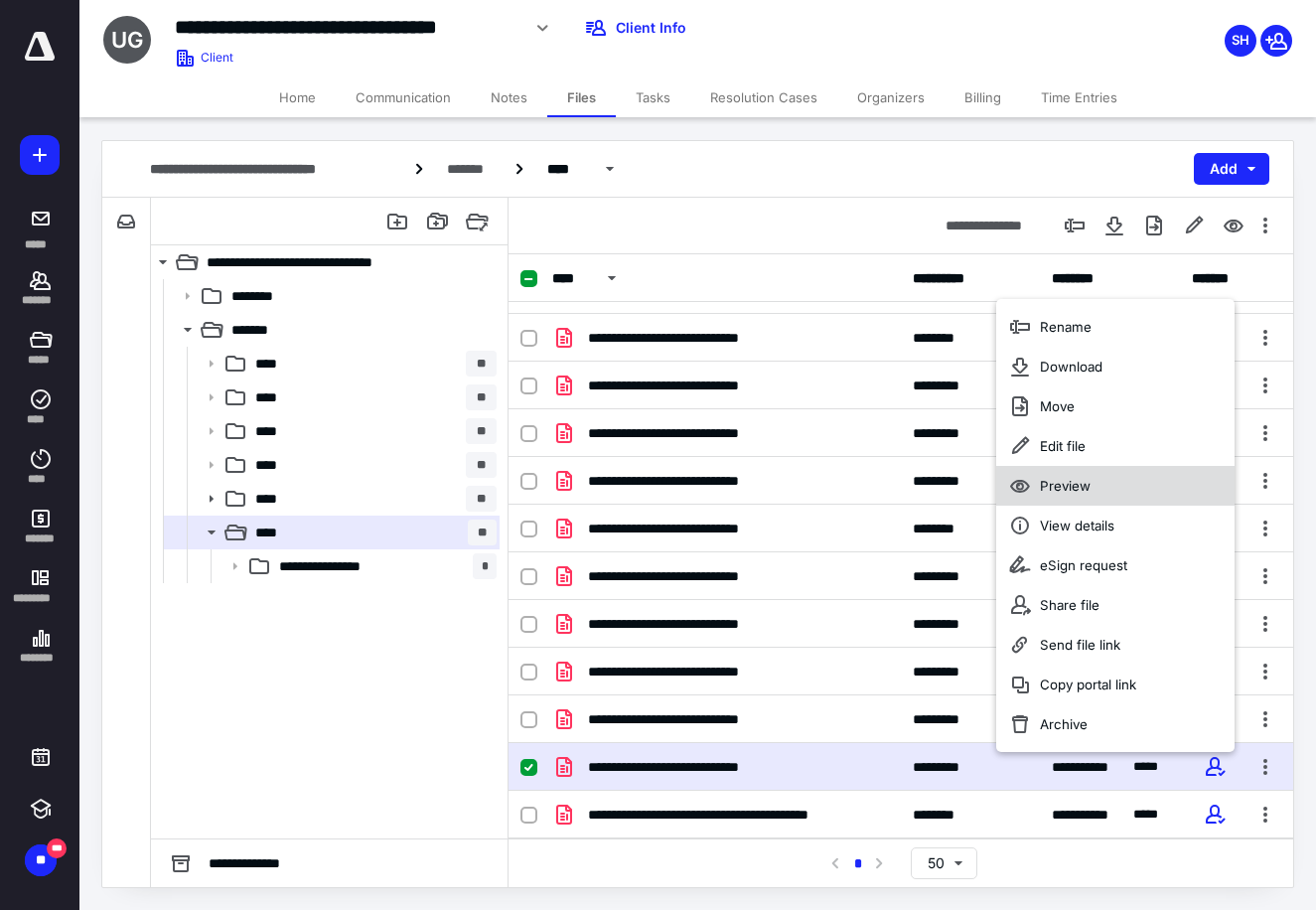 click on "Preview" at bounding box center [1065, 486] 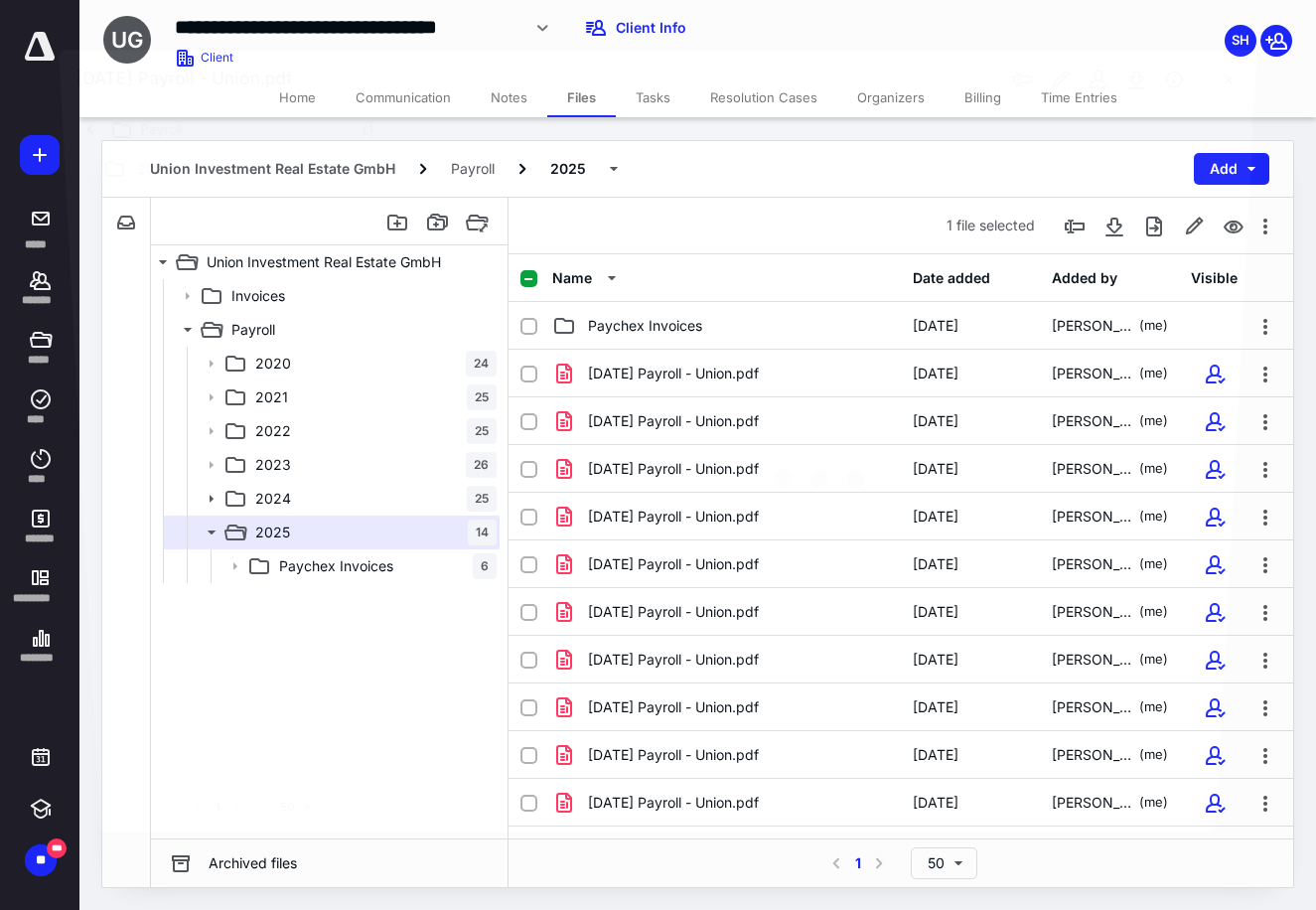 scroll, scrollTop: 179, scrollLeft: 0, axis: vertical 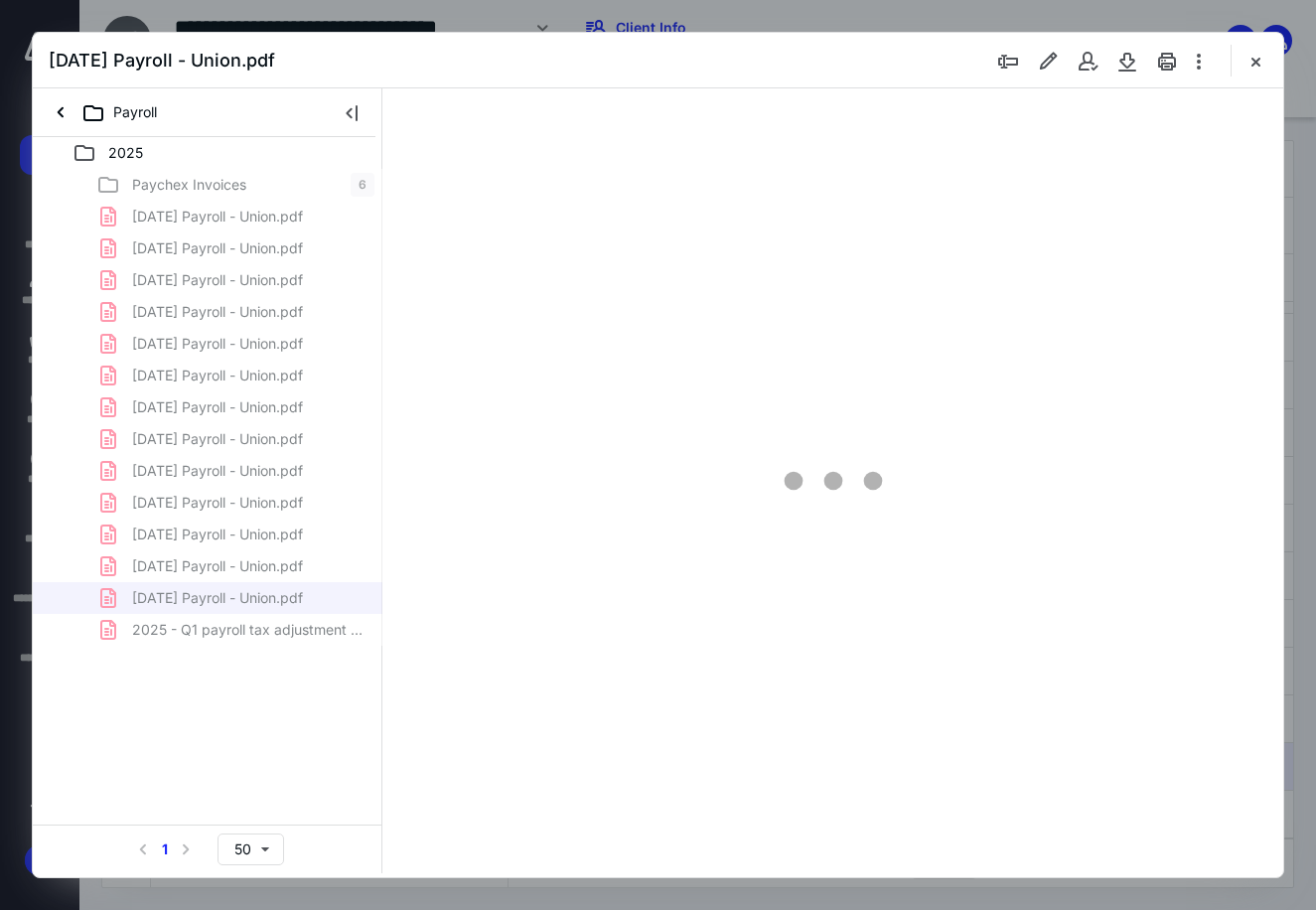 type on "112" 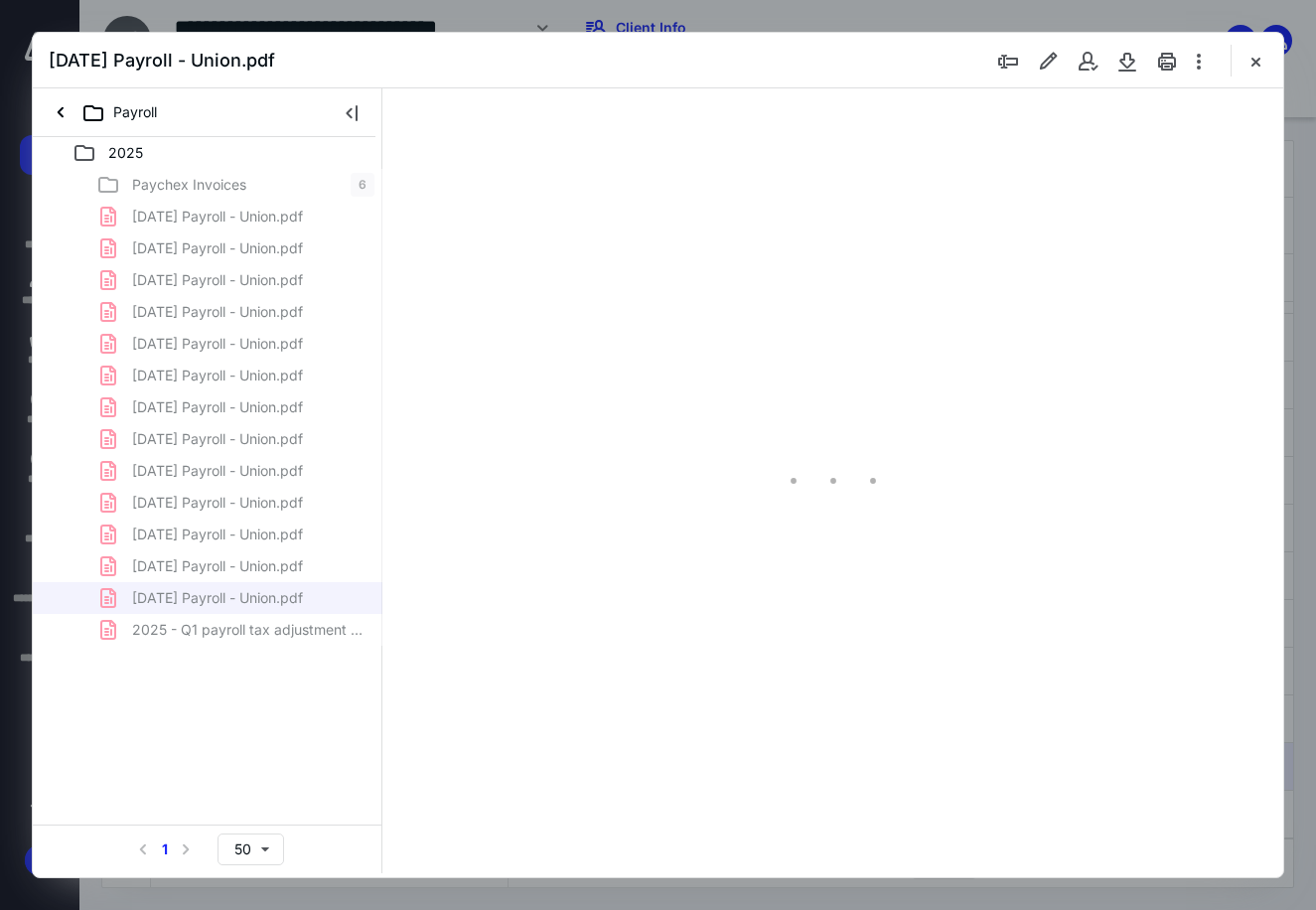 scroll, scrollTop: 79, scrollLeft: 0, axis: vertical 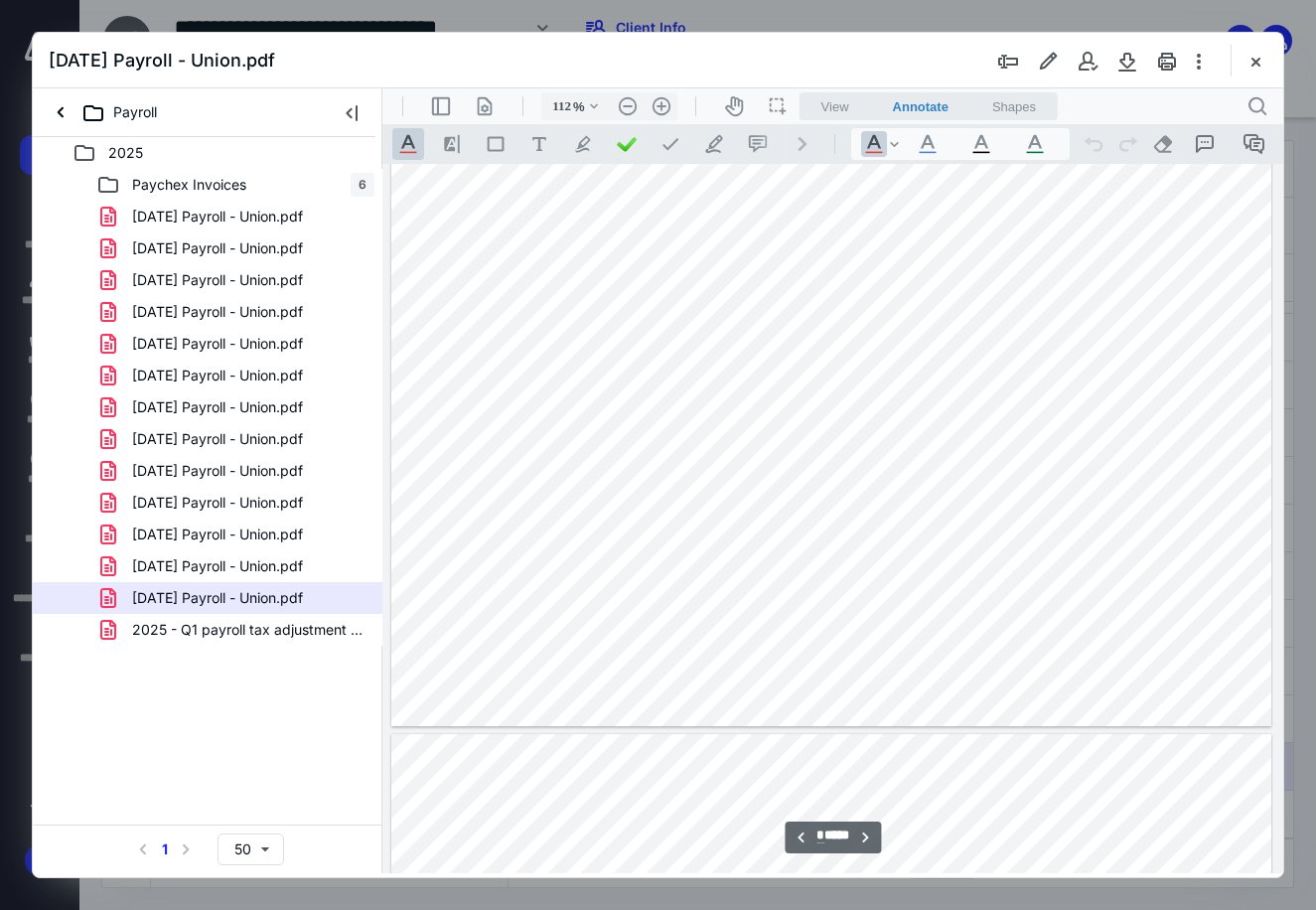 drag, startPoint x: 1277, startPoint y: 213, endPoint x: 1666, endPoint y: 386, distance: 425.735 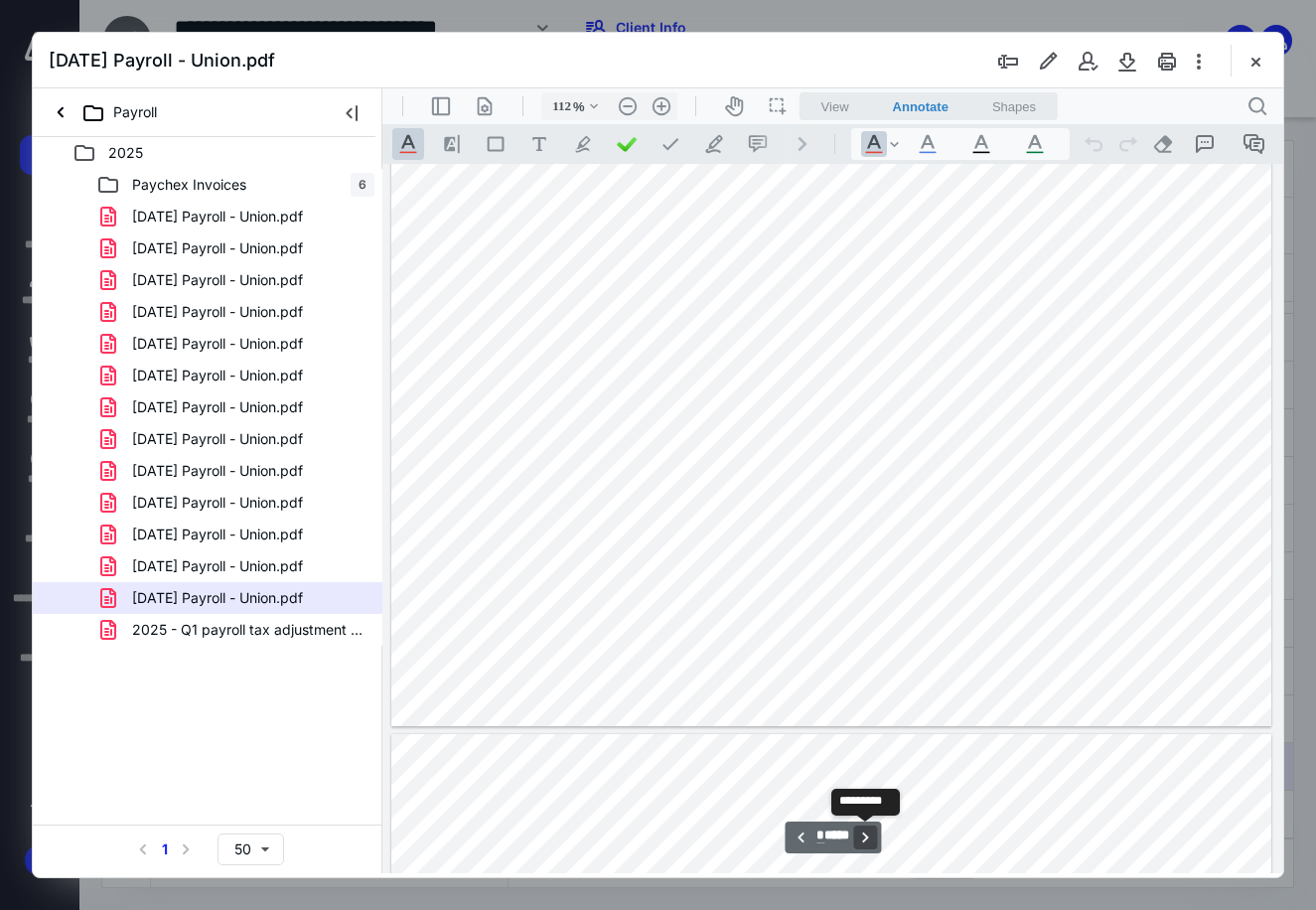 click on "**********" at bounding box center (865, 837) 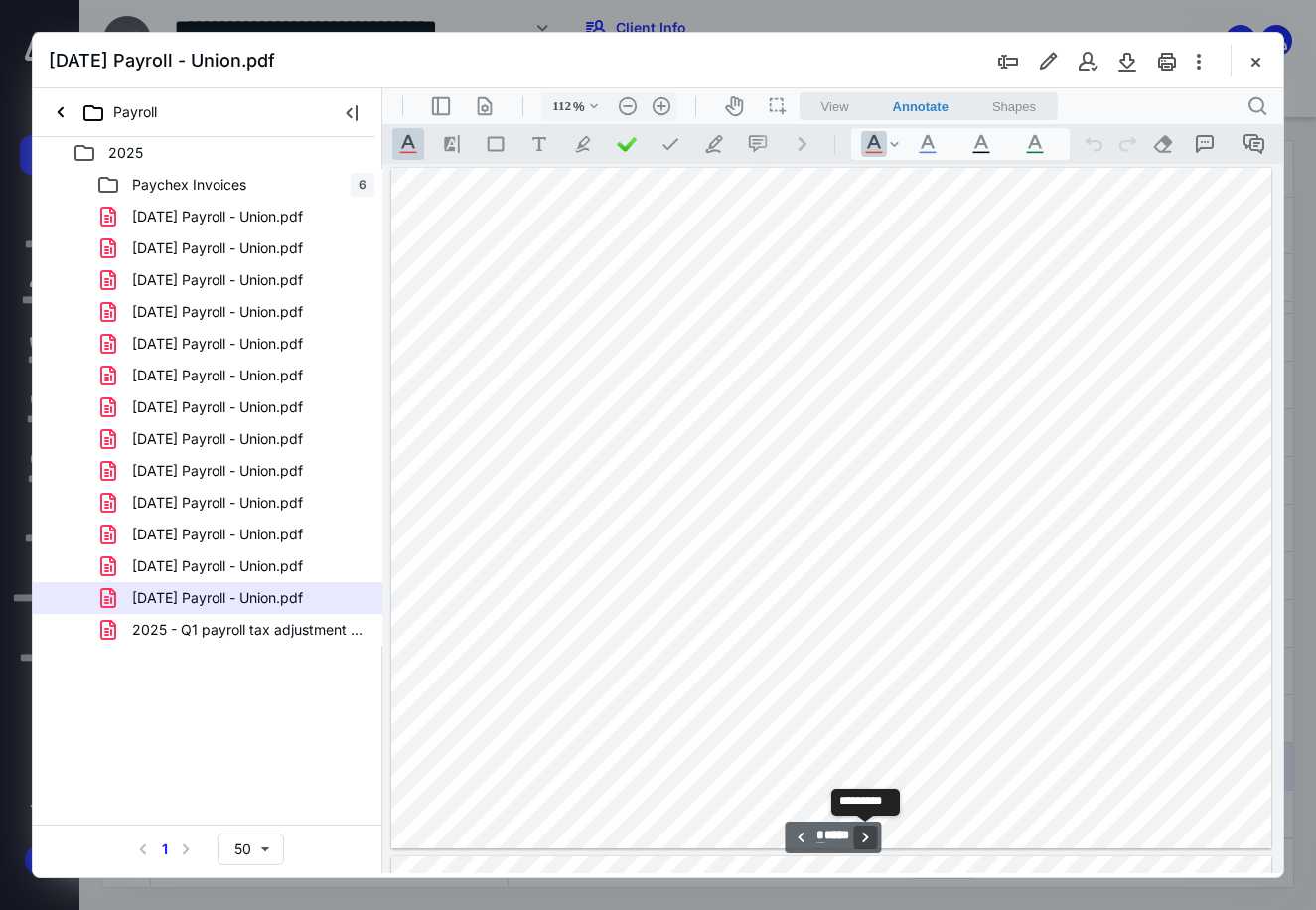 click on "**********" at bounding box center [865, 837] 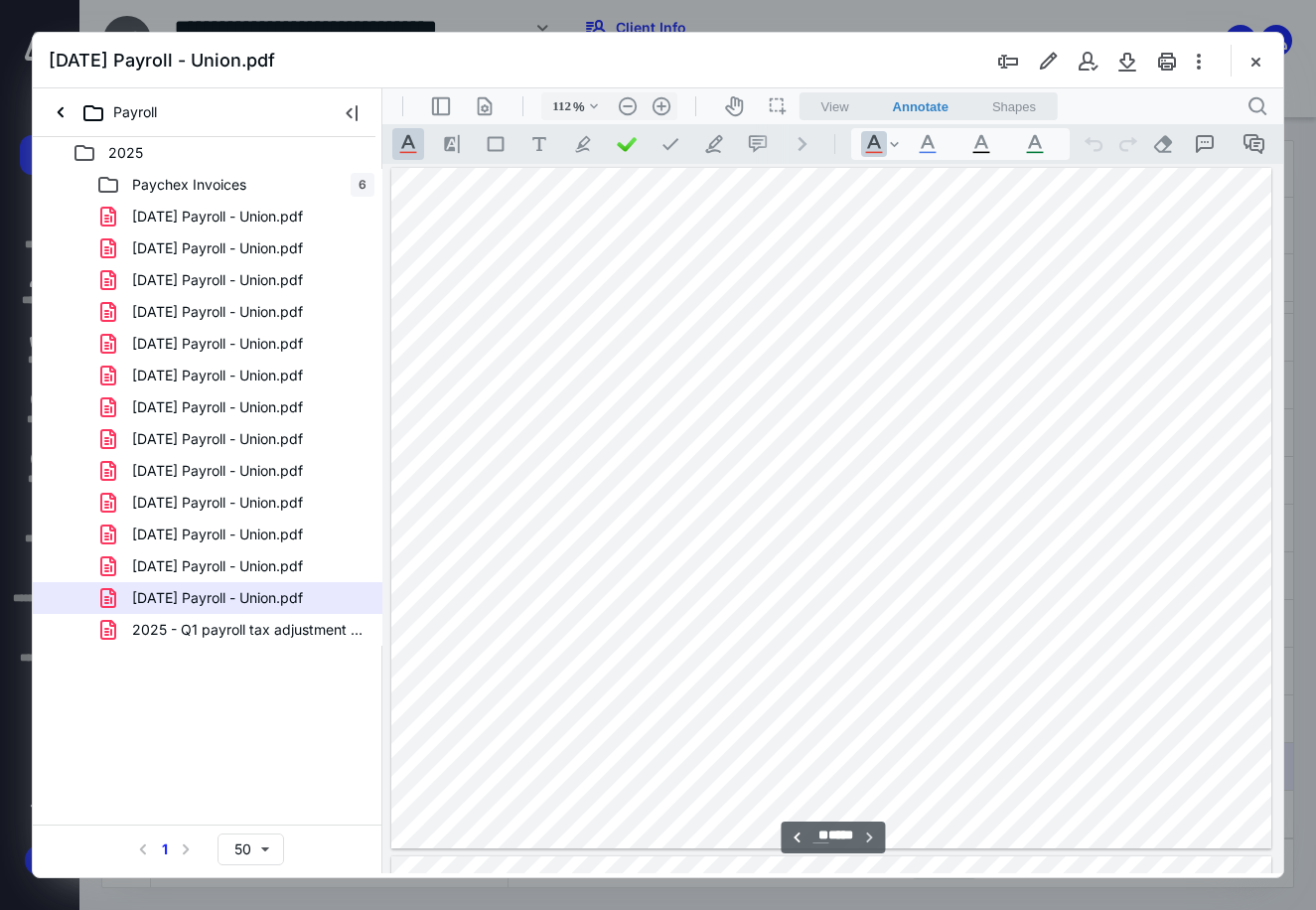 scroll, scrollTop: 6175, scrollLeft: 0, axis: vertical 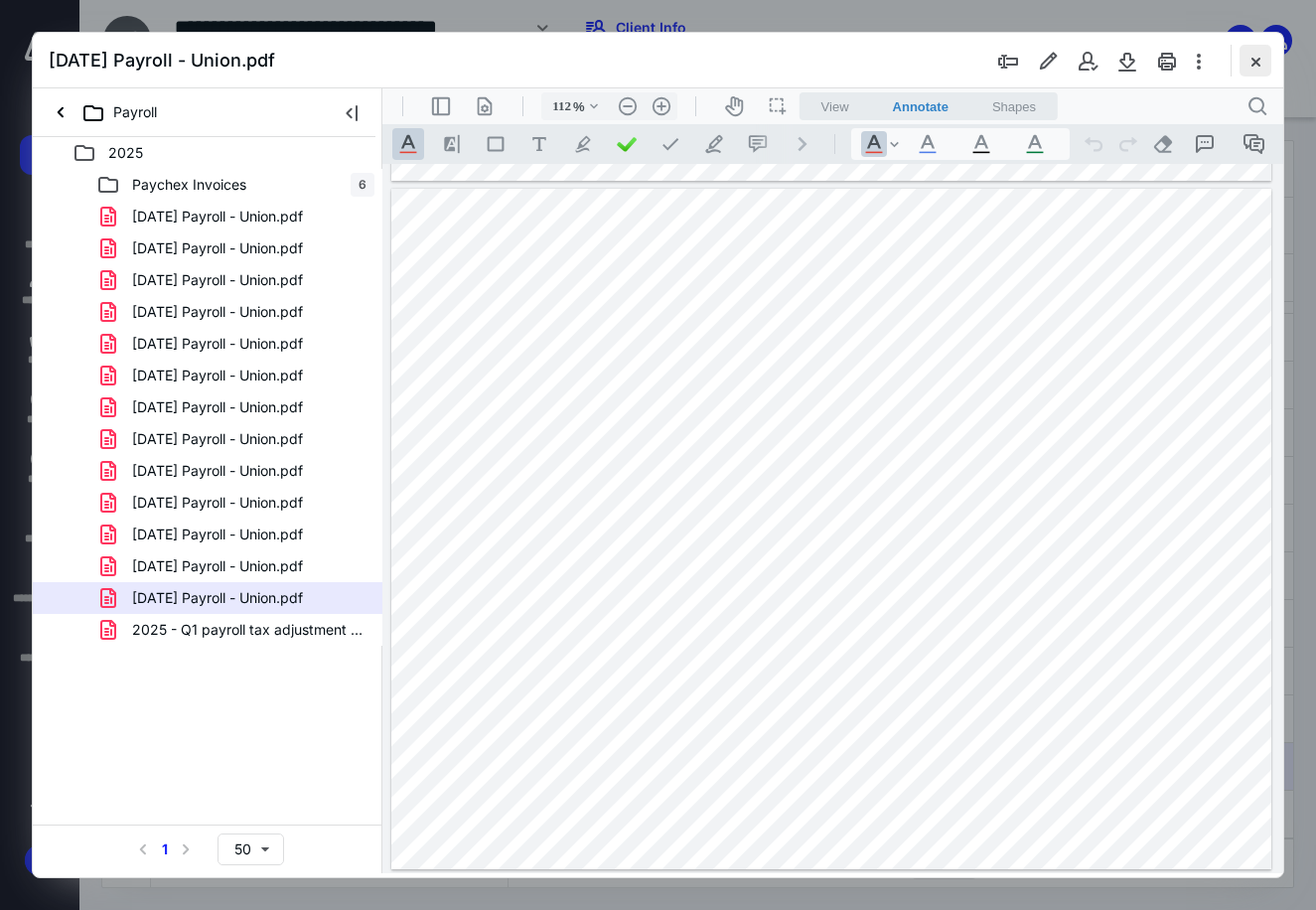 click at bounding box center (1255, 61) 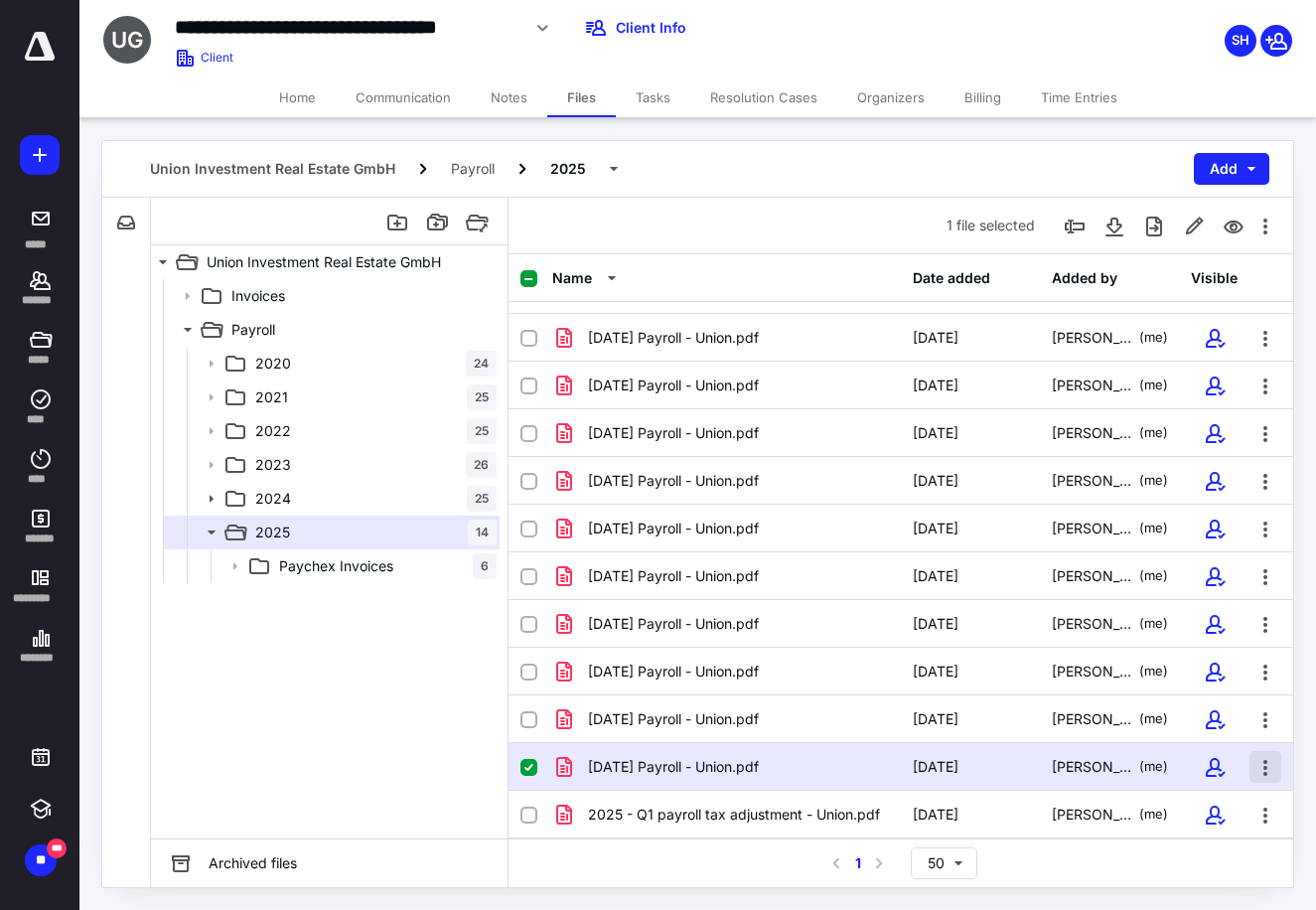 click at bounding box center (1265, 767) 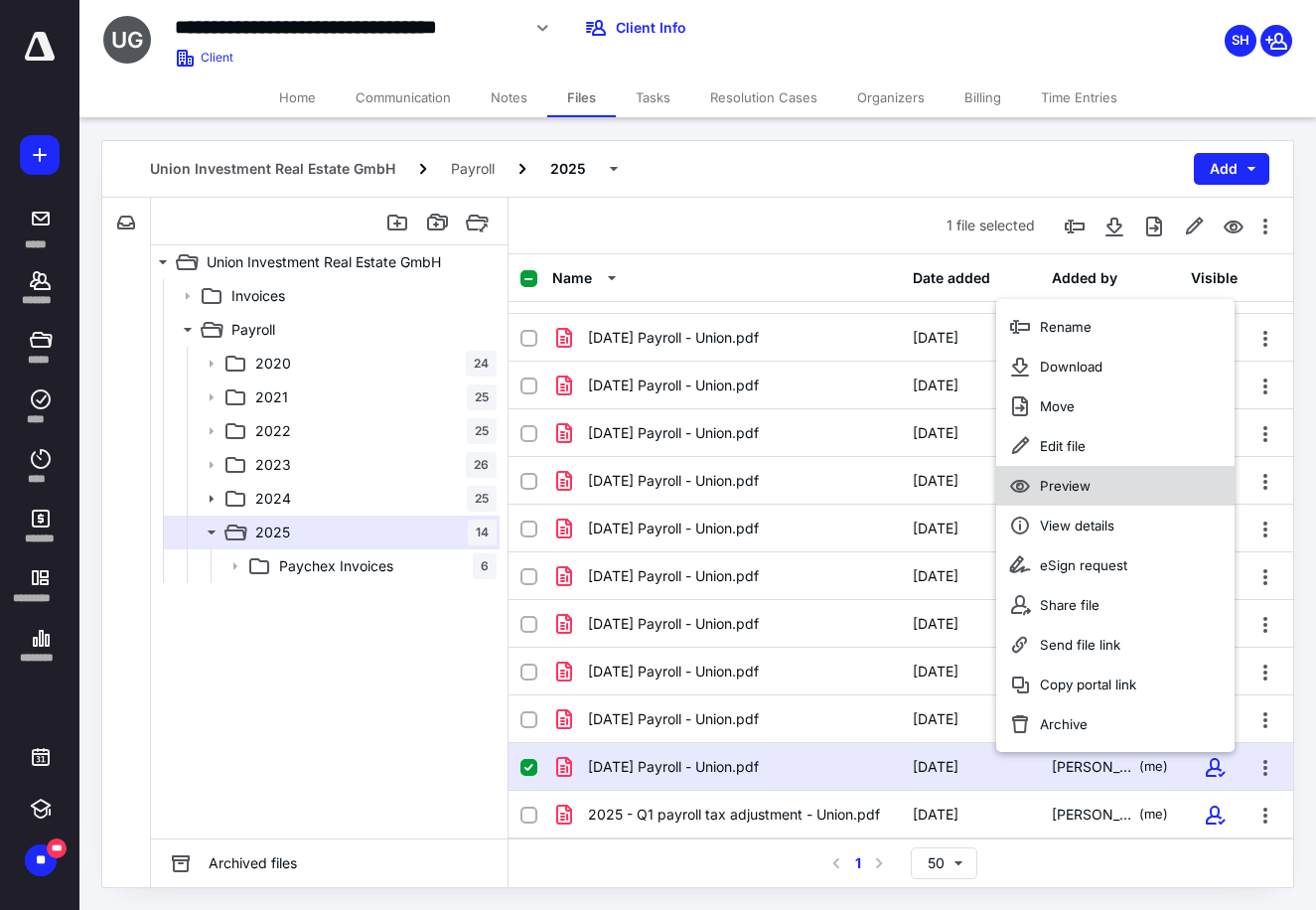 click on "Preview" at bounding box center (1065, 486) 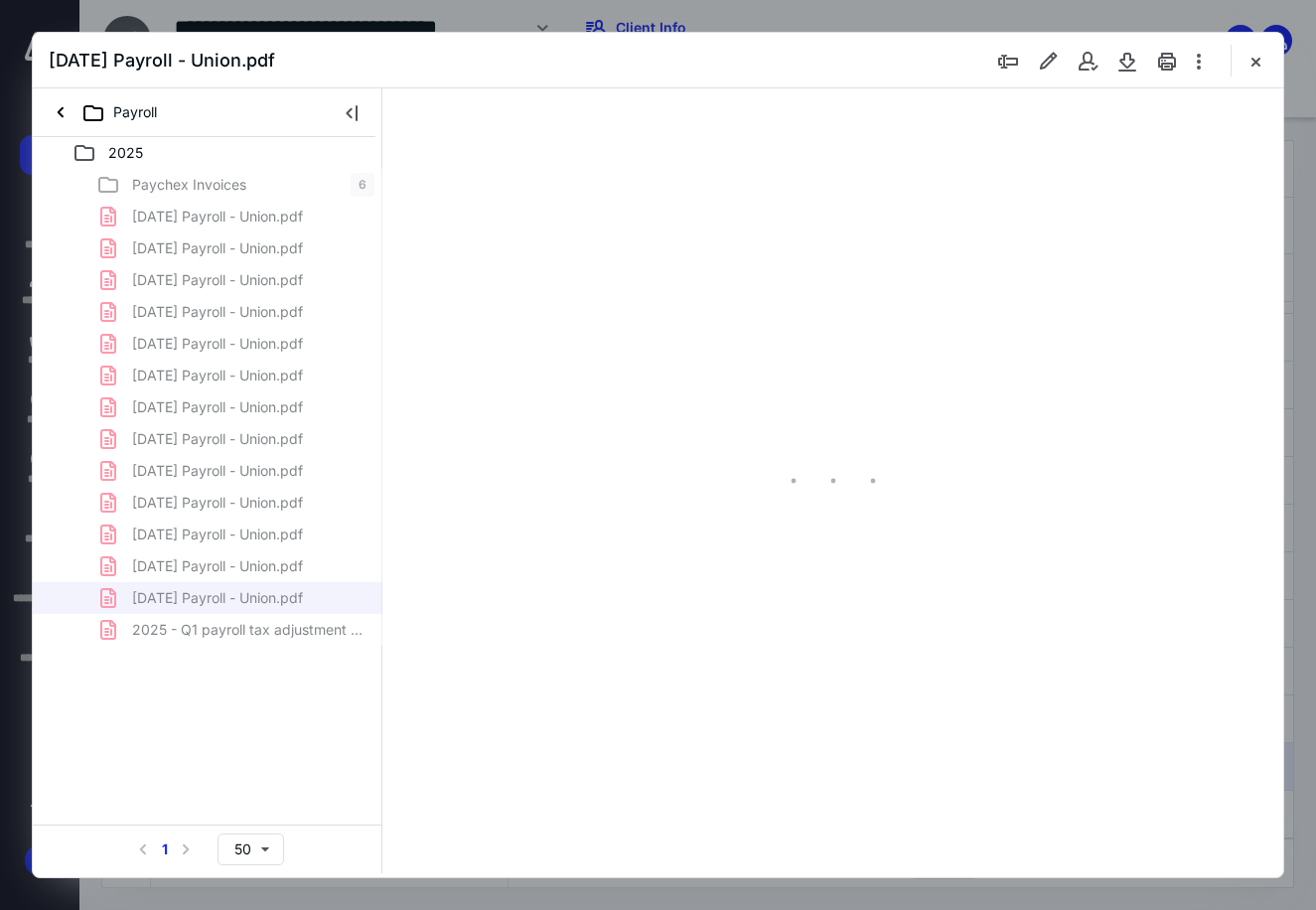 scroll, scrollTop: 0, scrollLeft: 0, axis: both 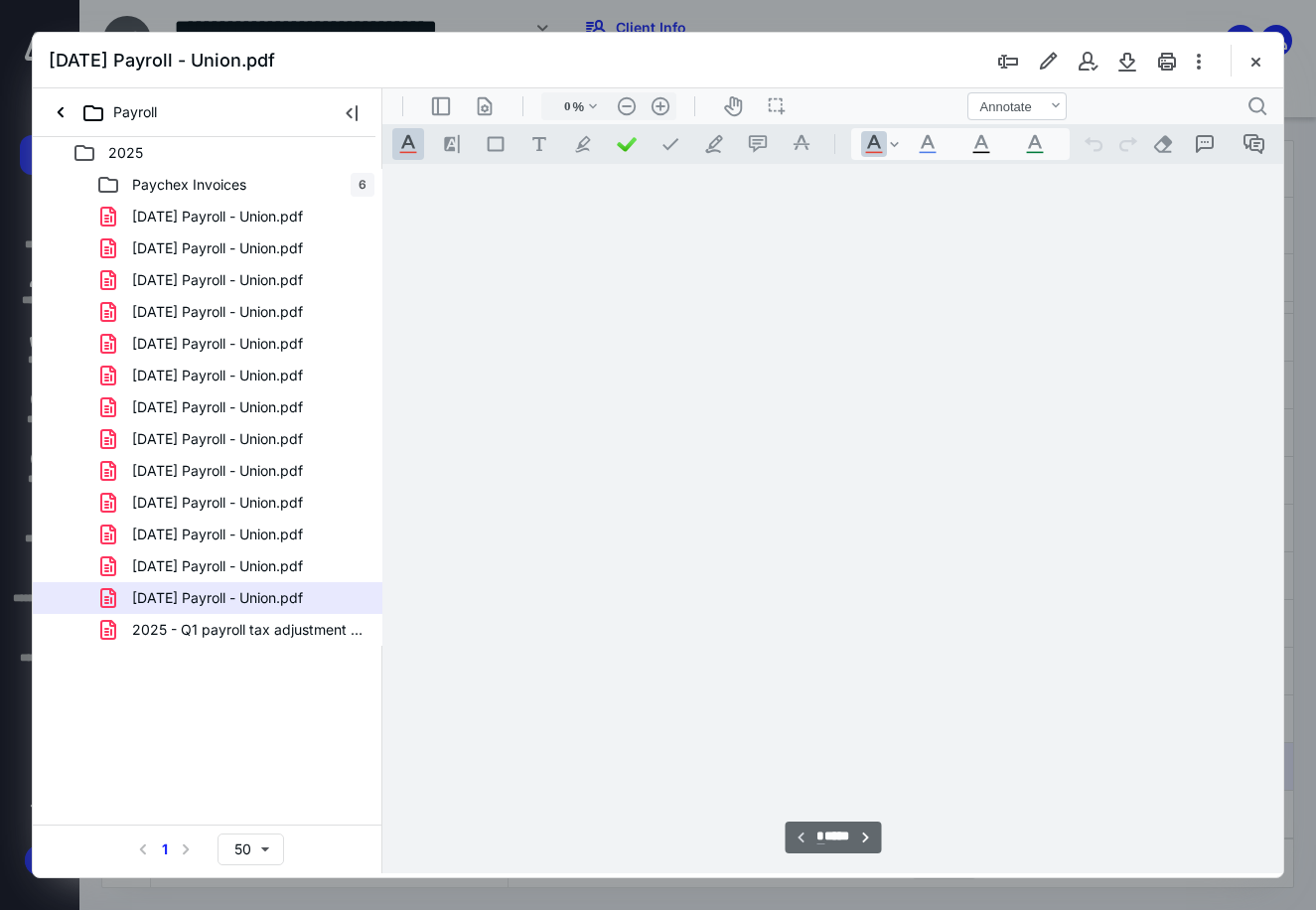type on "112" 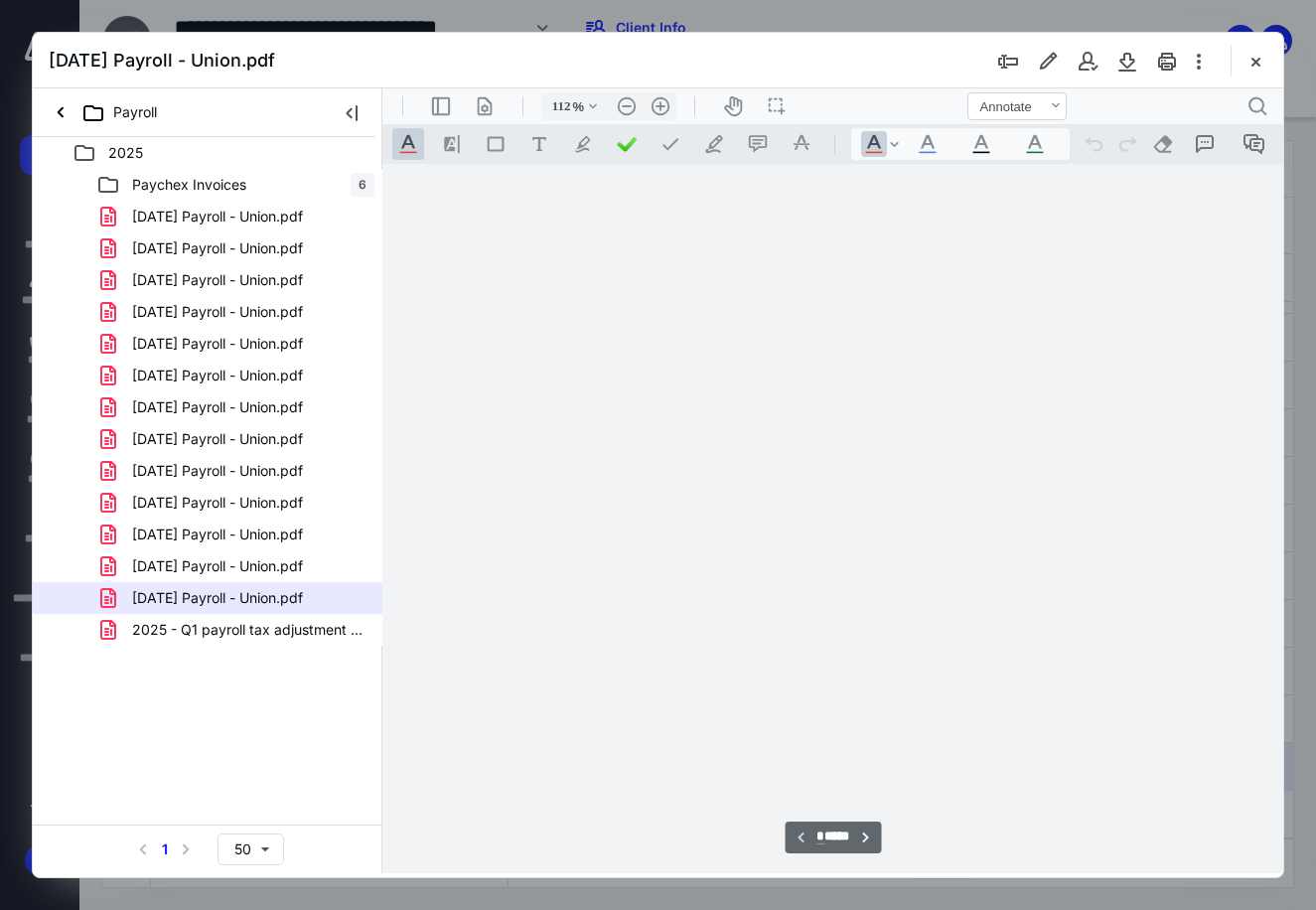 scroll, scrollTop: 79, scrollLeft: 0, axis: vertical 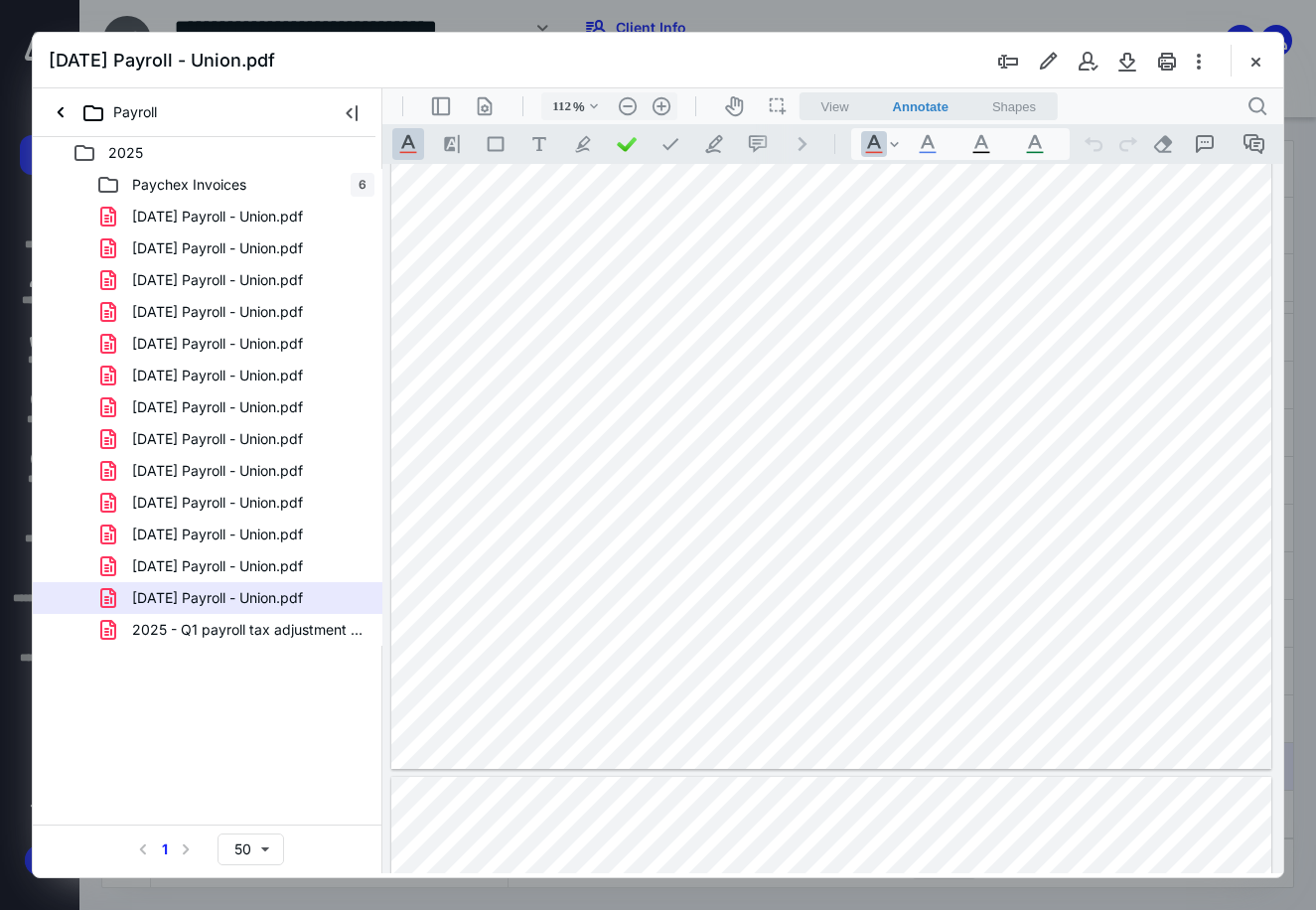 click at bounding box center [831, 428] 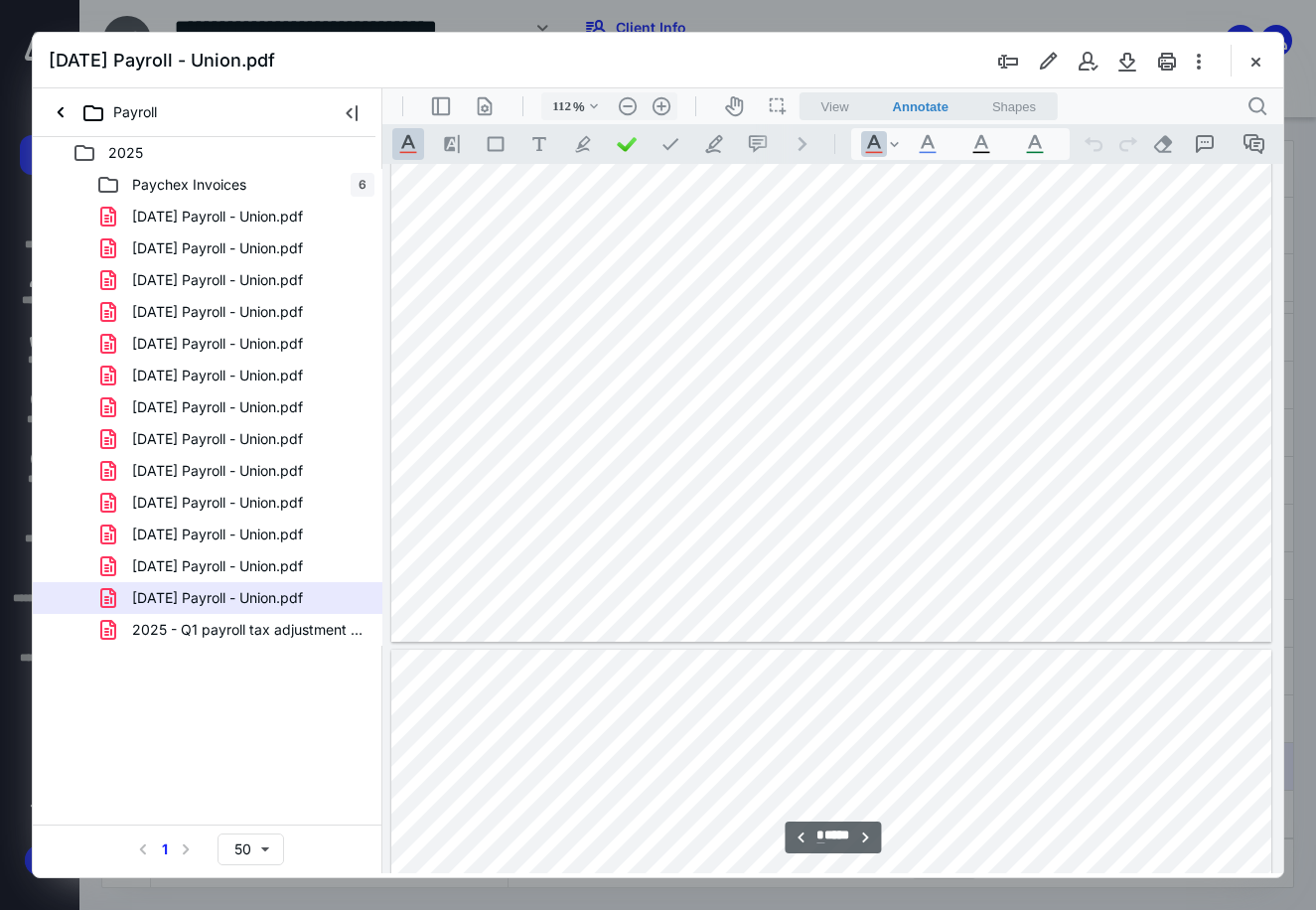 scroll, scrollTop: 3259, scrollLeft: 0, axis: vertical 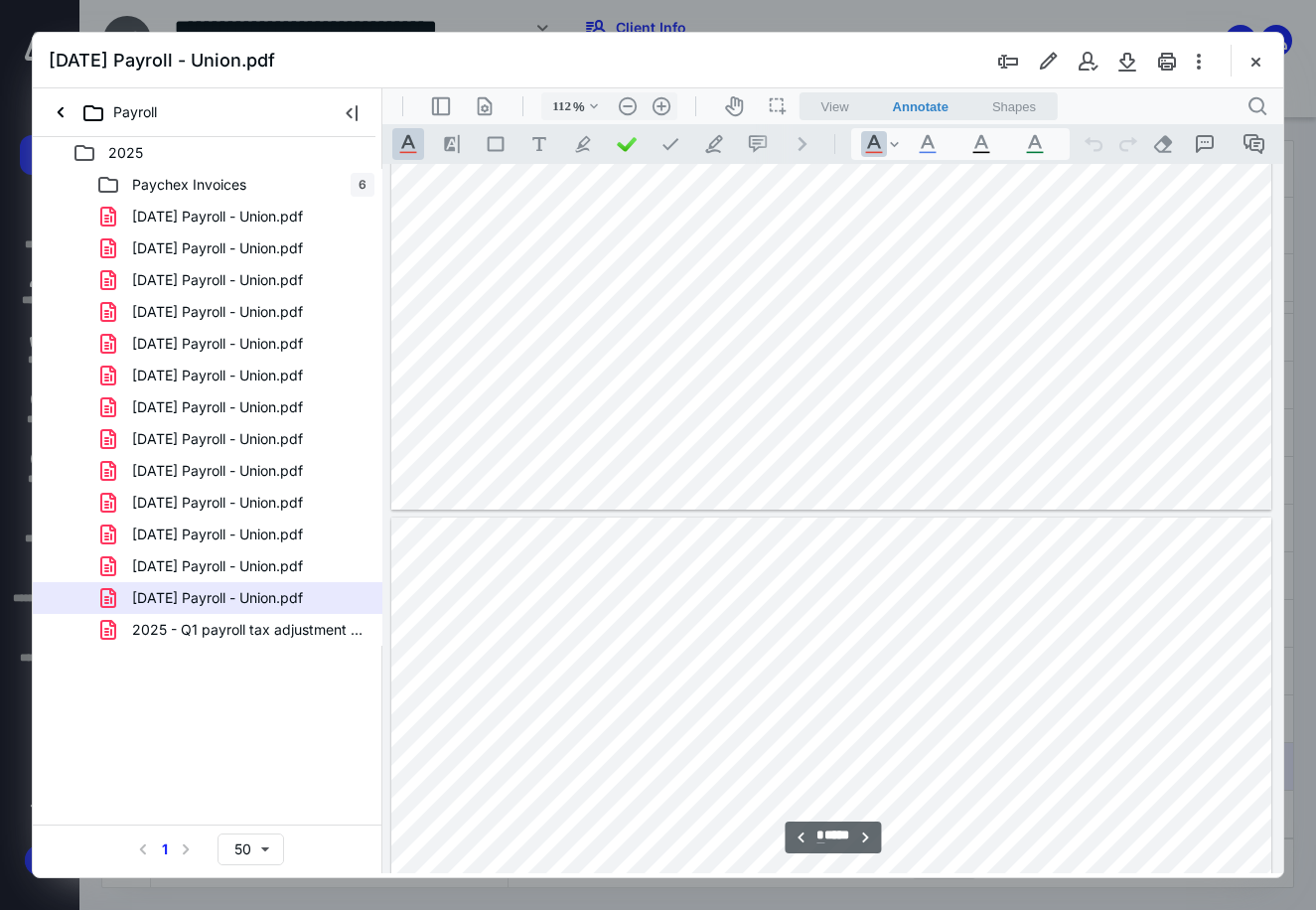 type on "*" 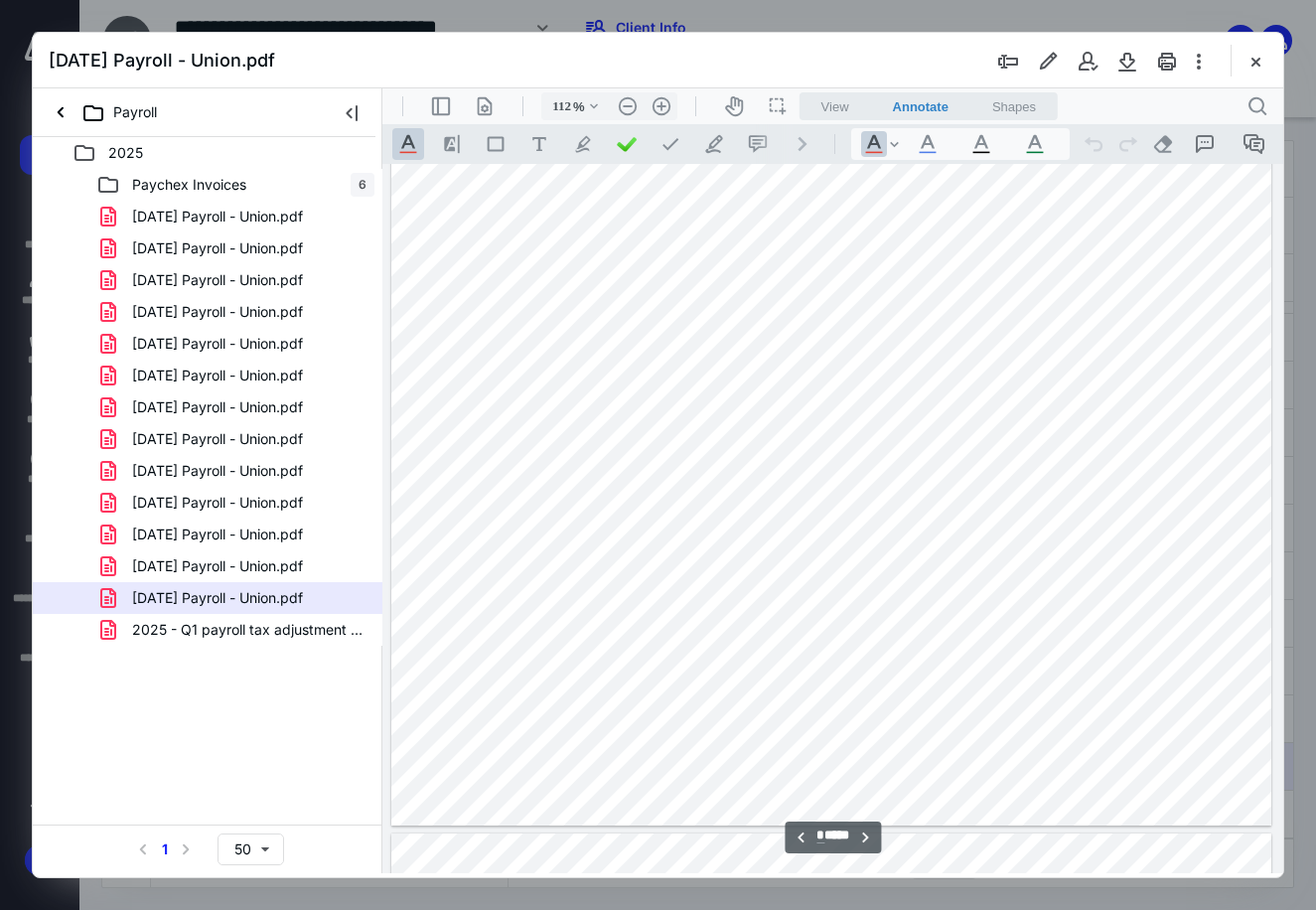 scroll, scrollTop: 2762, scrollLeft: 0, axis: vertical 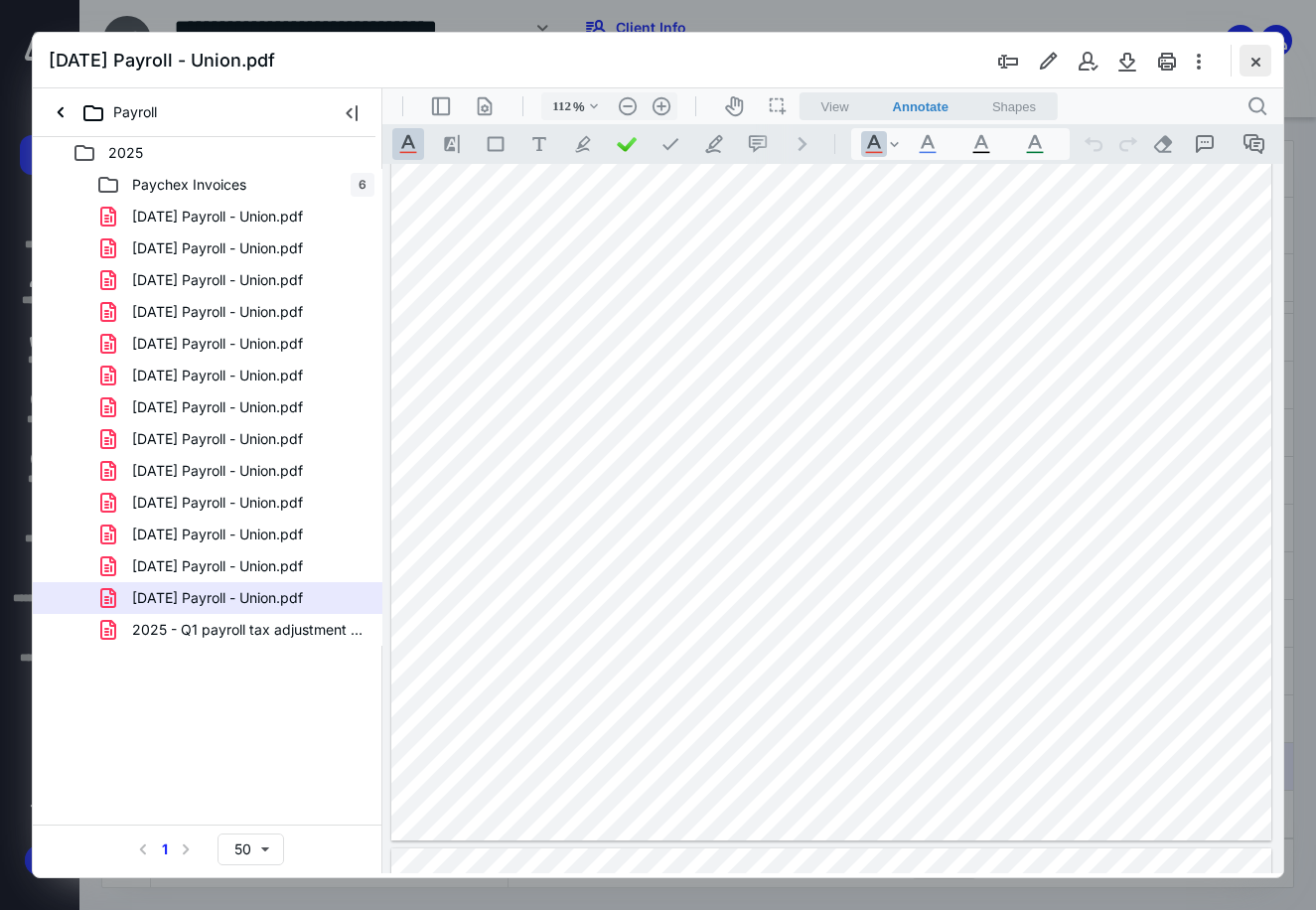 click at bounding box center (1255, 61) 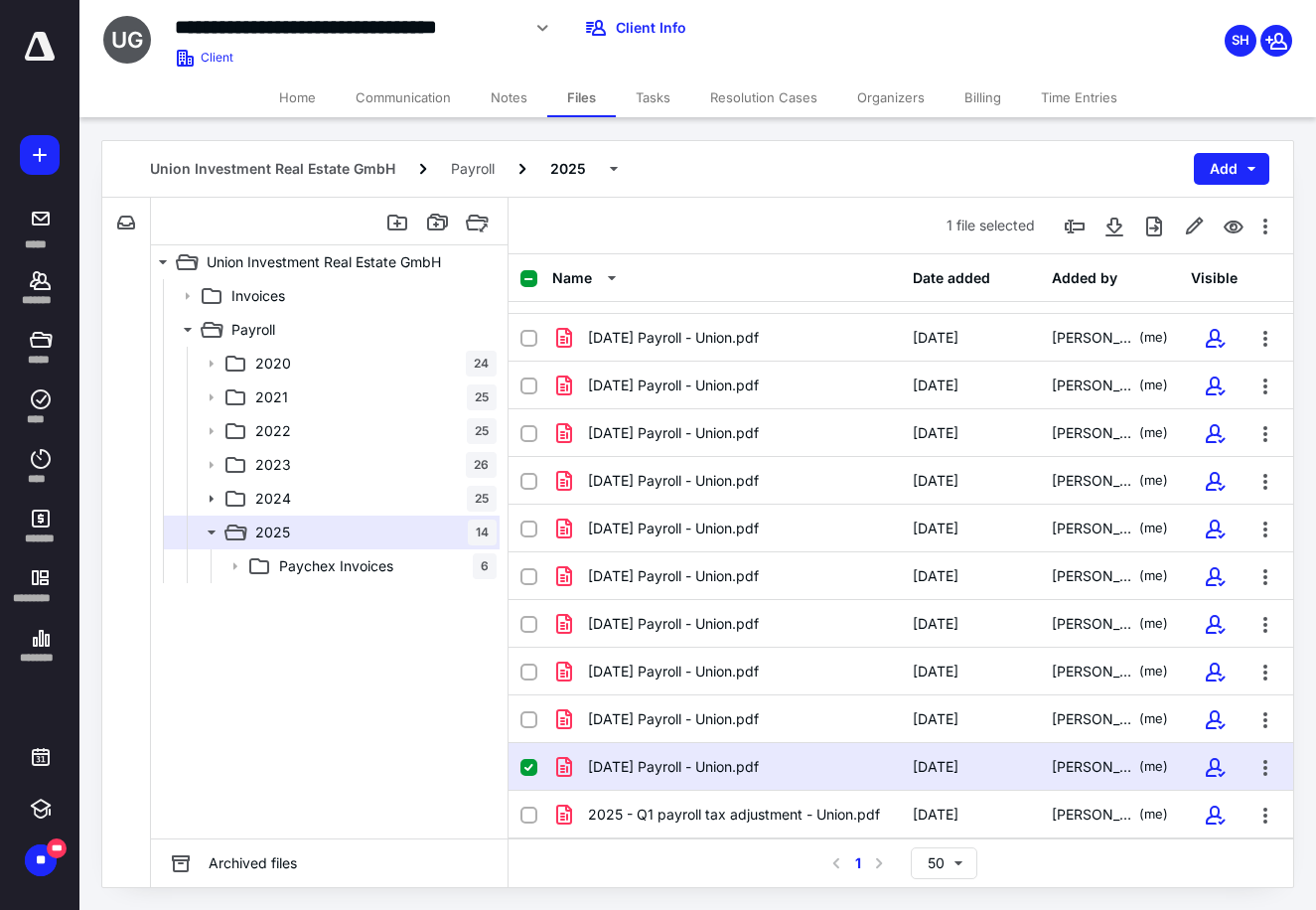 click on "Union Investment Real Estate GmbH Payroll 2025   Add" at bounding box center [697, 169] 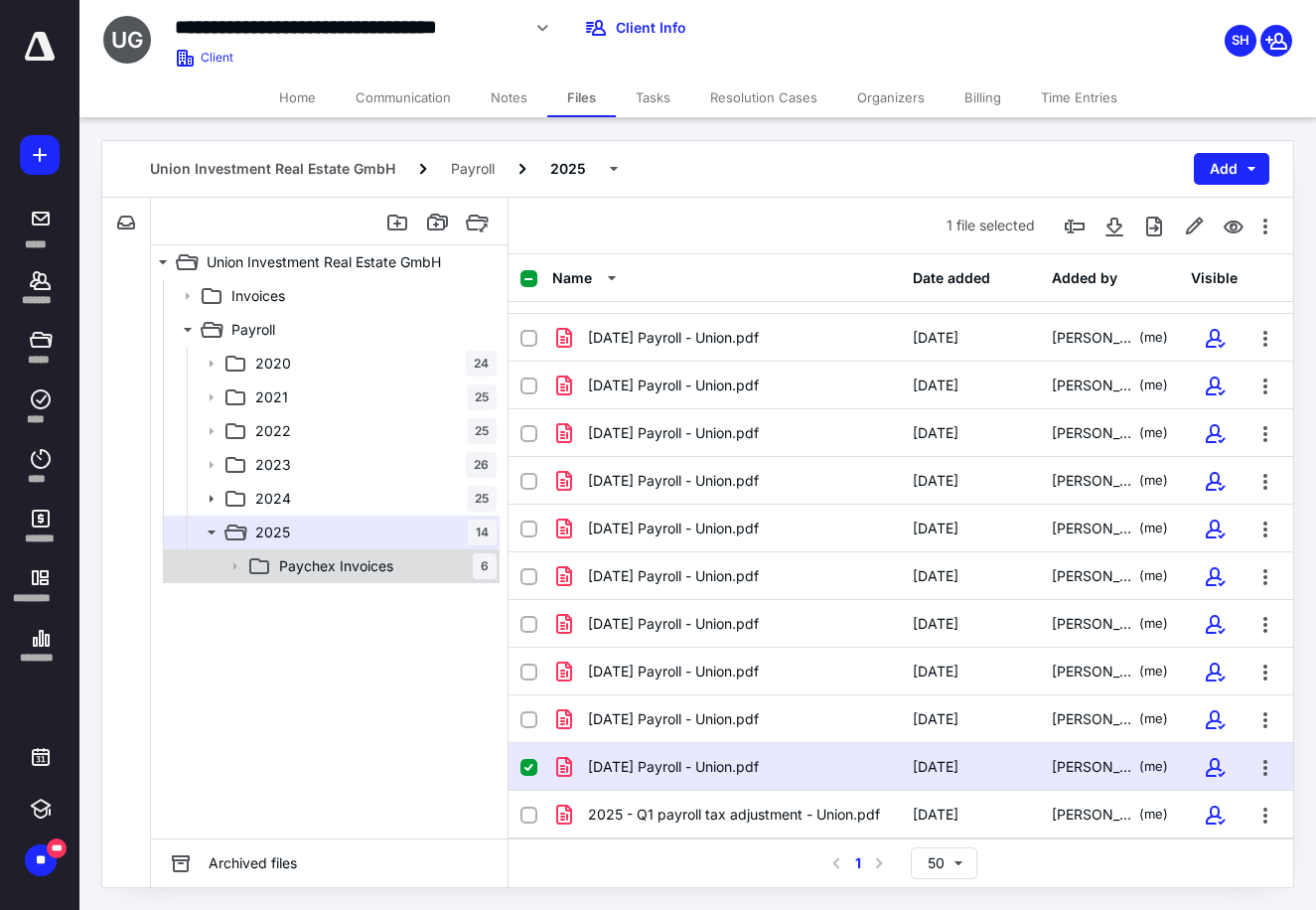 click on "Paychex Invoices 6" at bounding box center (383, 566) 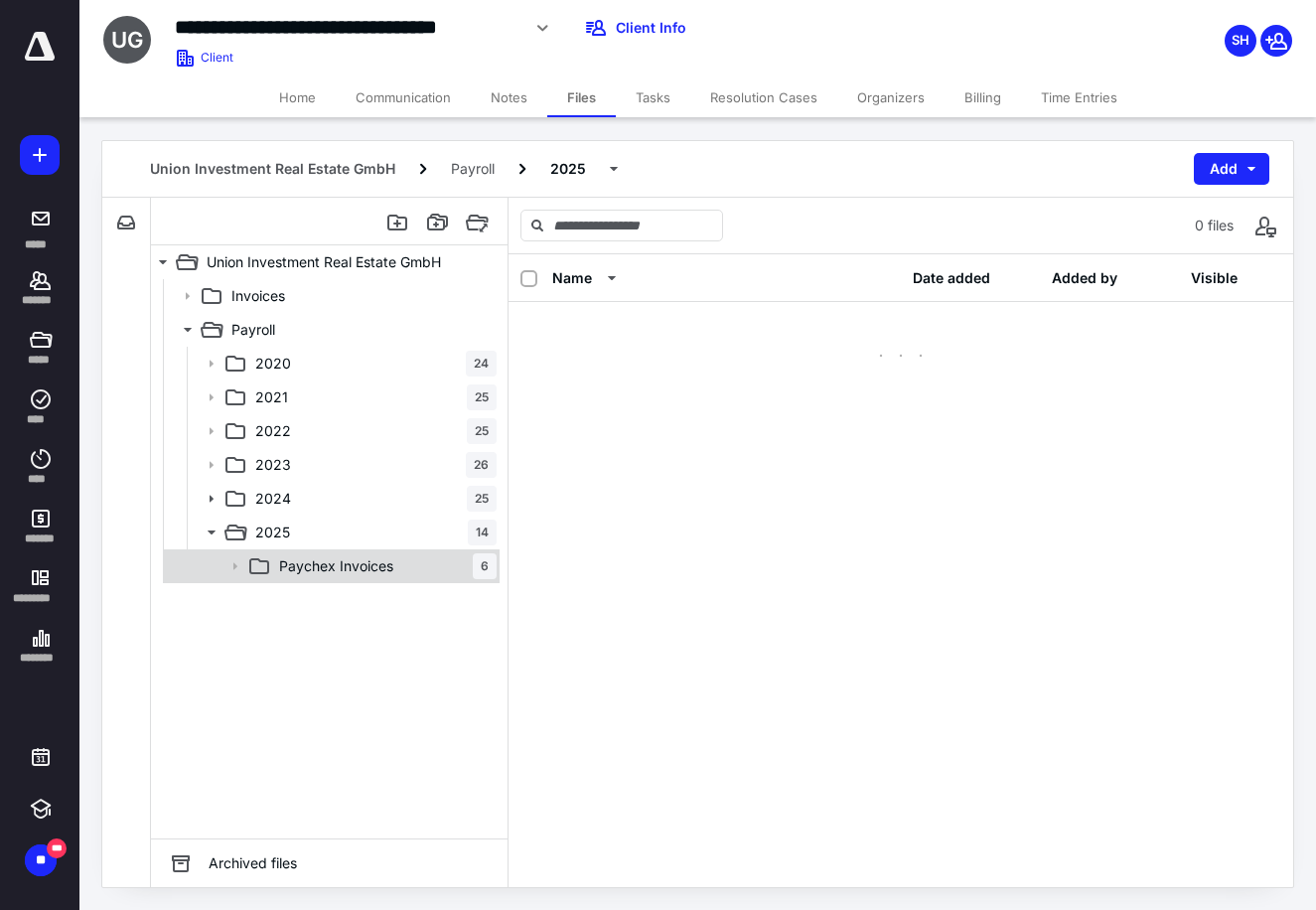 scroll, scrollTop: 0, scrollLeft: 0, axis: both 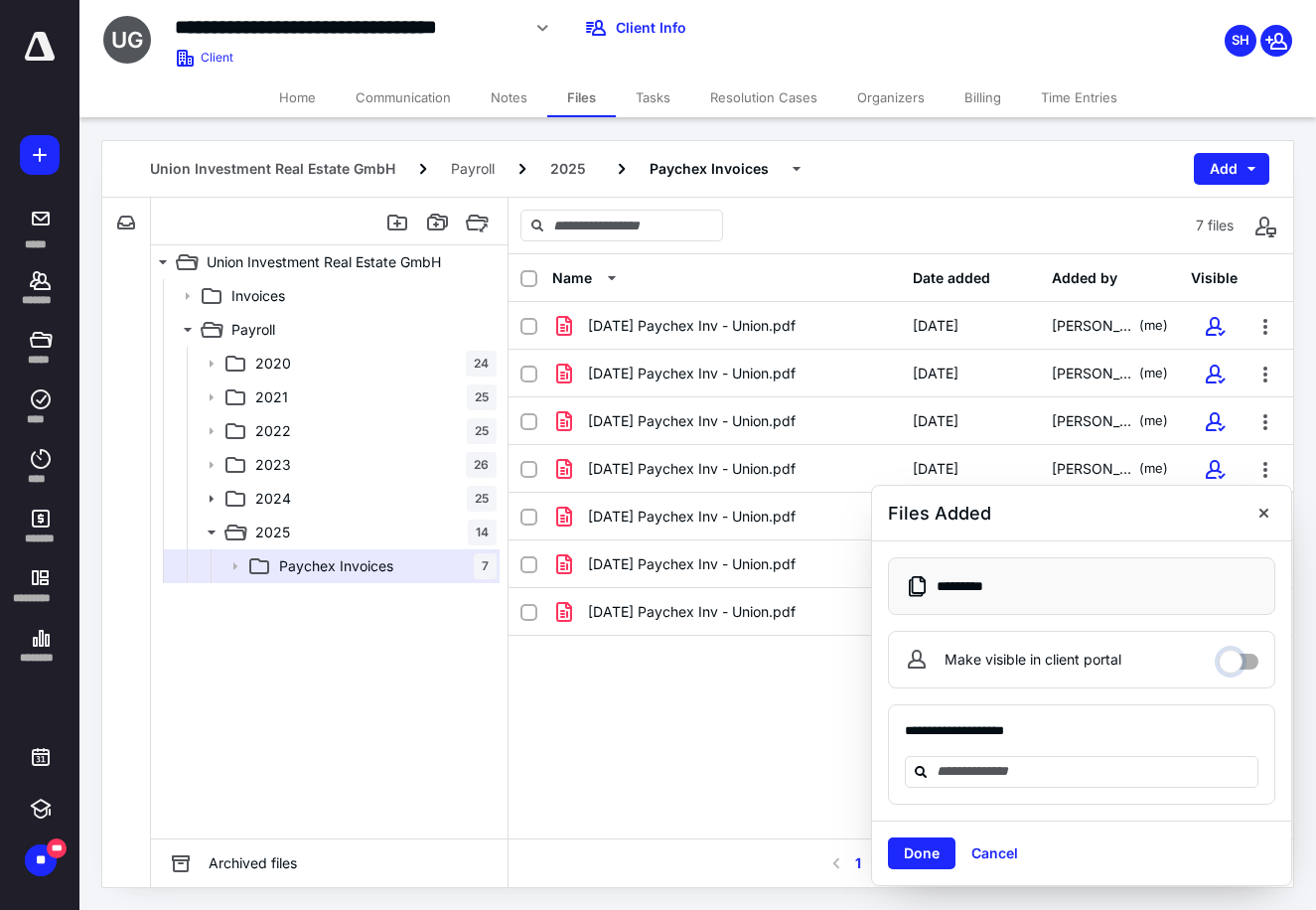 click on "Make visible in client portal" at bounding box center (1239, 657) 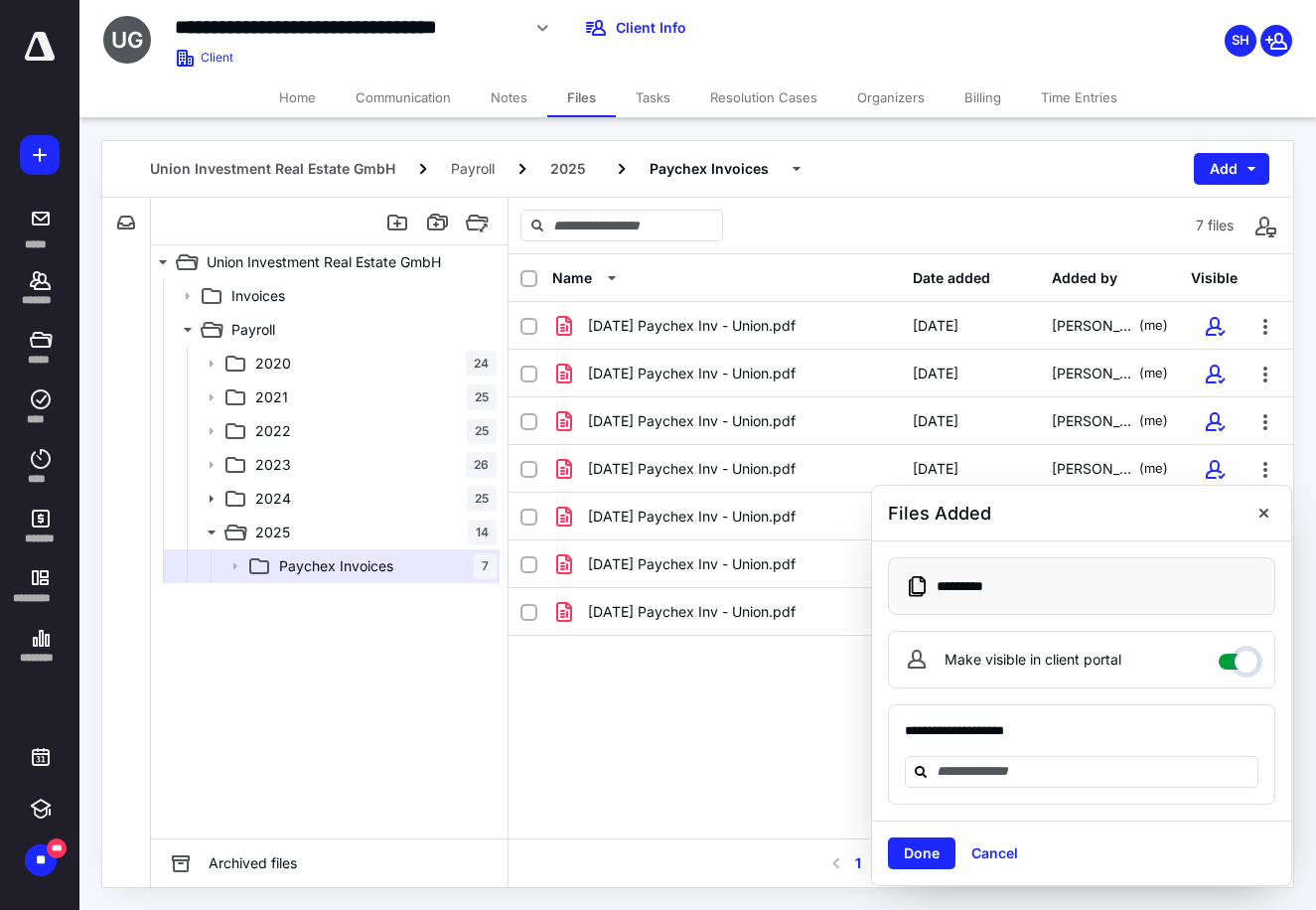 checkbox on "****" 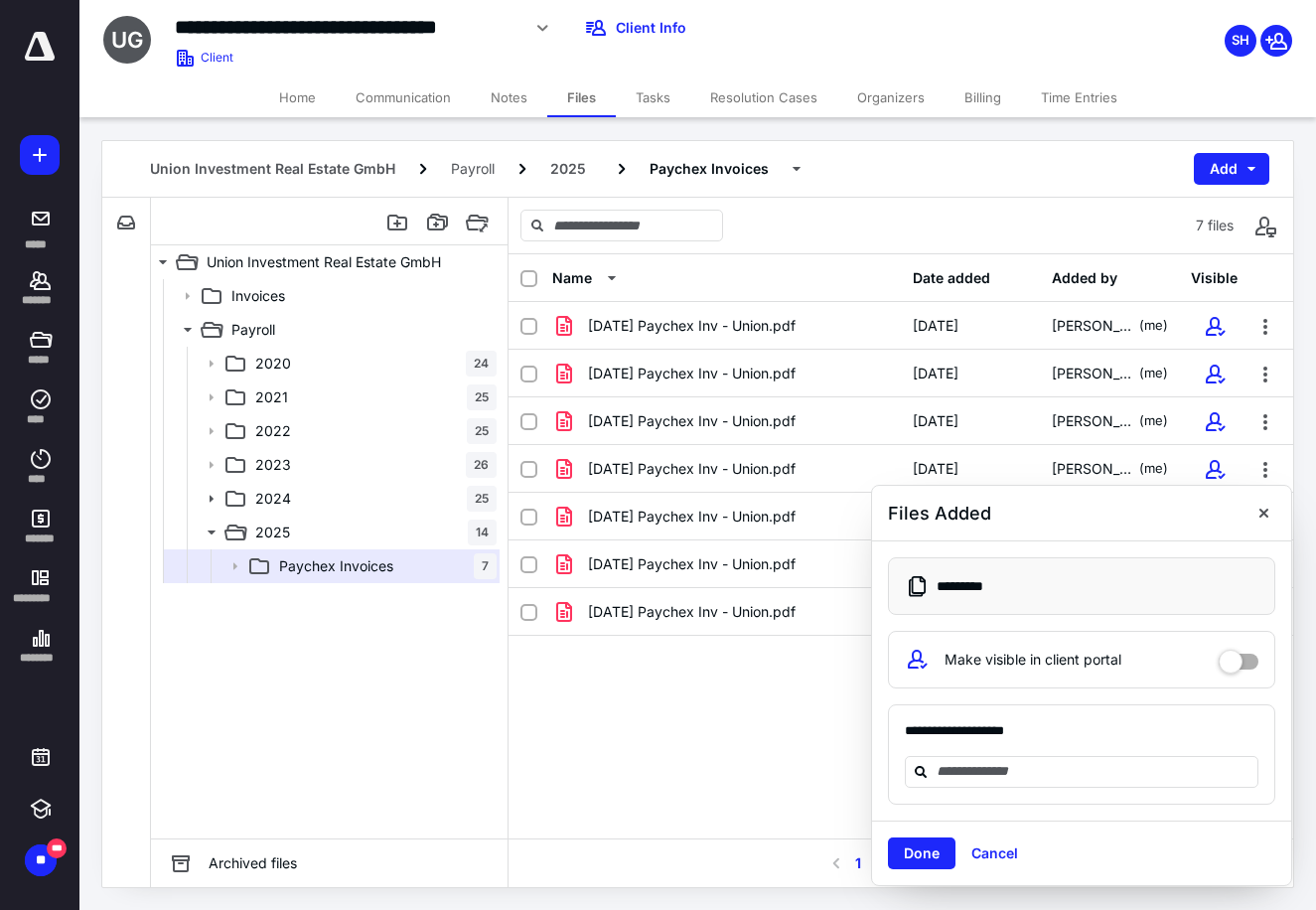 click on "Done" at bounding box center [922, 853] 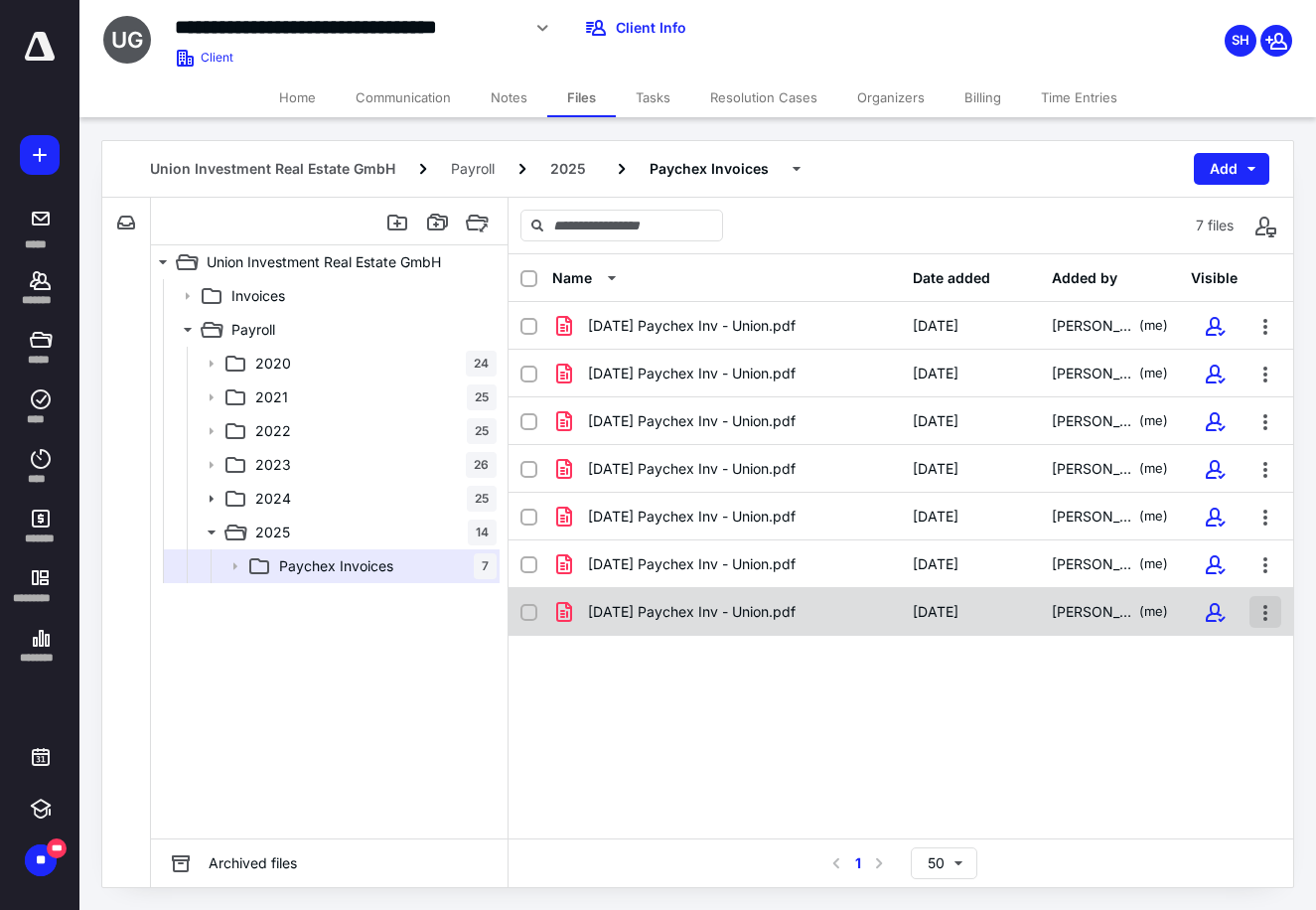 click at bounding box center (1265, 612) 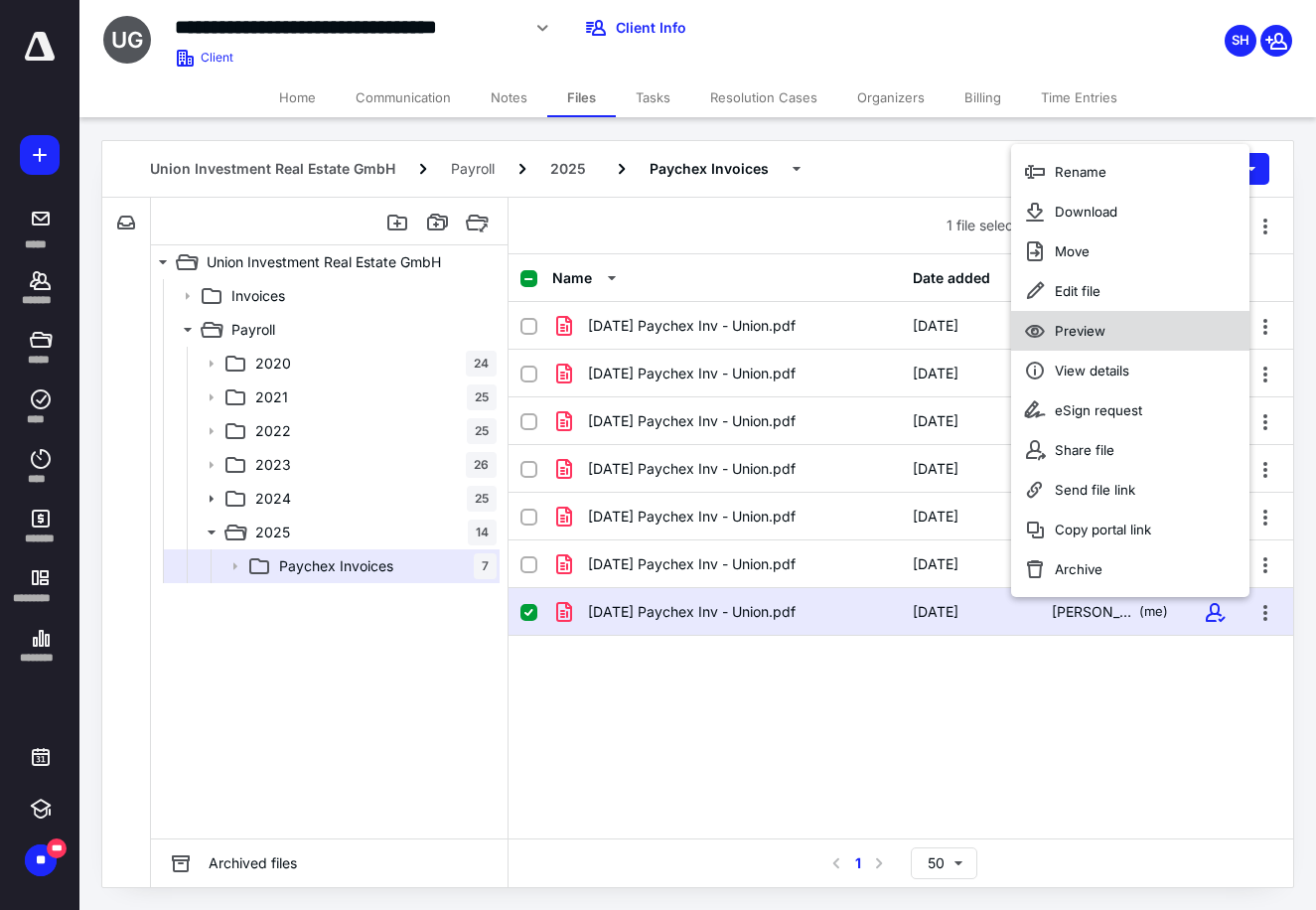 click on "Preview" at bounding box center [1080, 331] 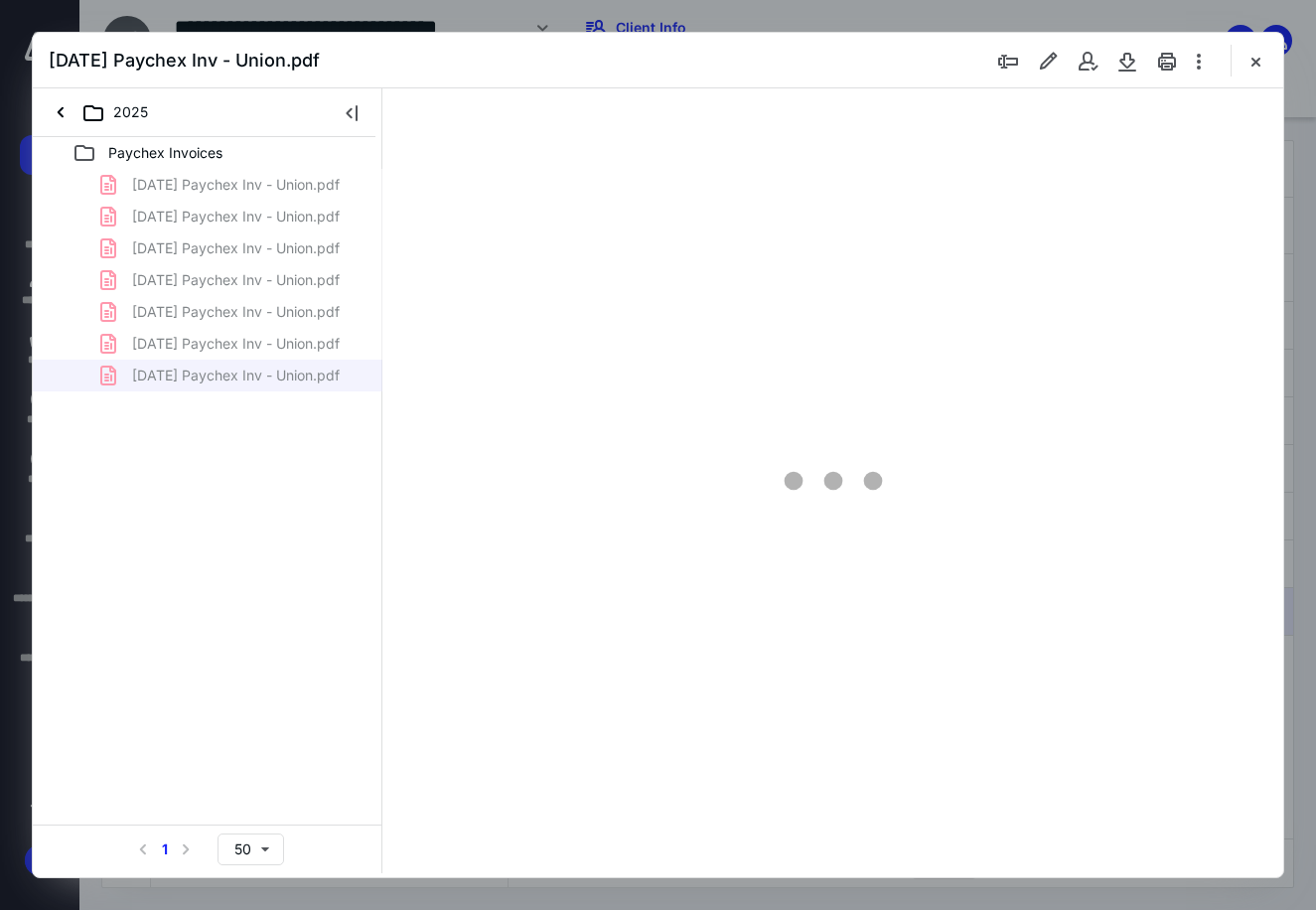 scroll, scrollTop: 0, scrollLeft: 0, axis: both 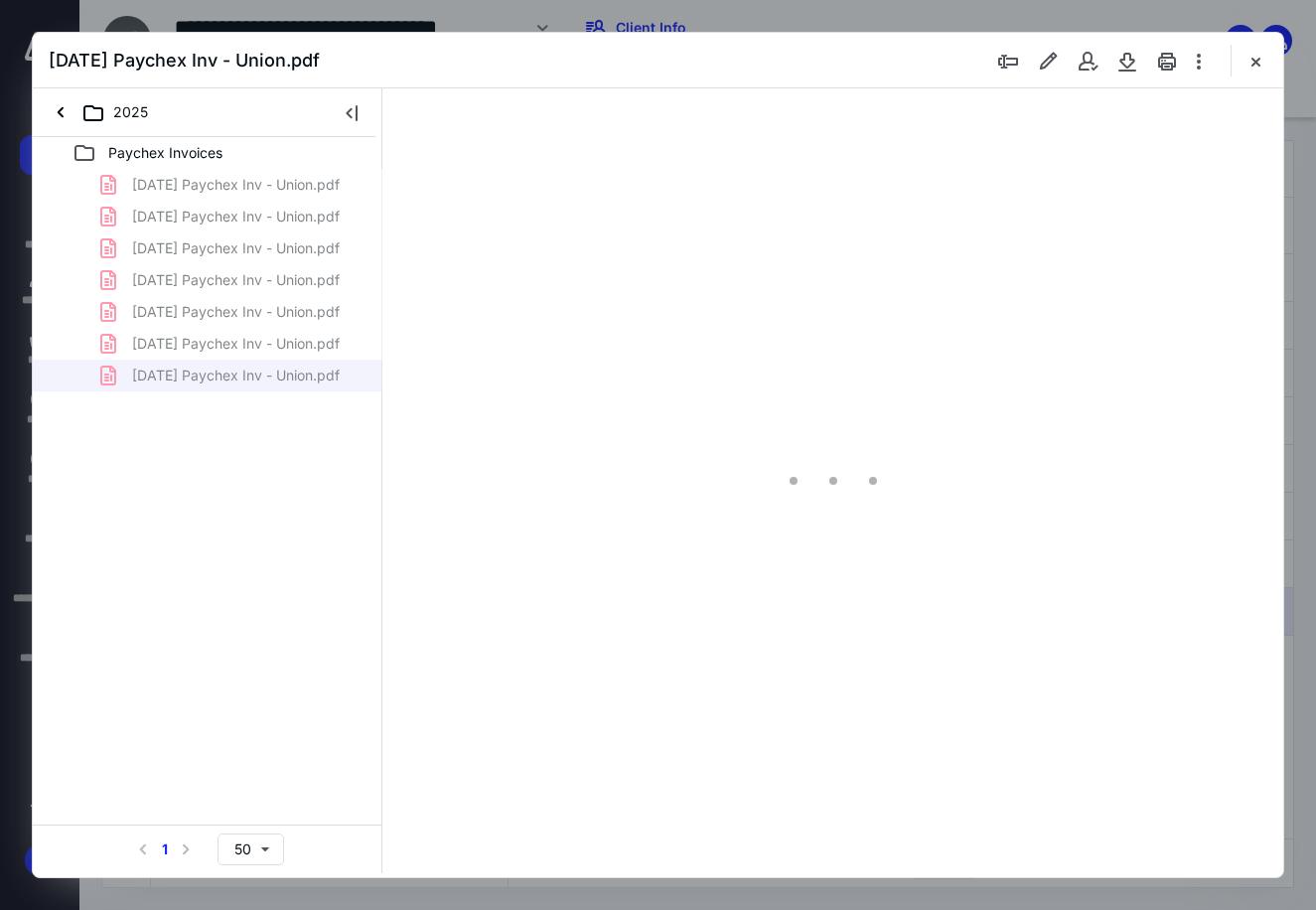 type on "90" 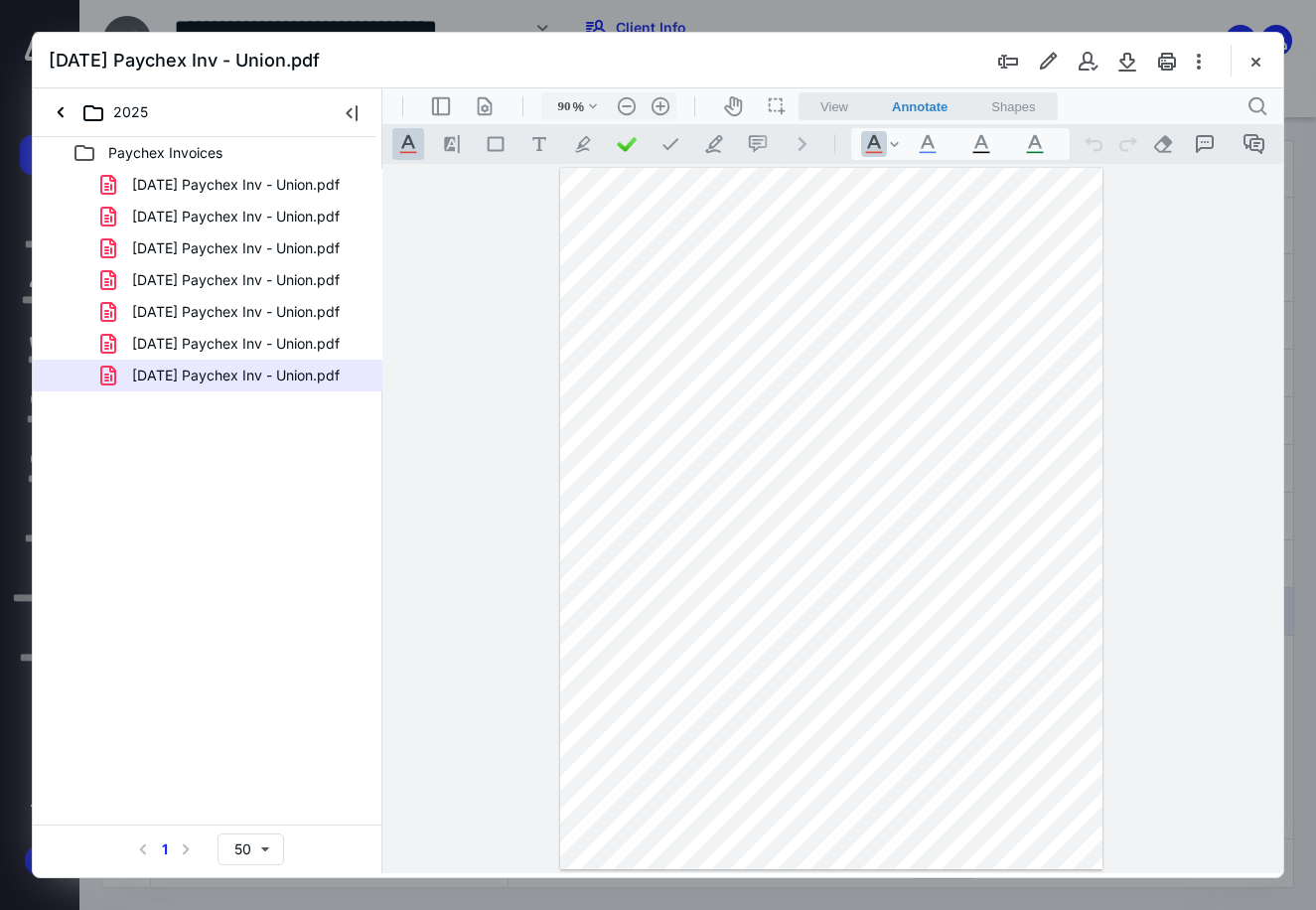 click at bounding box center [831, 519] 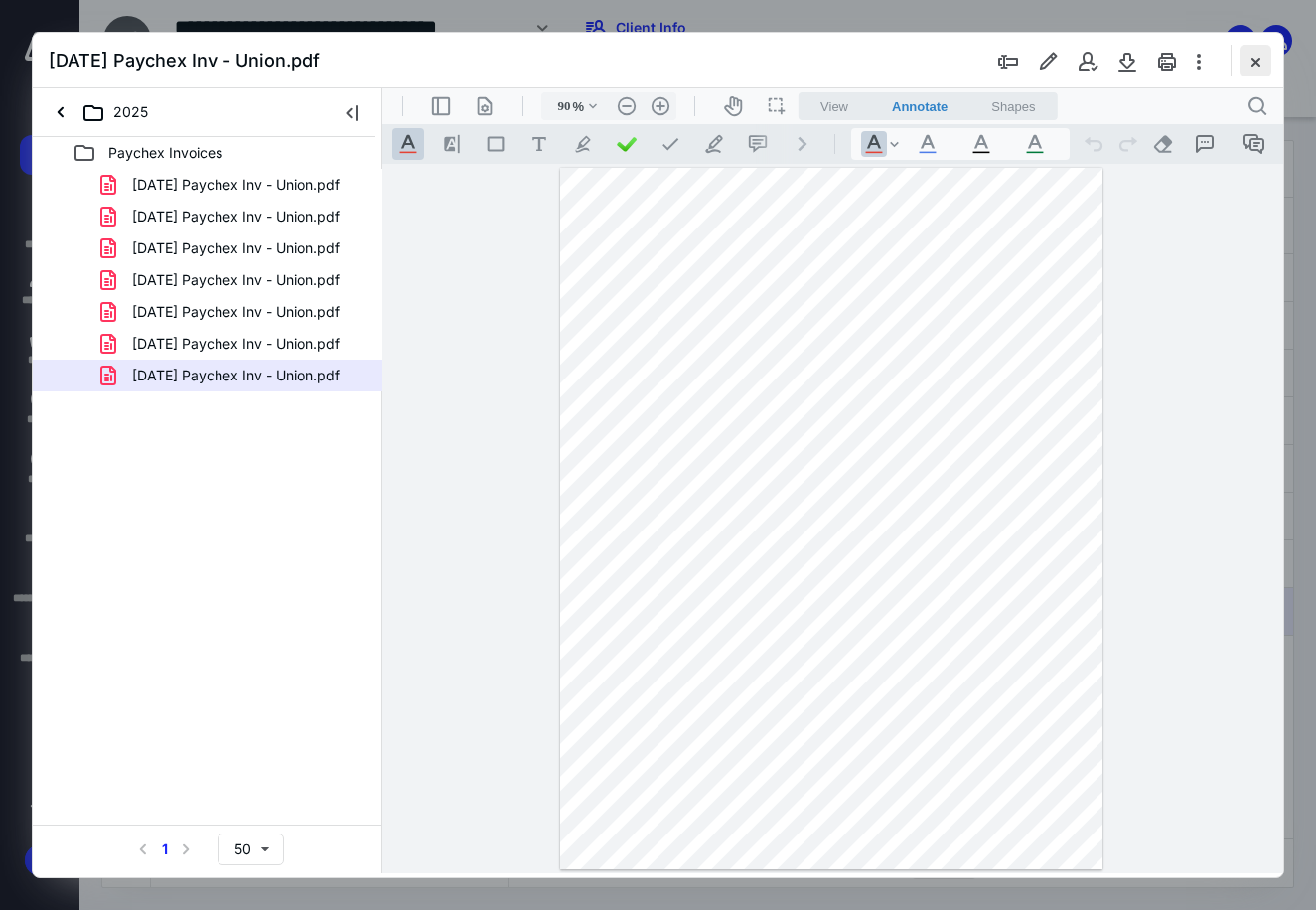click at bounding box center (1255, 61) 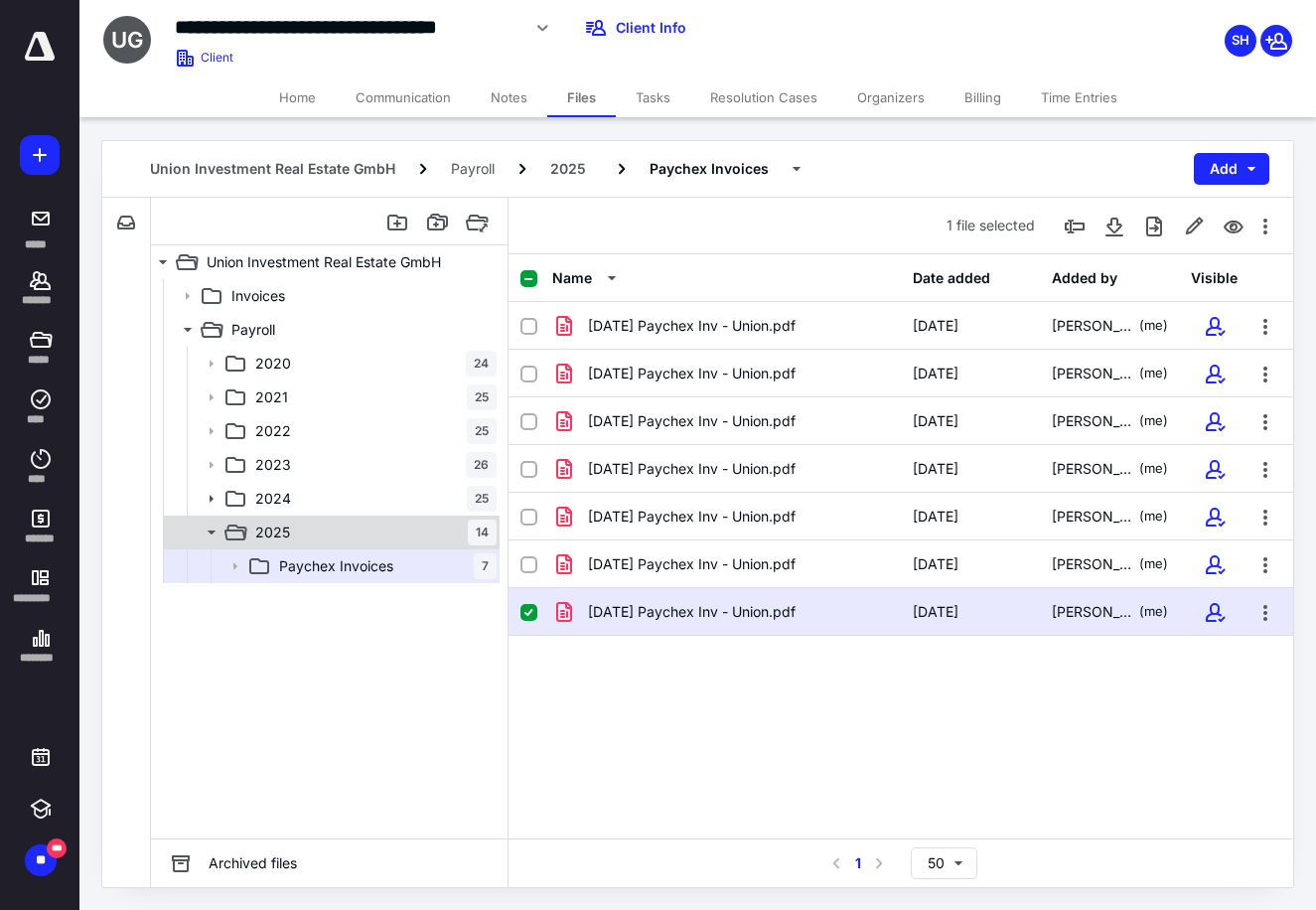 click on "2025 14" at bounding box center (371, 532) 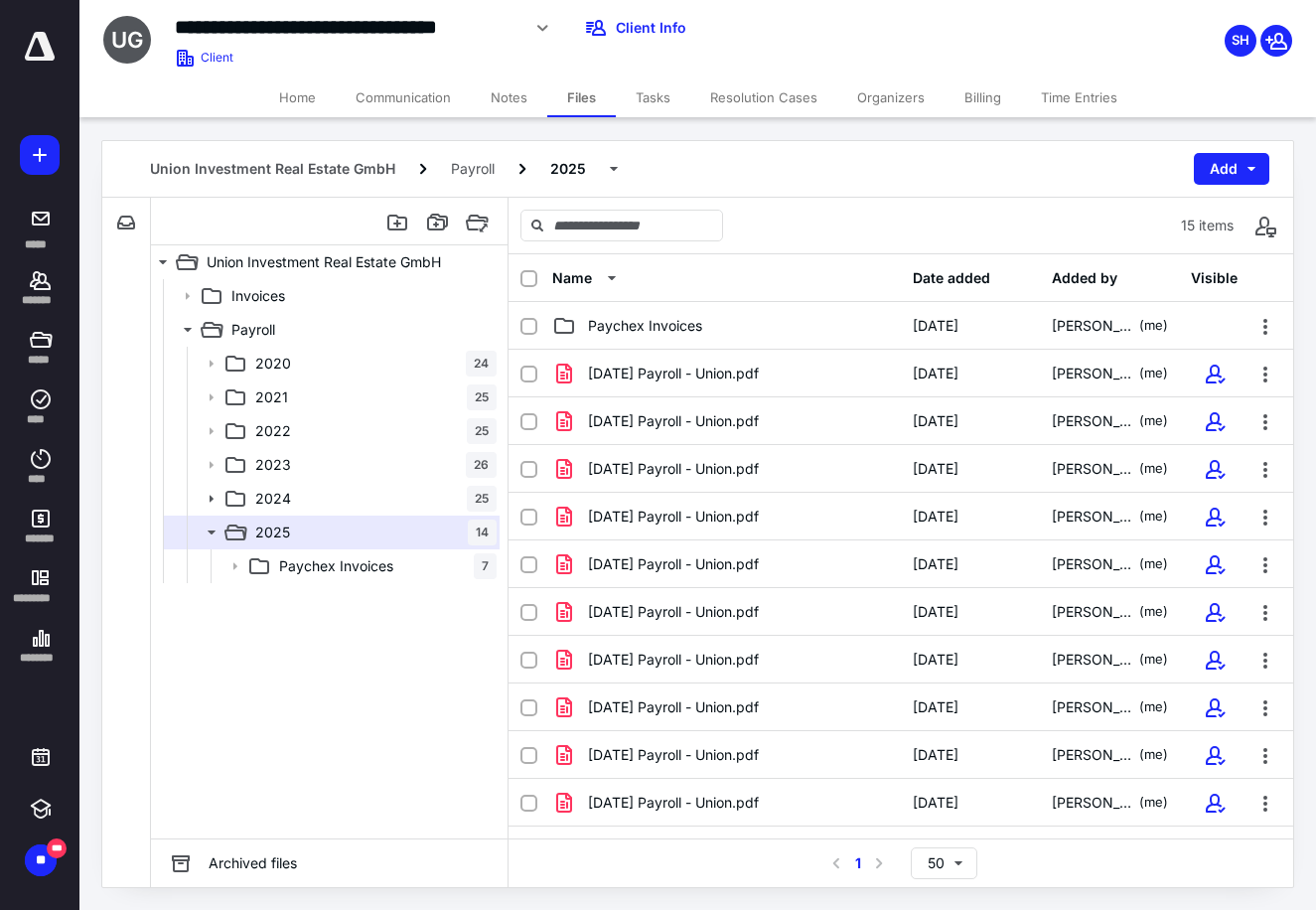 click on "Invoices Payroll 2020 24 2021 25 2022 25 2023 26 2024 25 2025 14 Paychex Invoices 7" at bounding box center [329, 558] 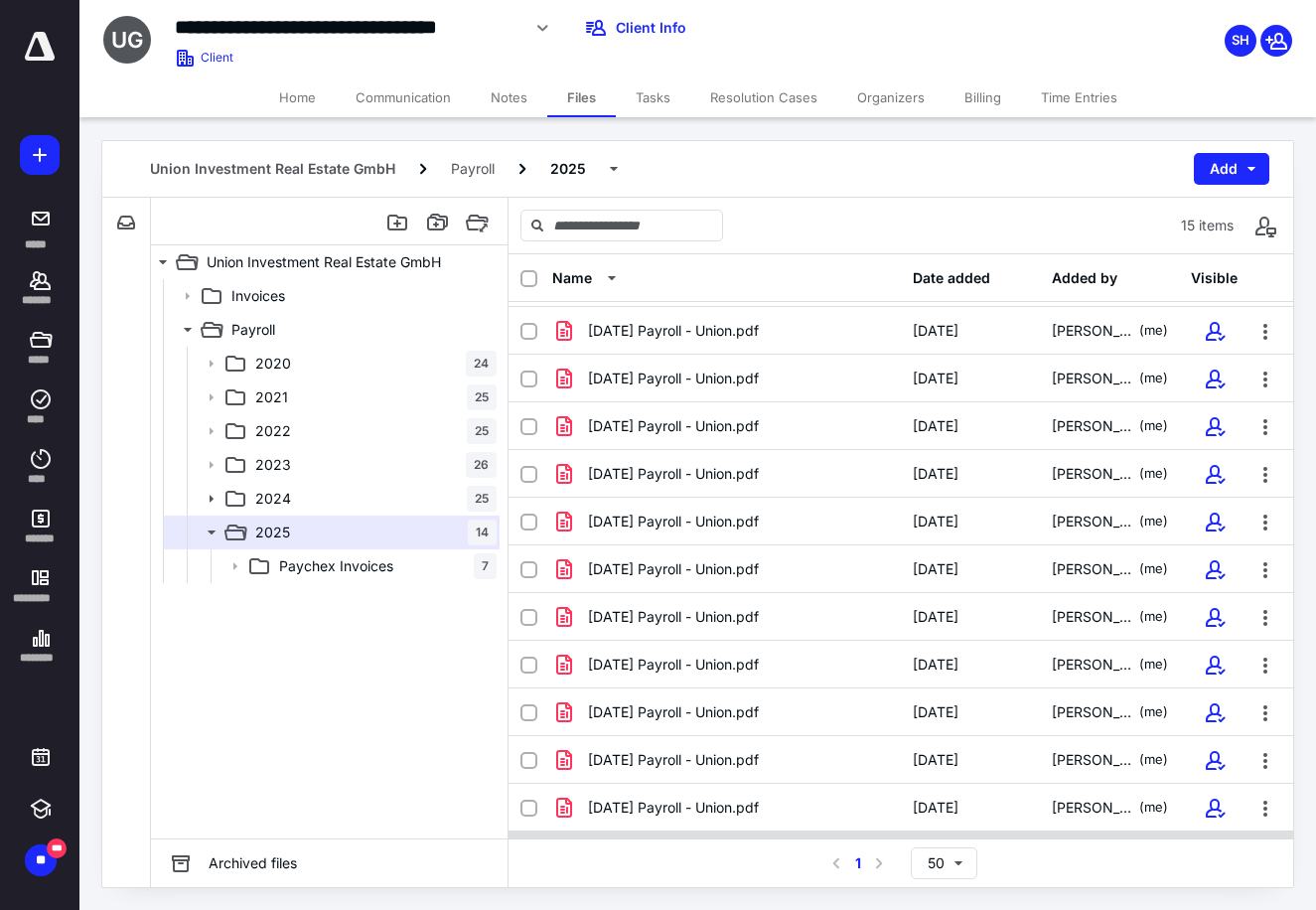 scroll, scrollTop: 179, scrollLeft: 0, axis: vertical 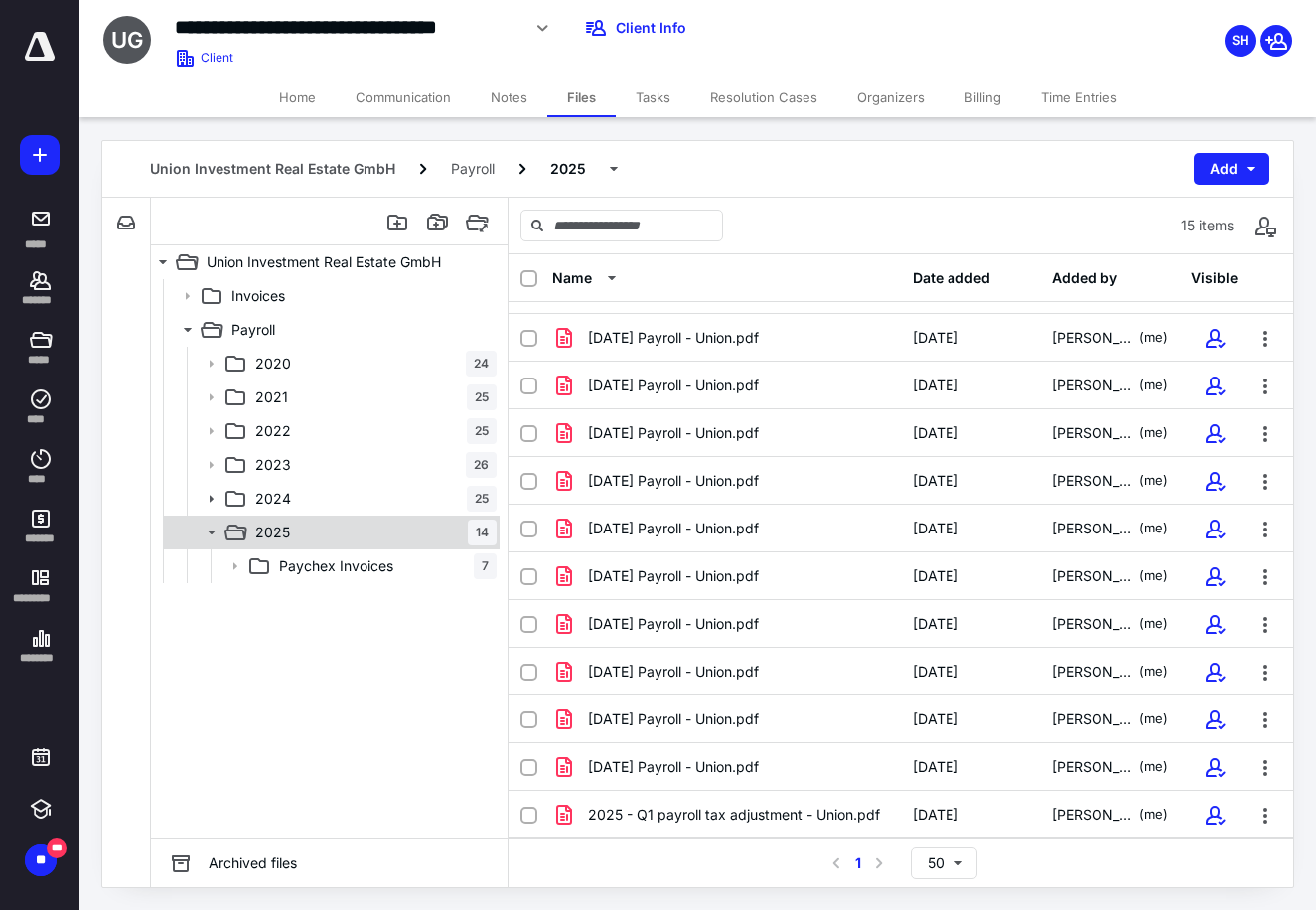 click on "2025" at bounding box center [272, 532] 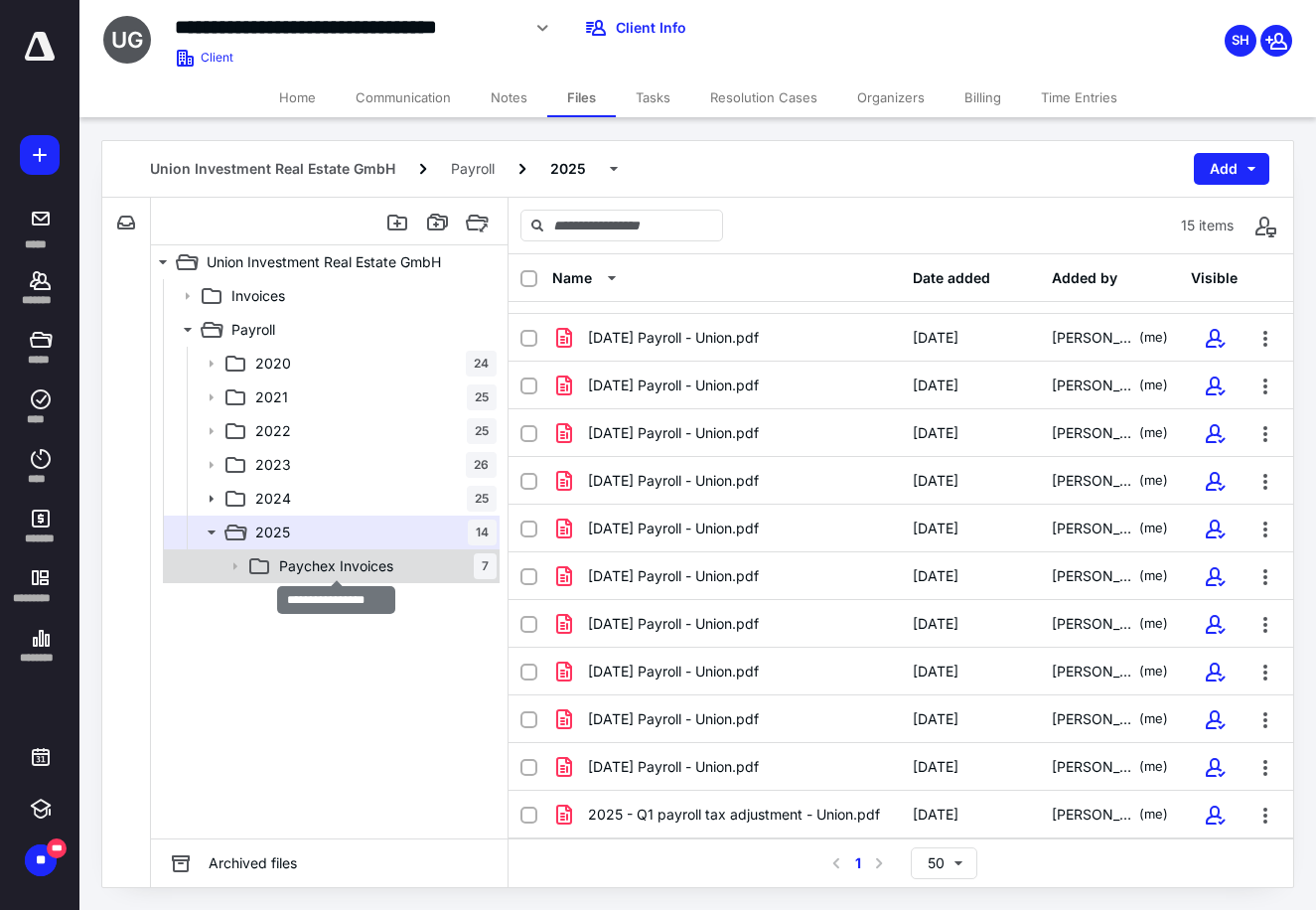 click on "Paychex Invoices" at bounding box center [336, 566] 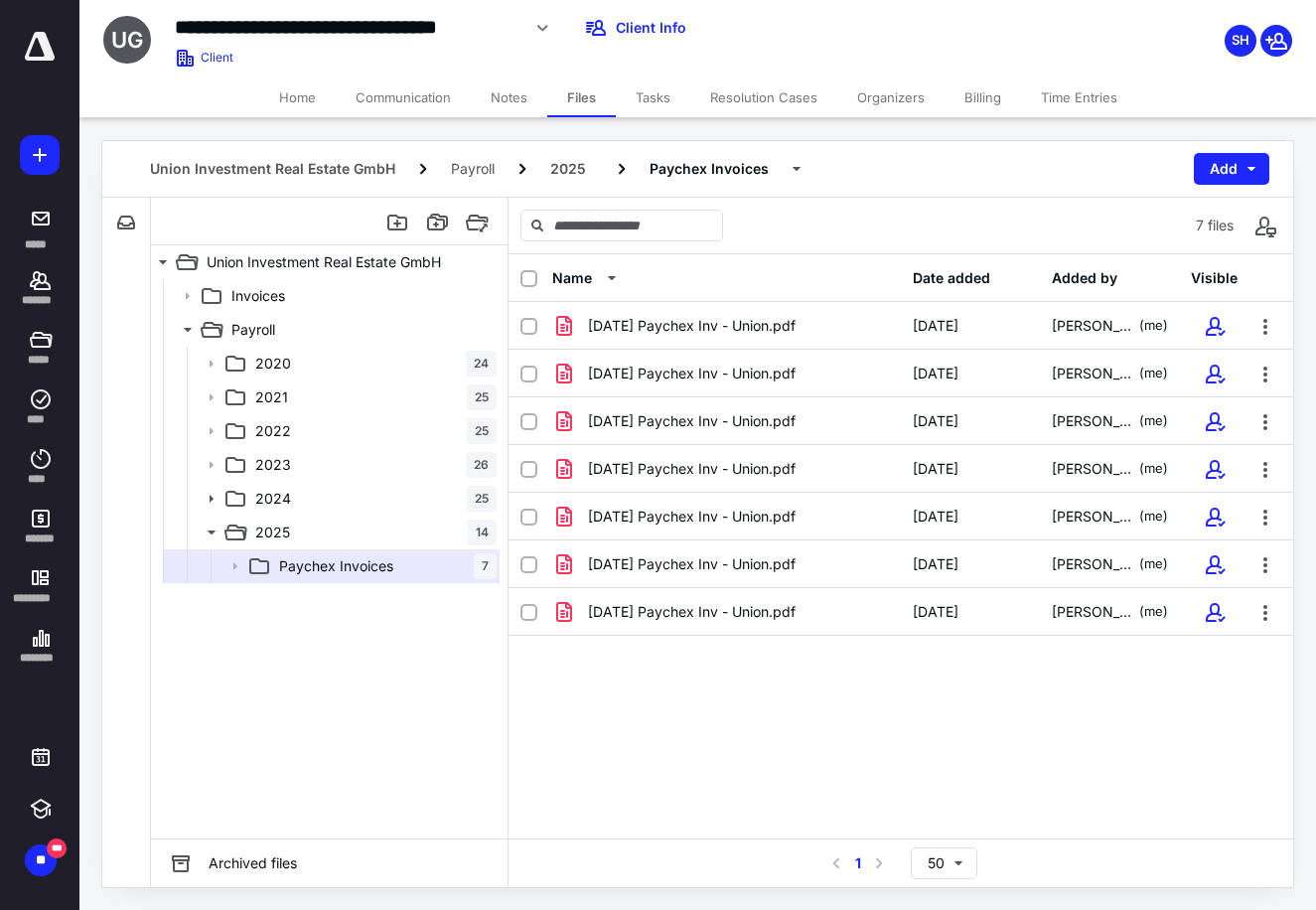 click at bounding box center (40, 47) 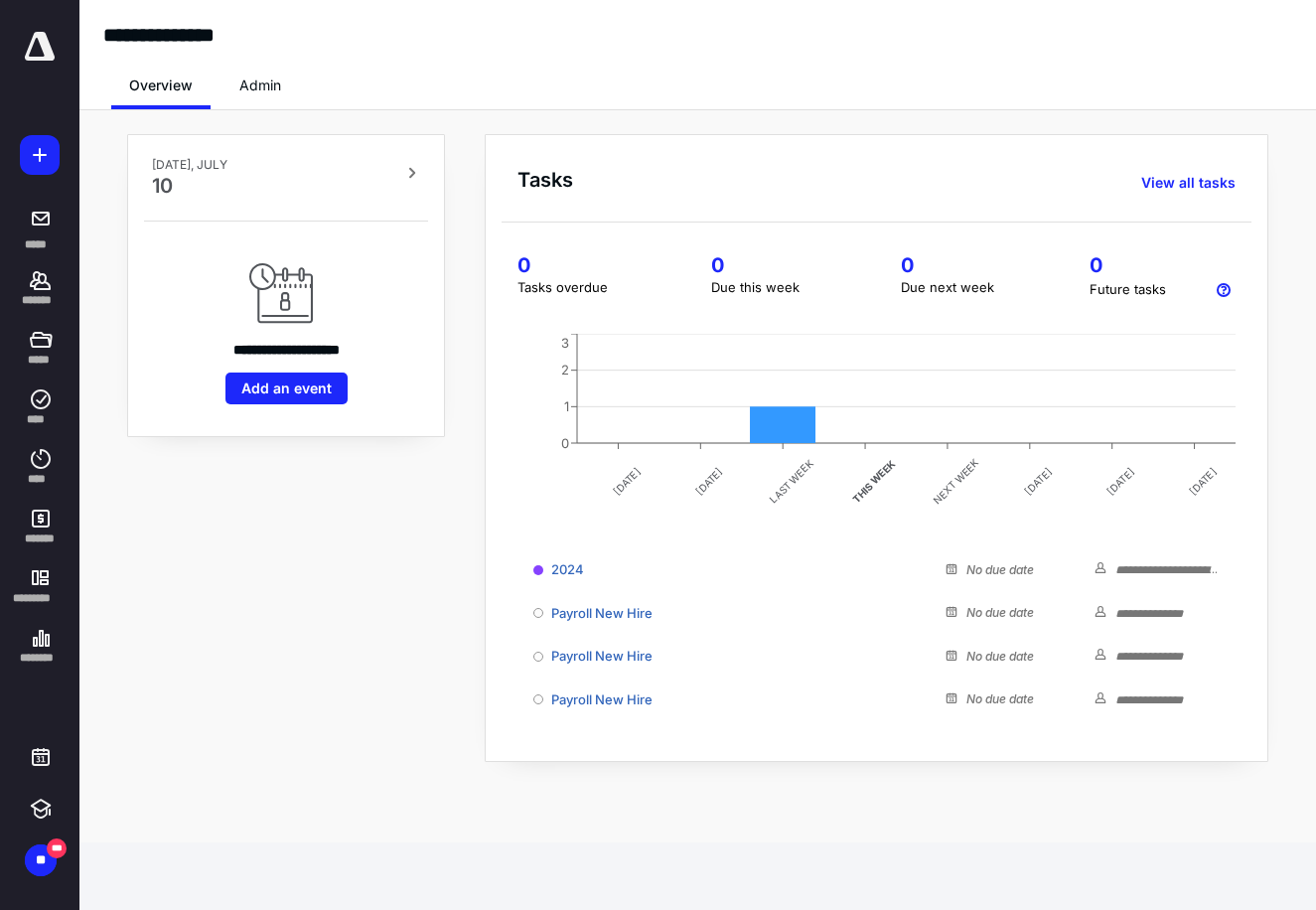 click on "**********" at bounding box center (658, 455) 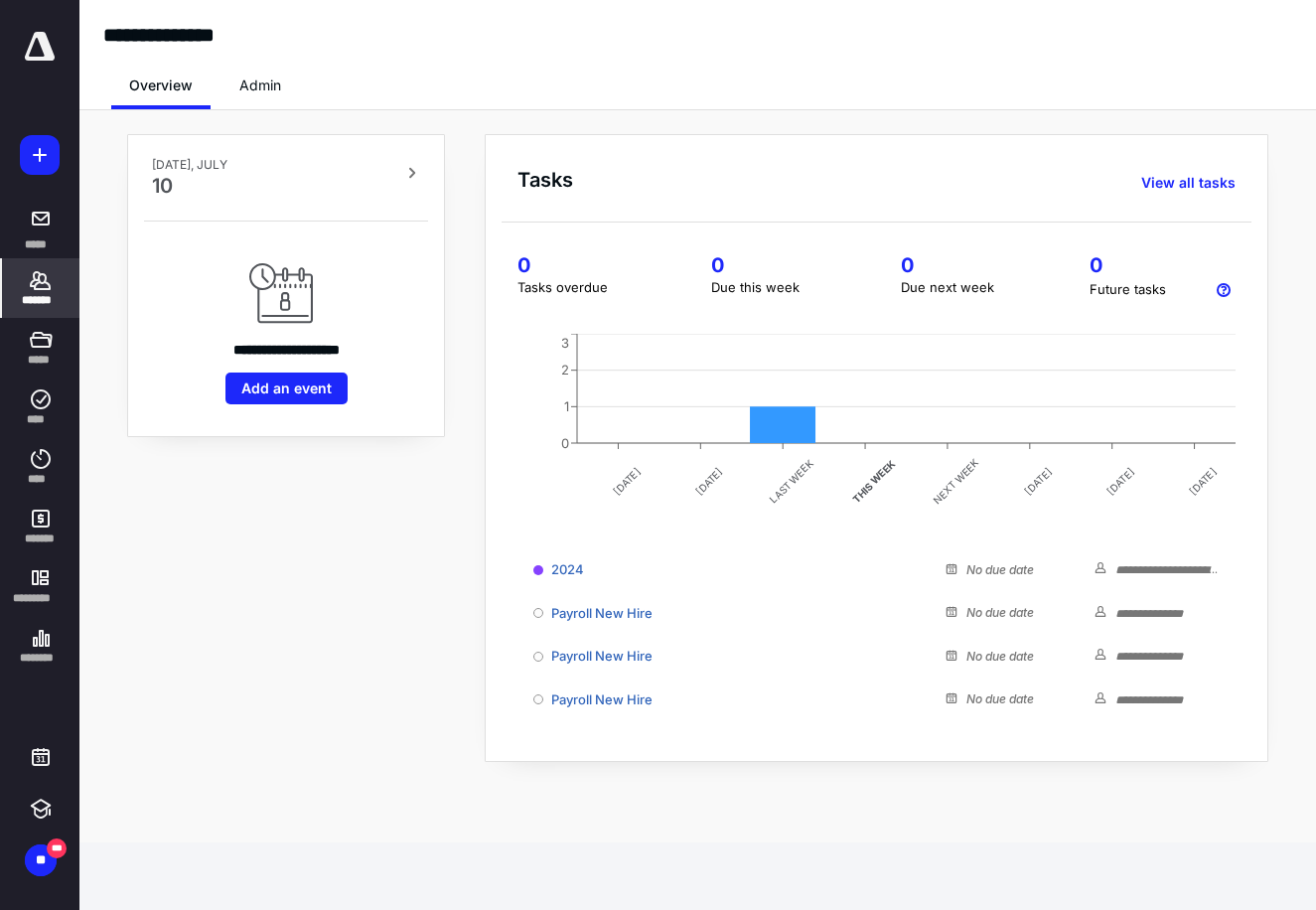 click on "*******" at bounding box center [41, 300] 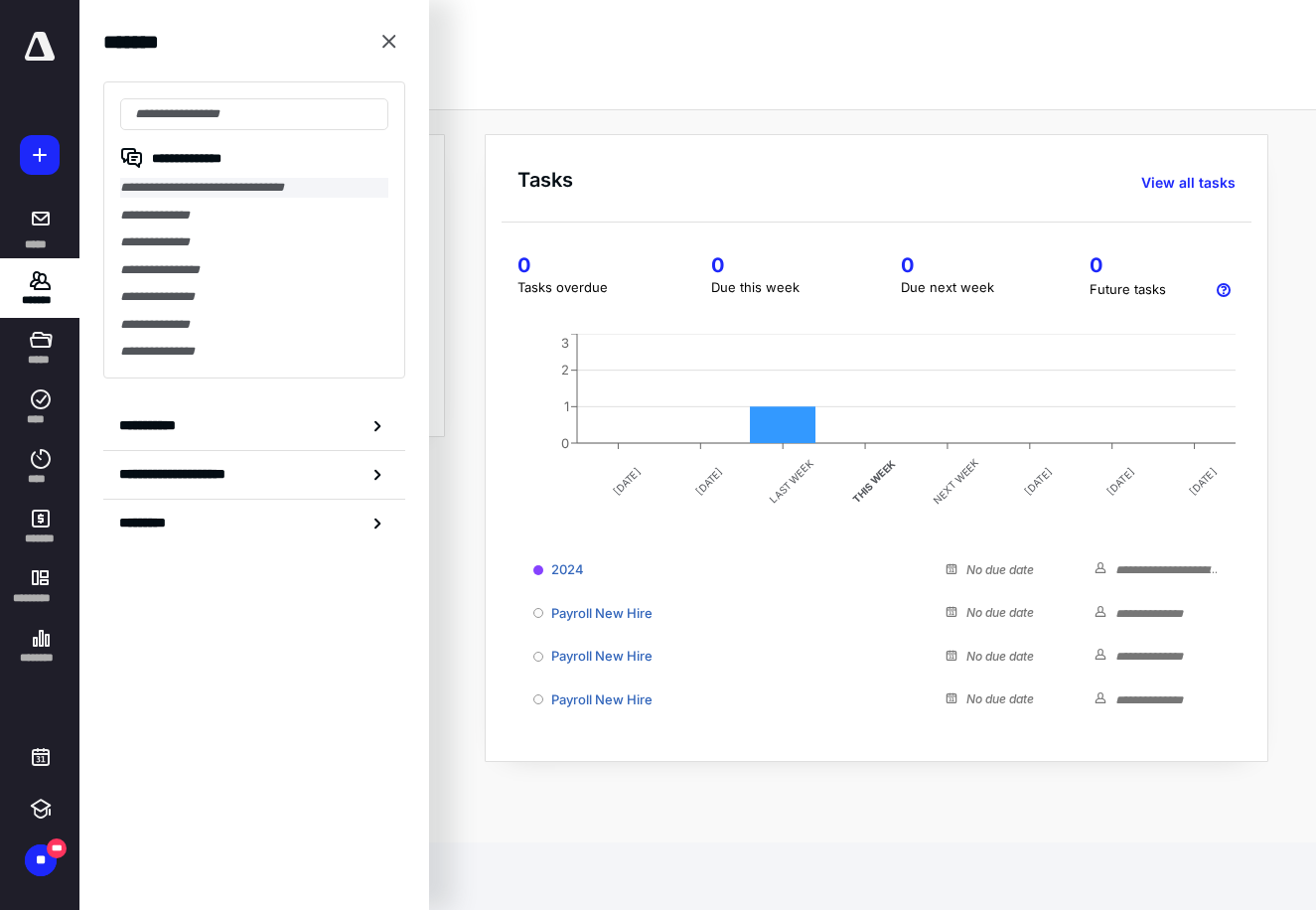 click on "**********" at bounding box center [254, 188] 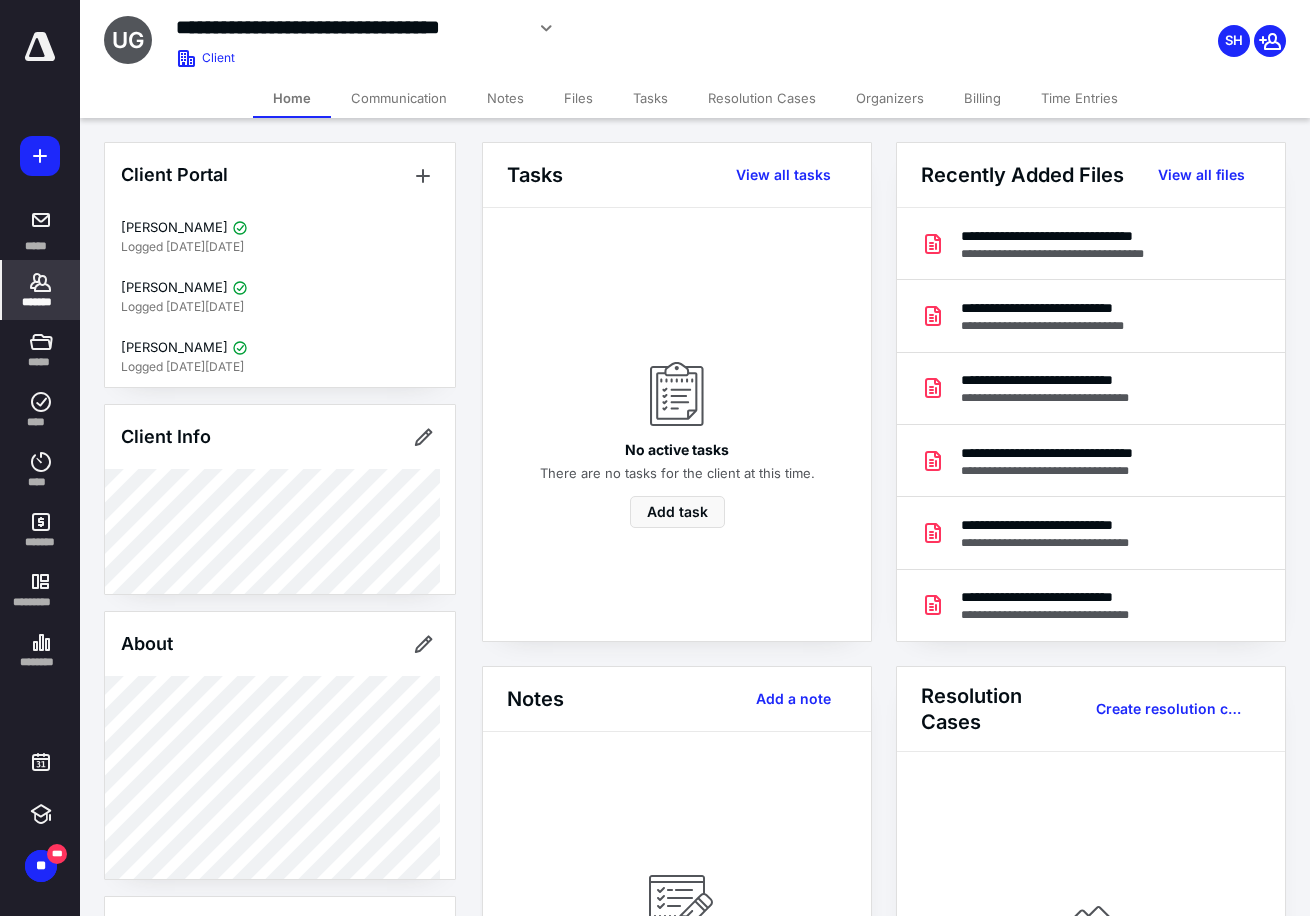 click on "Tasks" at bounding box center (650, 98) 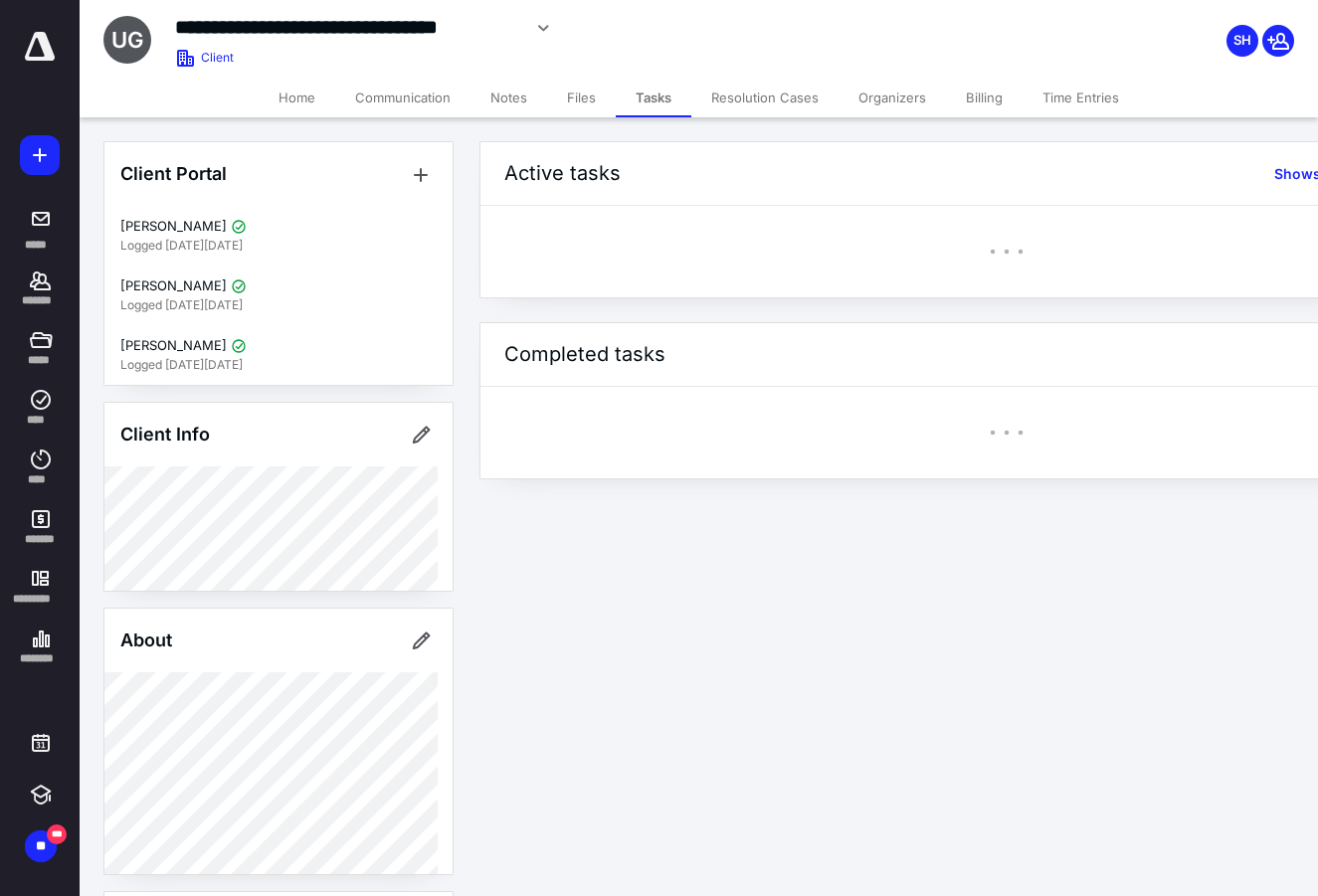 click on "Files" at bounding box center (581, 97) 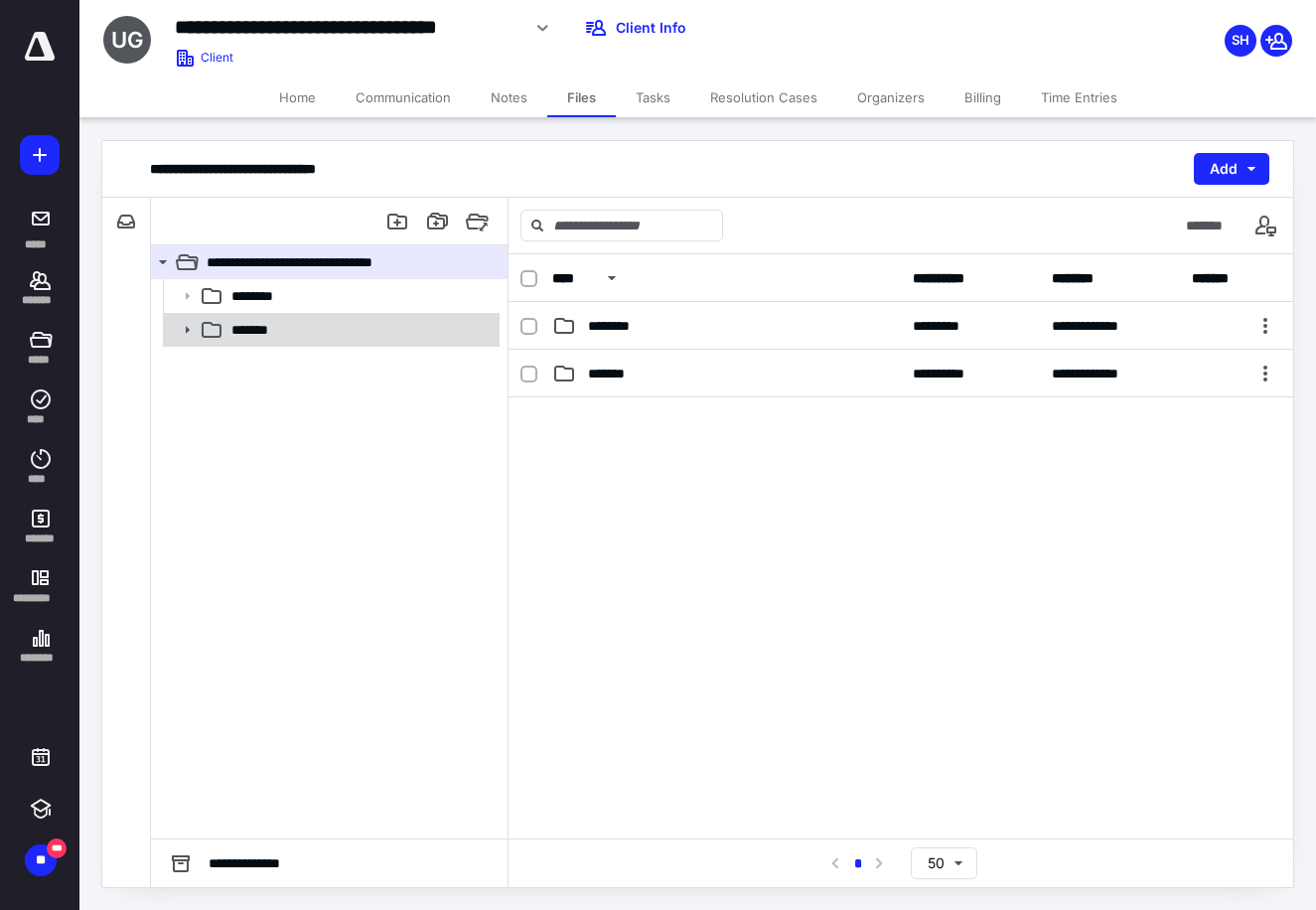 click 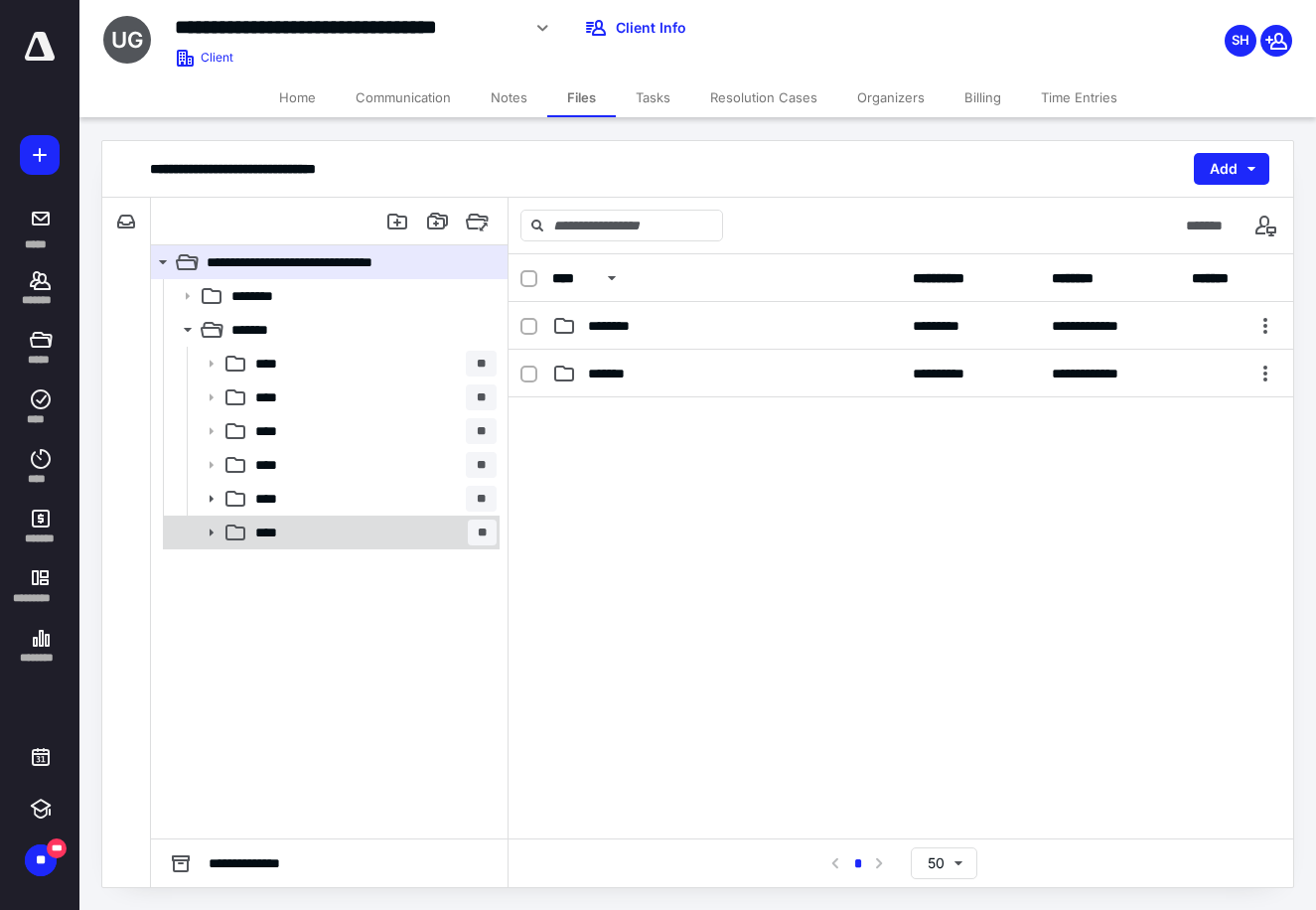 click 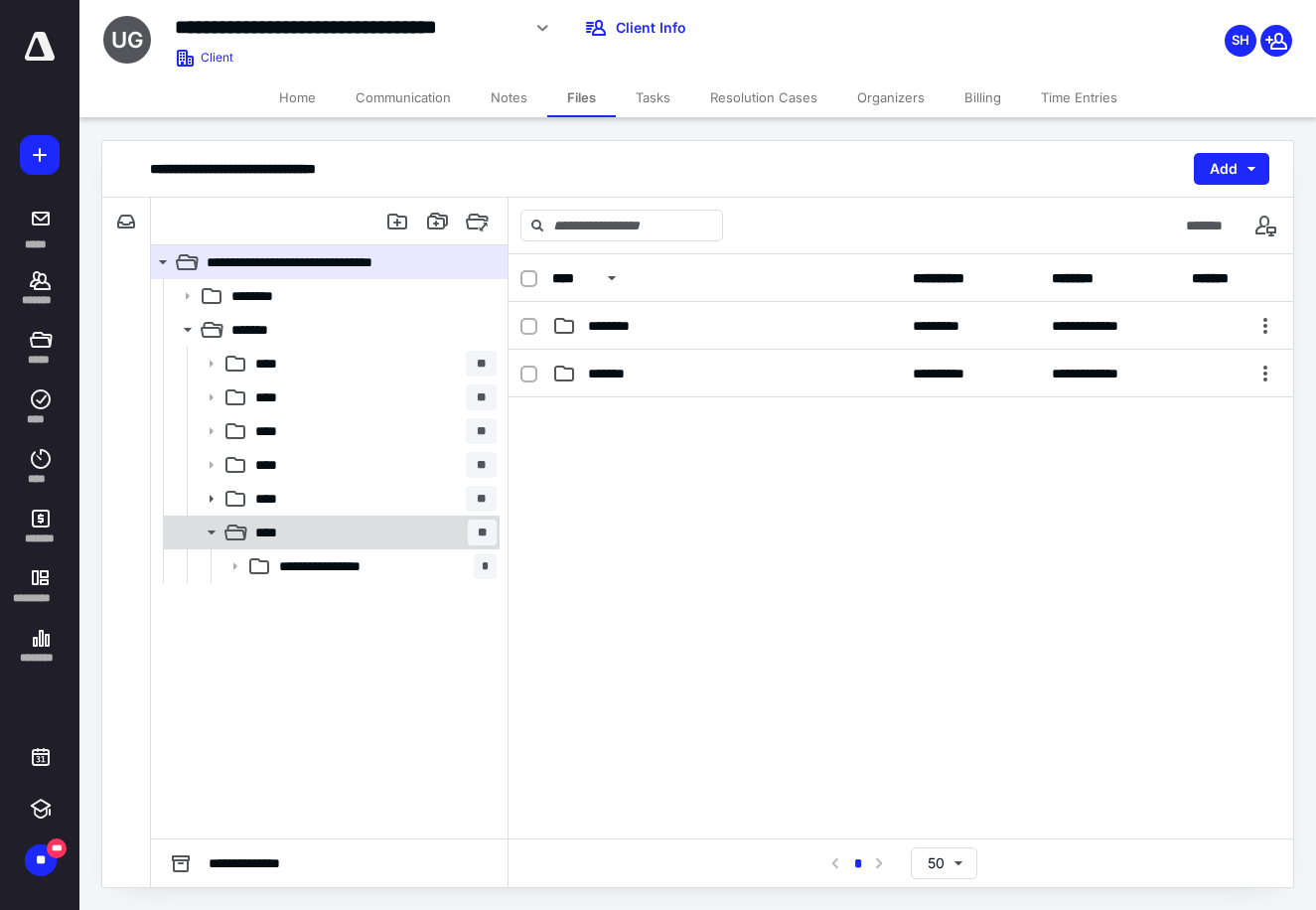 click 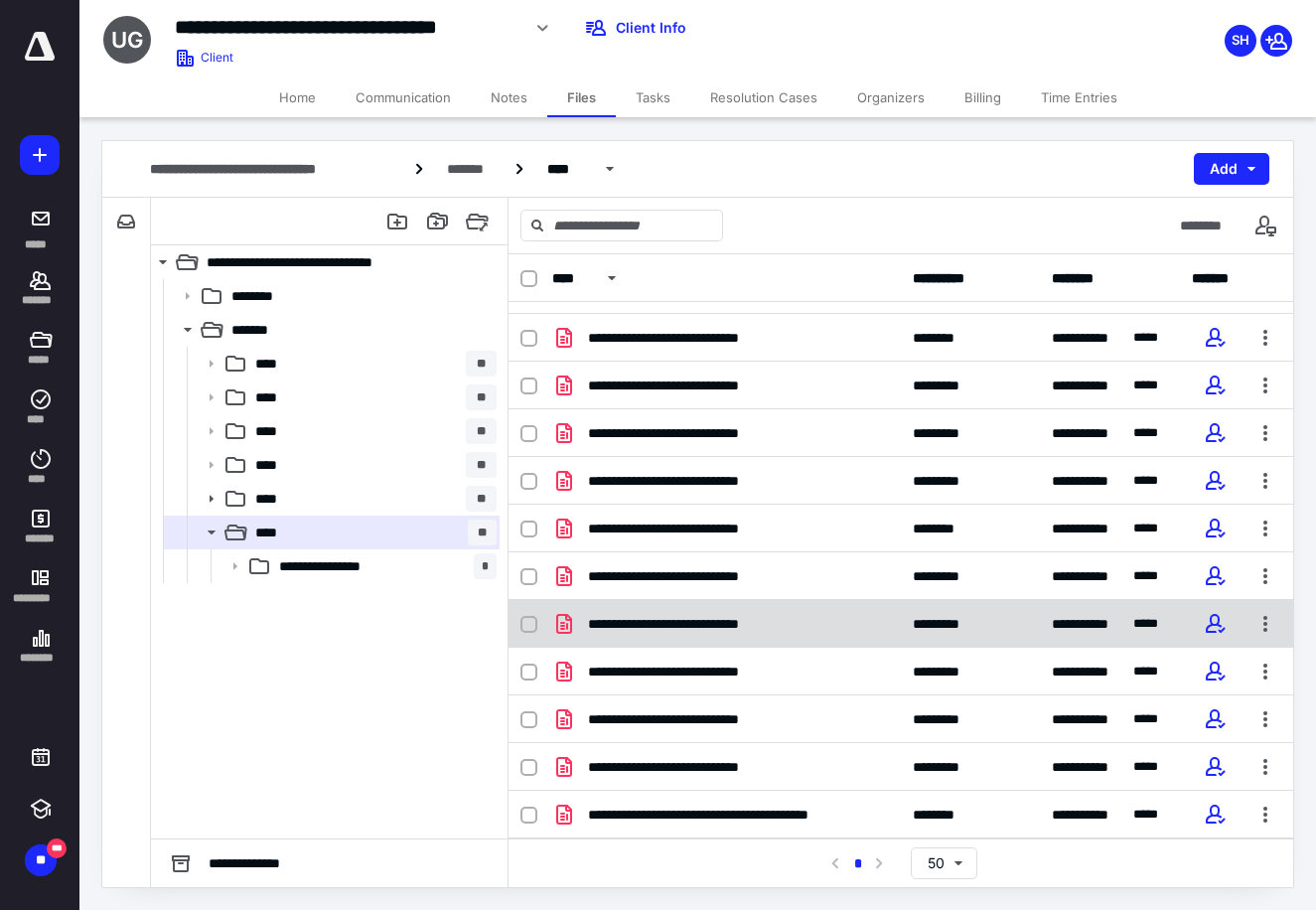 scroll, scrollTop: 0, scrollLeft: 0, axis: both 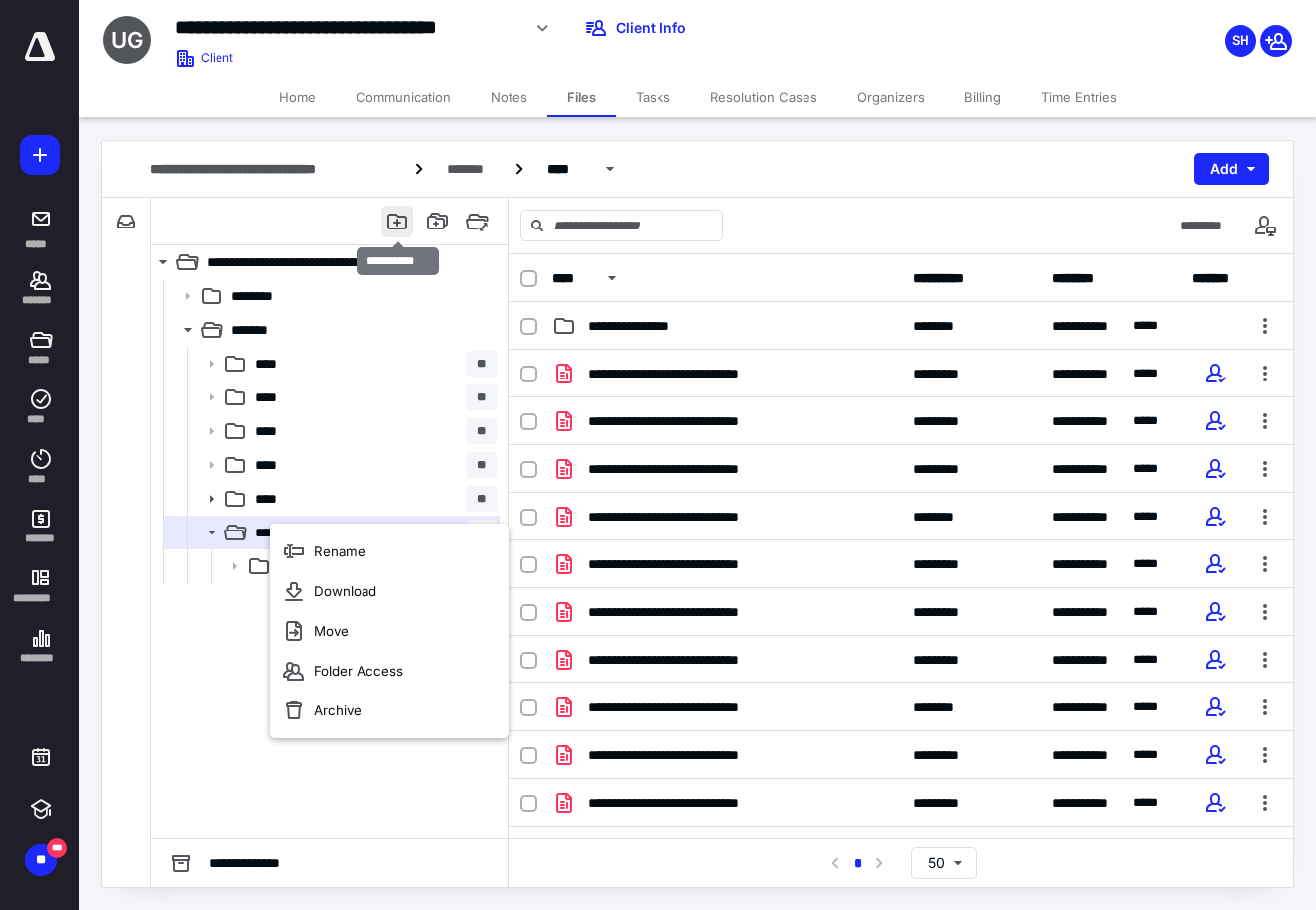 click at bounding box center (397, 222) 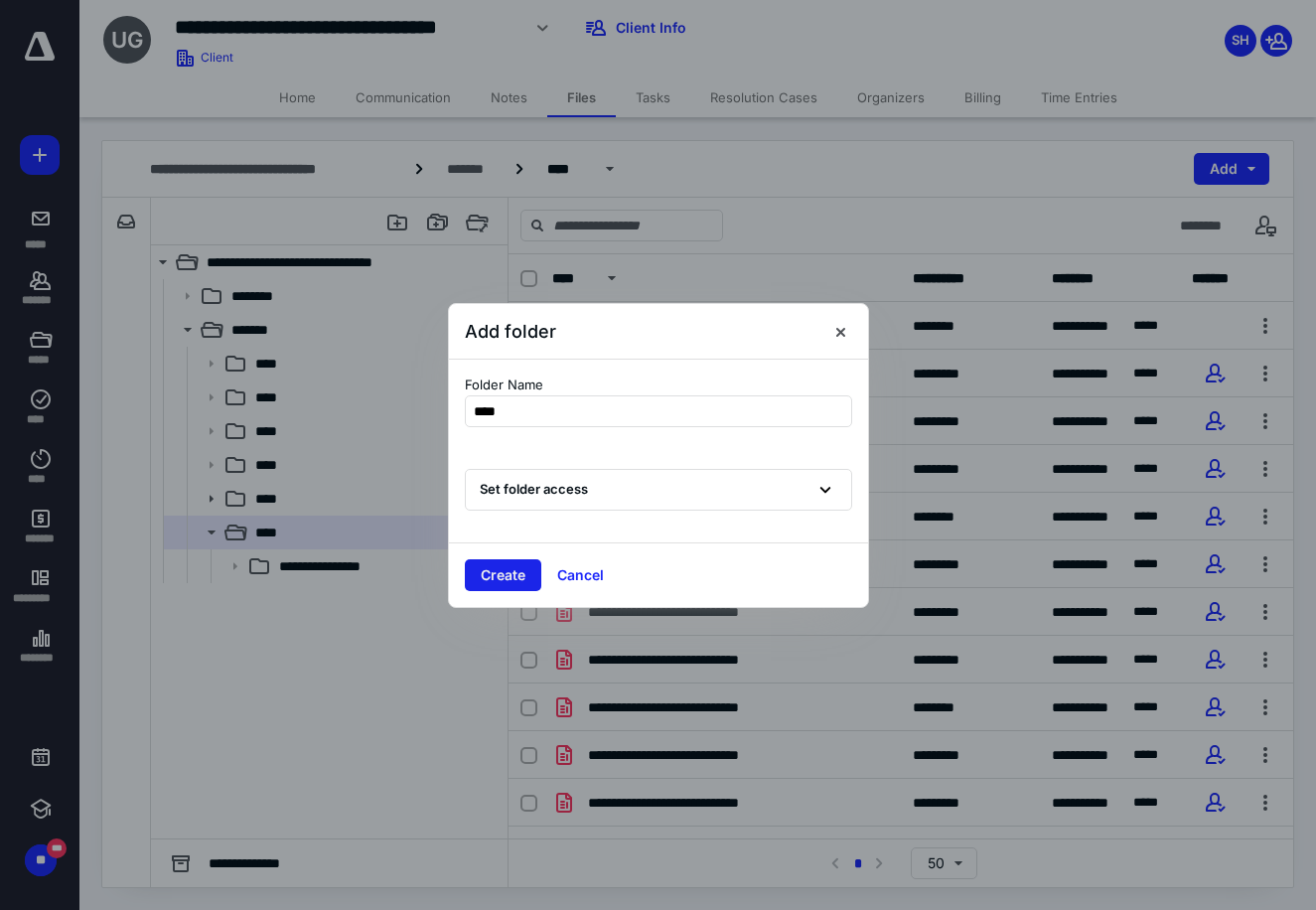 type on "****" 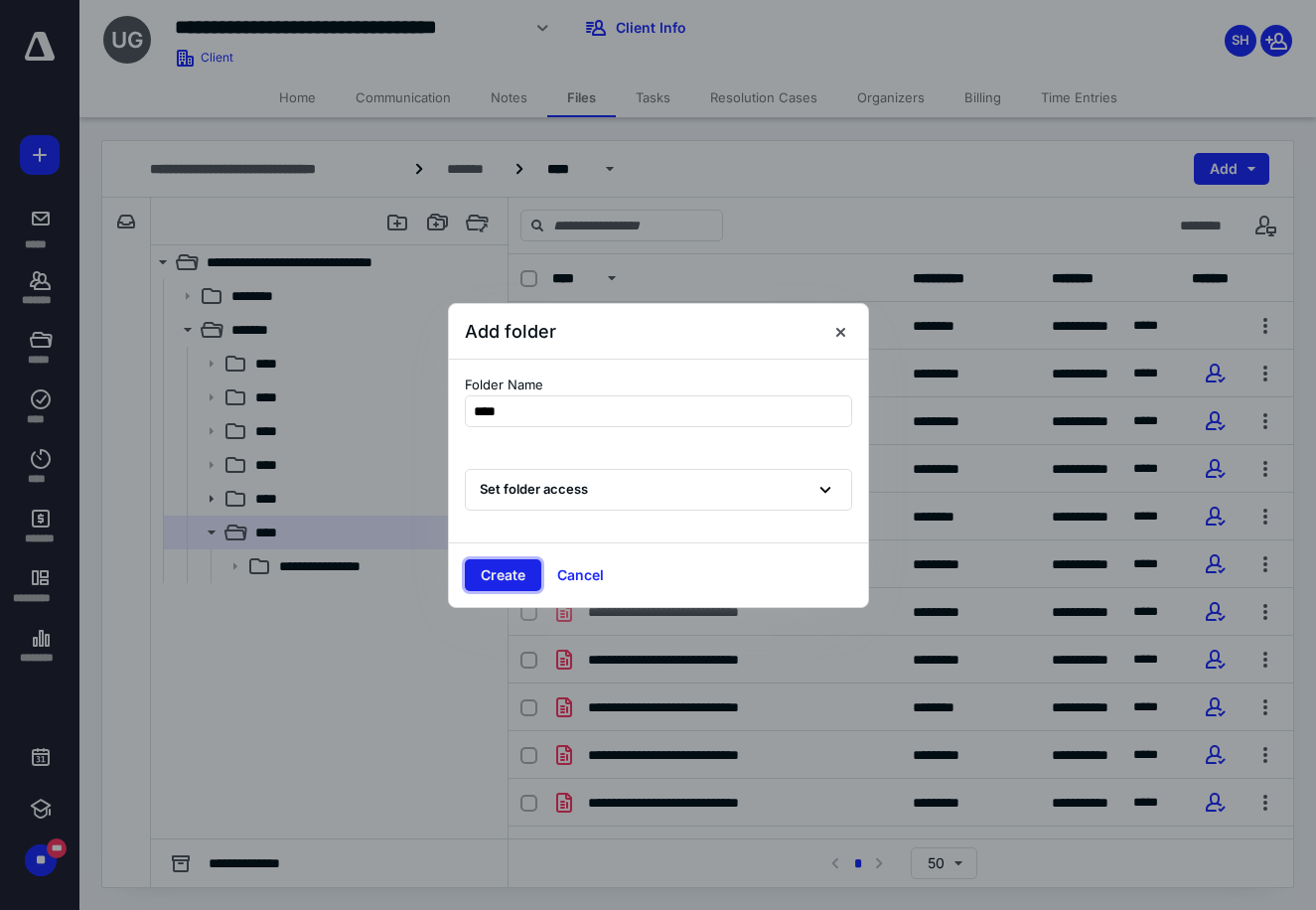 click on "Create" at bounding box center [503, 575] 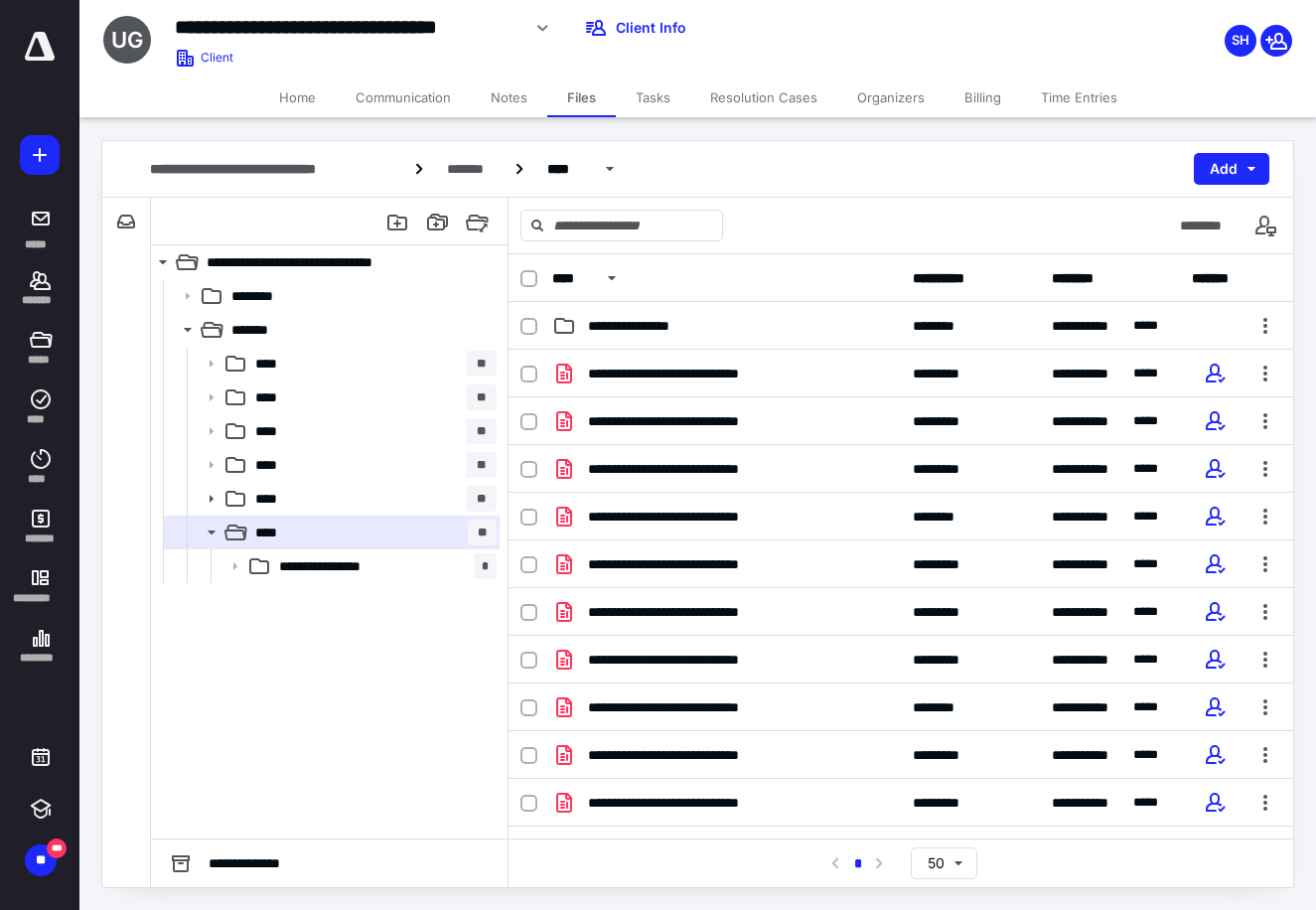 click on "**********" at bounding box center (901, 683) 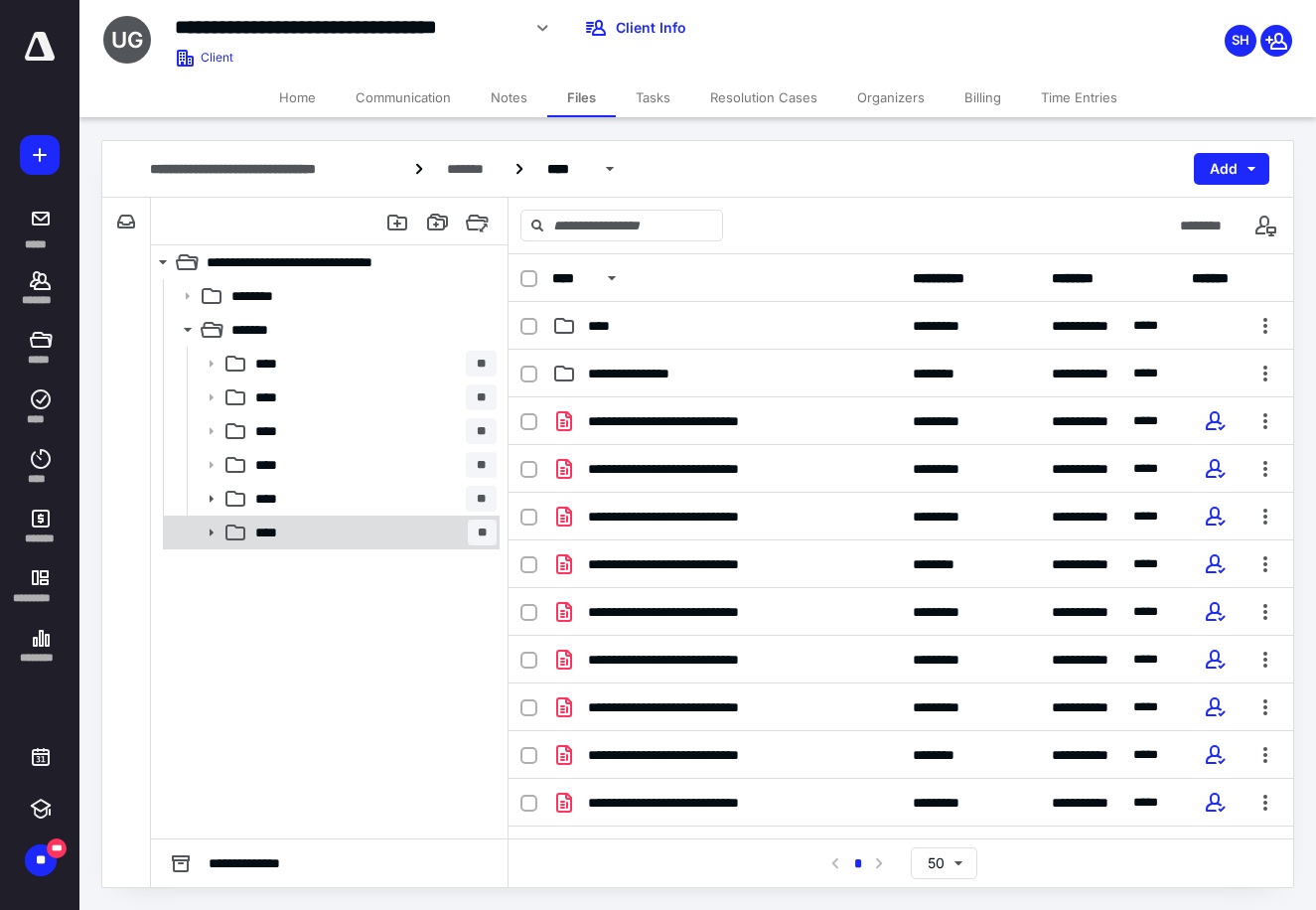 click 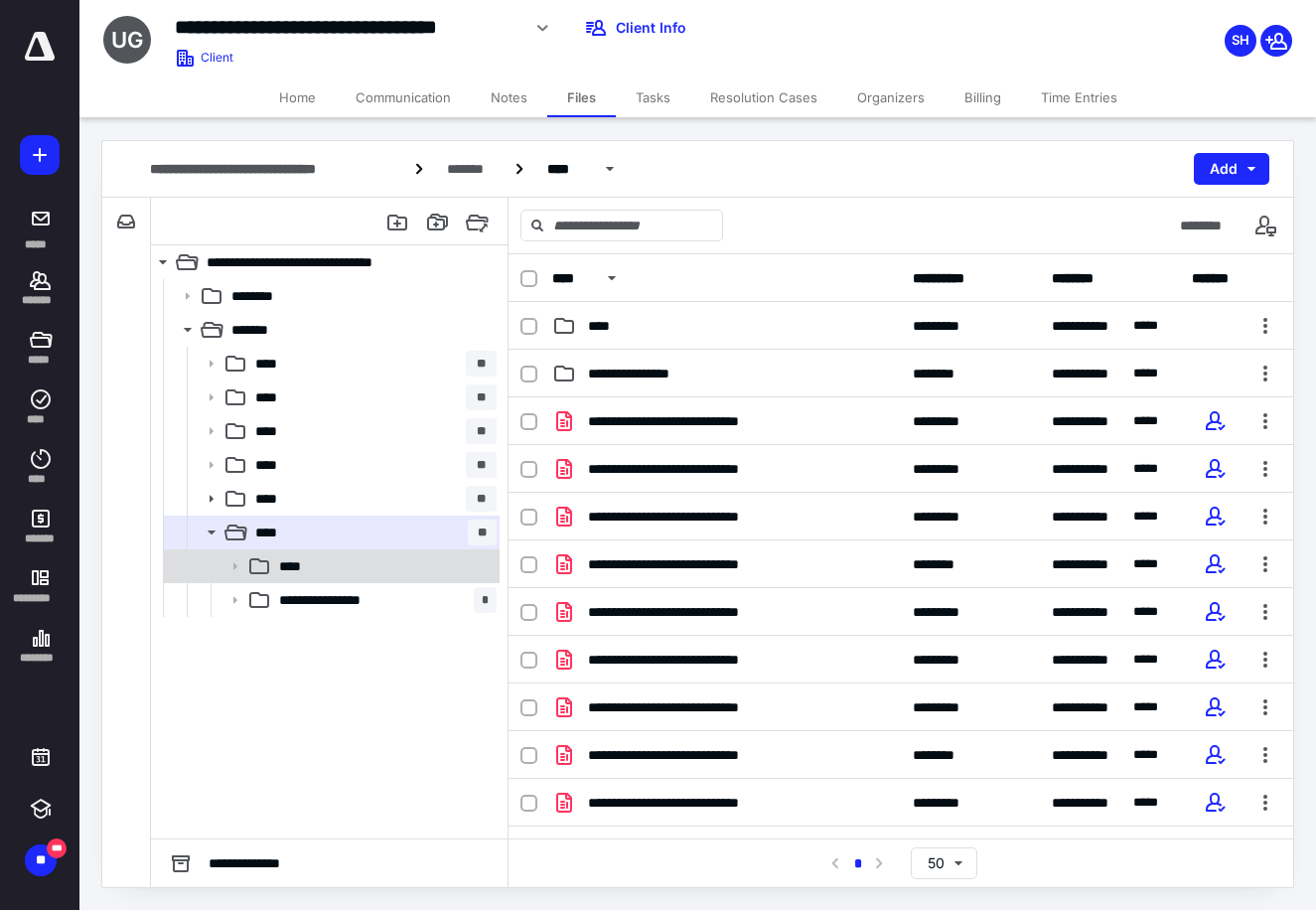 click on "****" at bounding box center [330, 566] 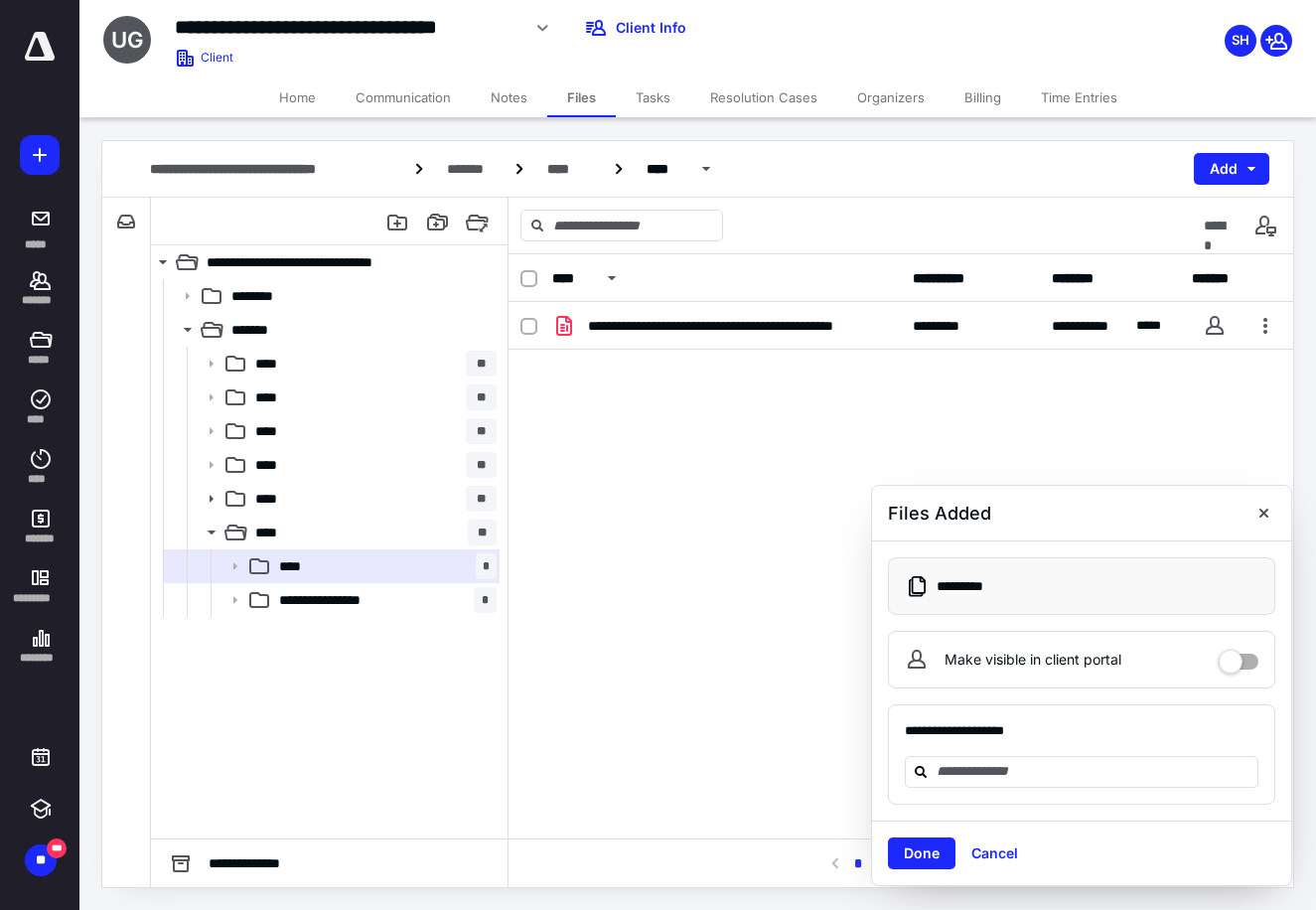 click at bounding box center [1239, 655] 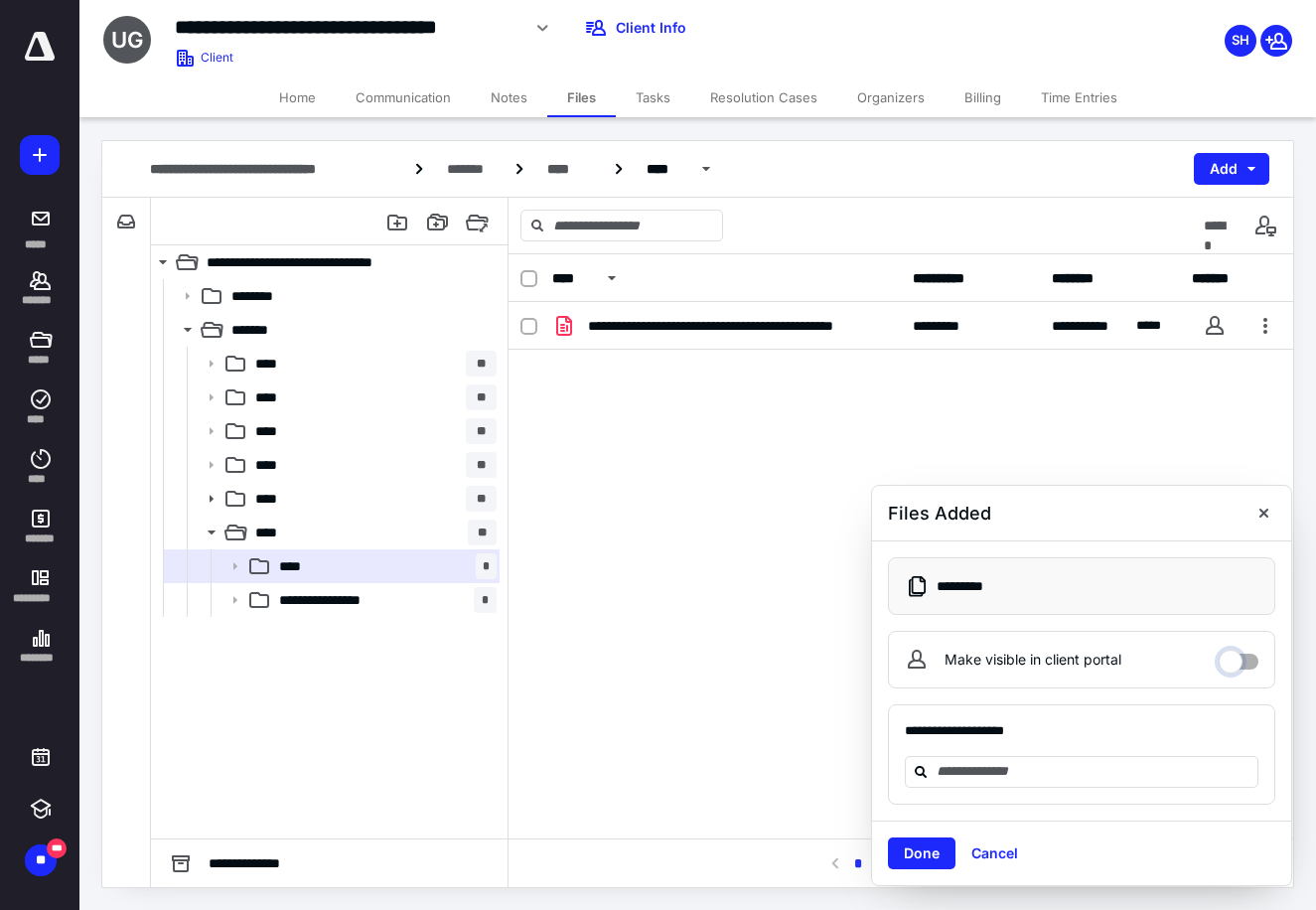 click on "Make visible in client portal" at bounding box center [1239, 657] 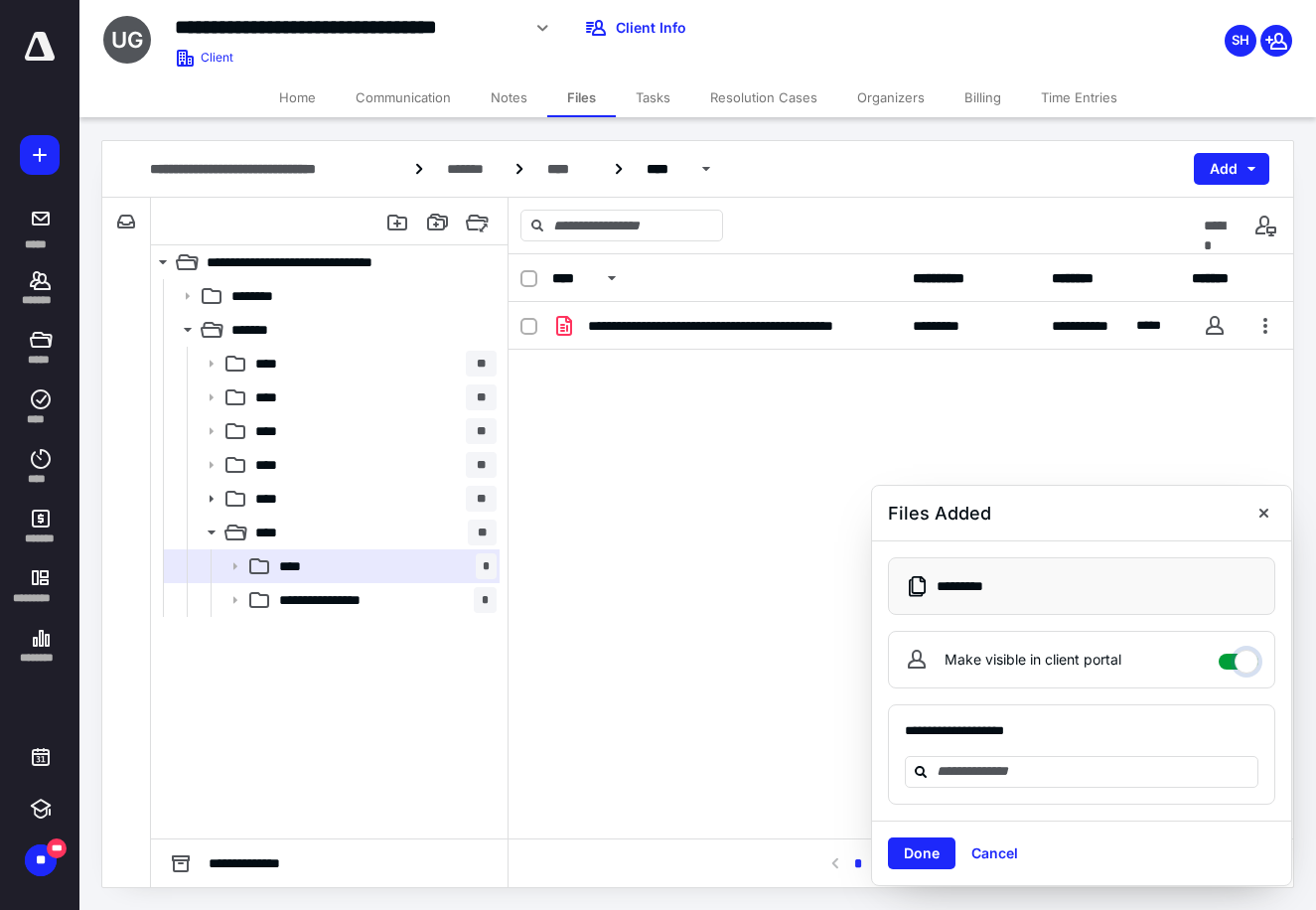 checkbox on "****" 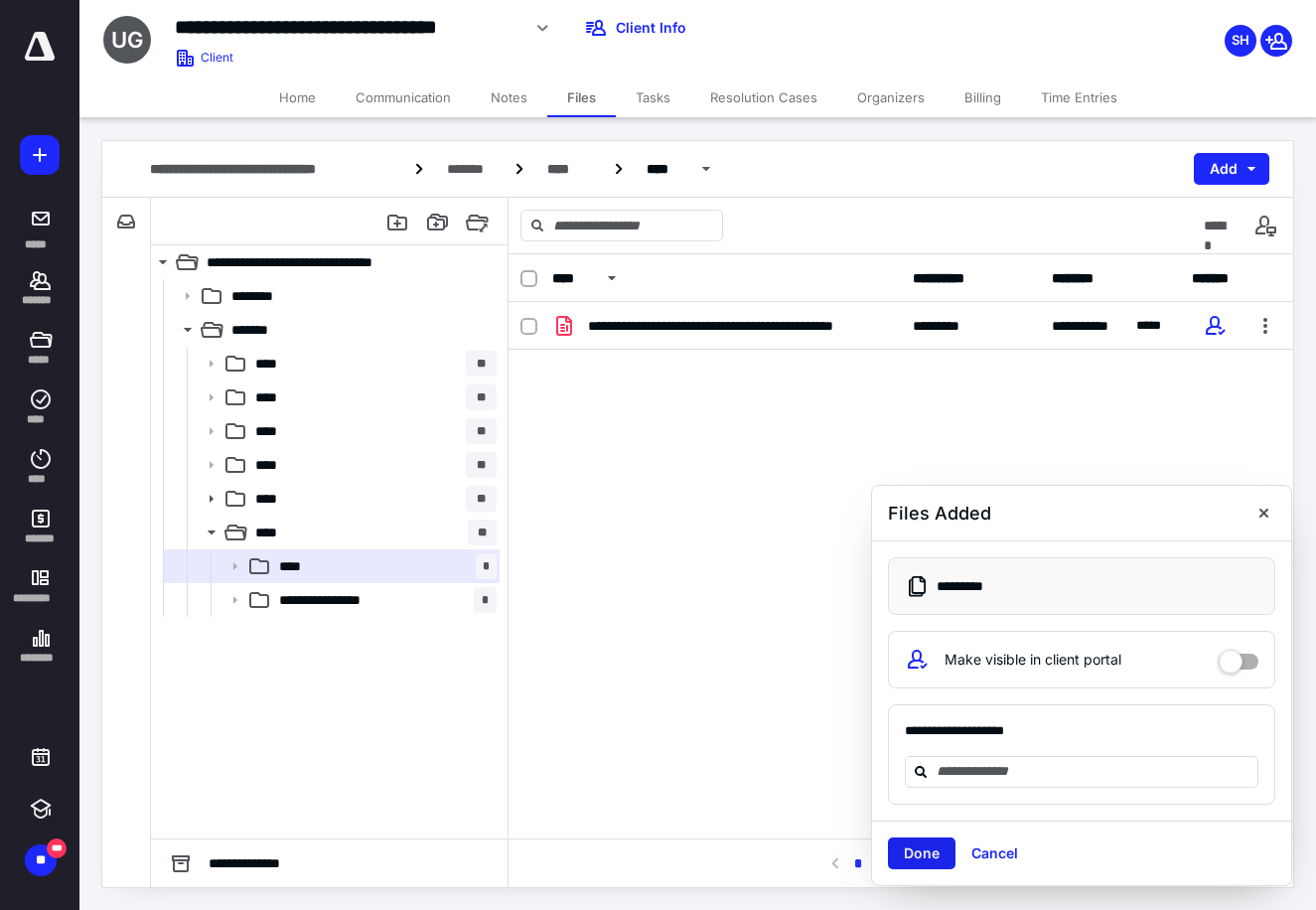 click on "Done" at bounding box center [922, 853] 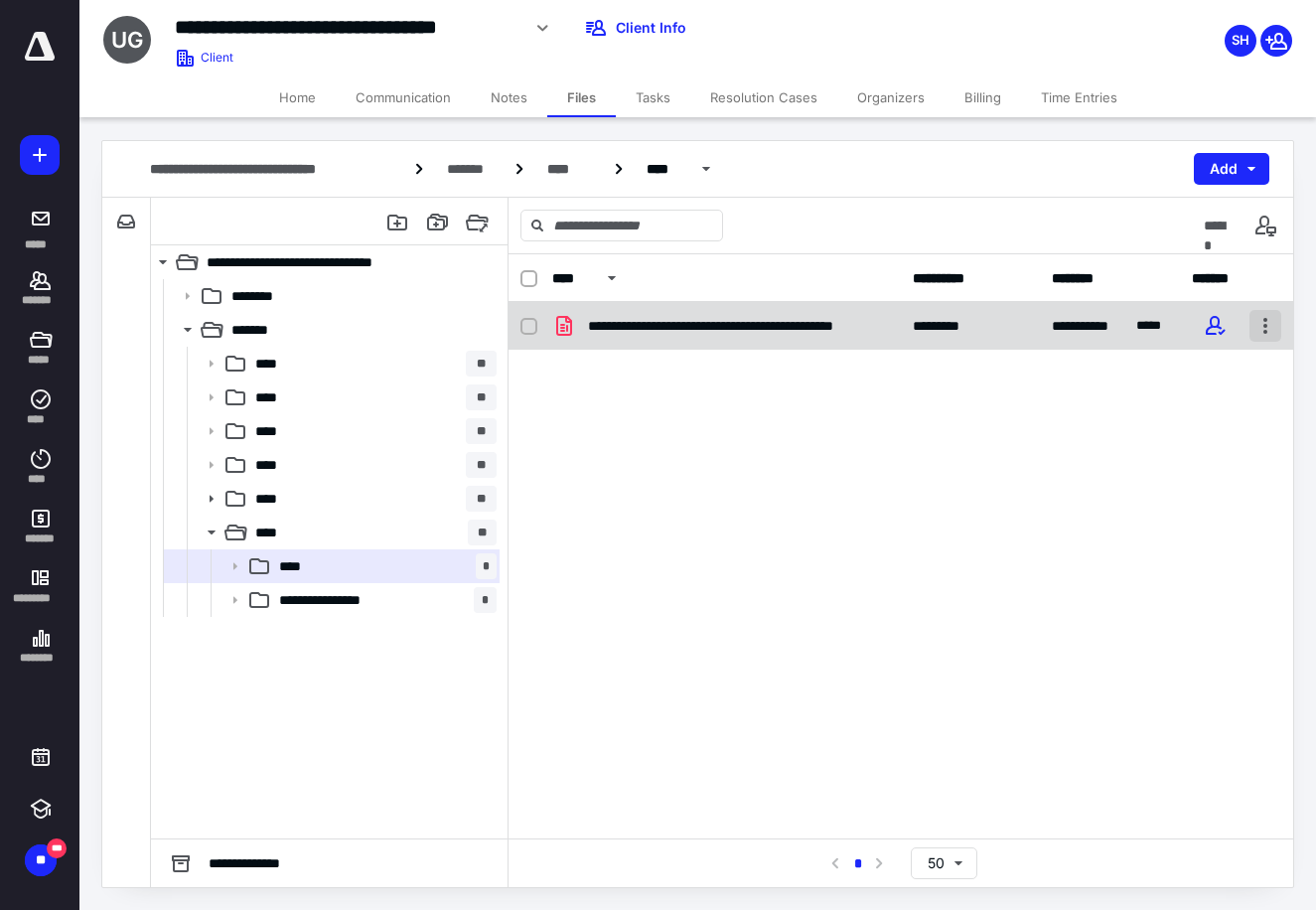 click at bounding box center (1265, 326) 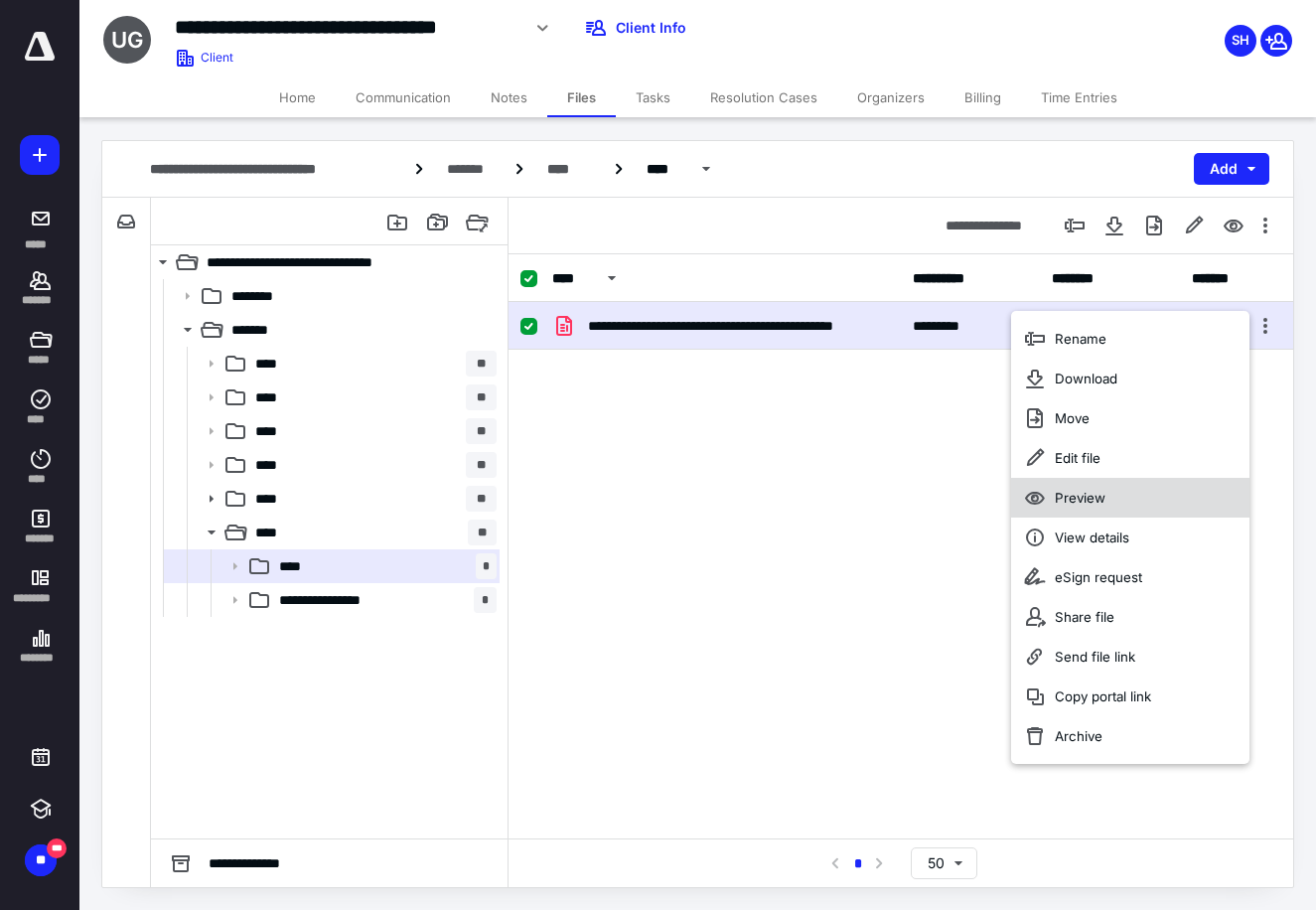 click on "Preview" at bounding box center (1130, 498) 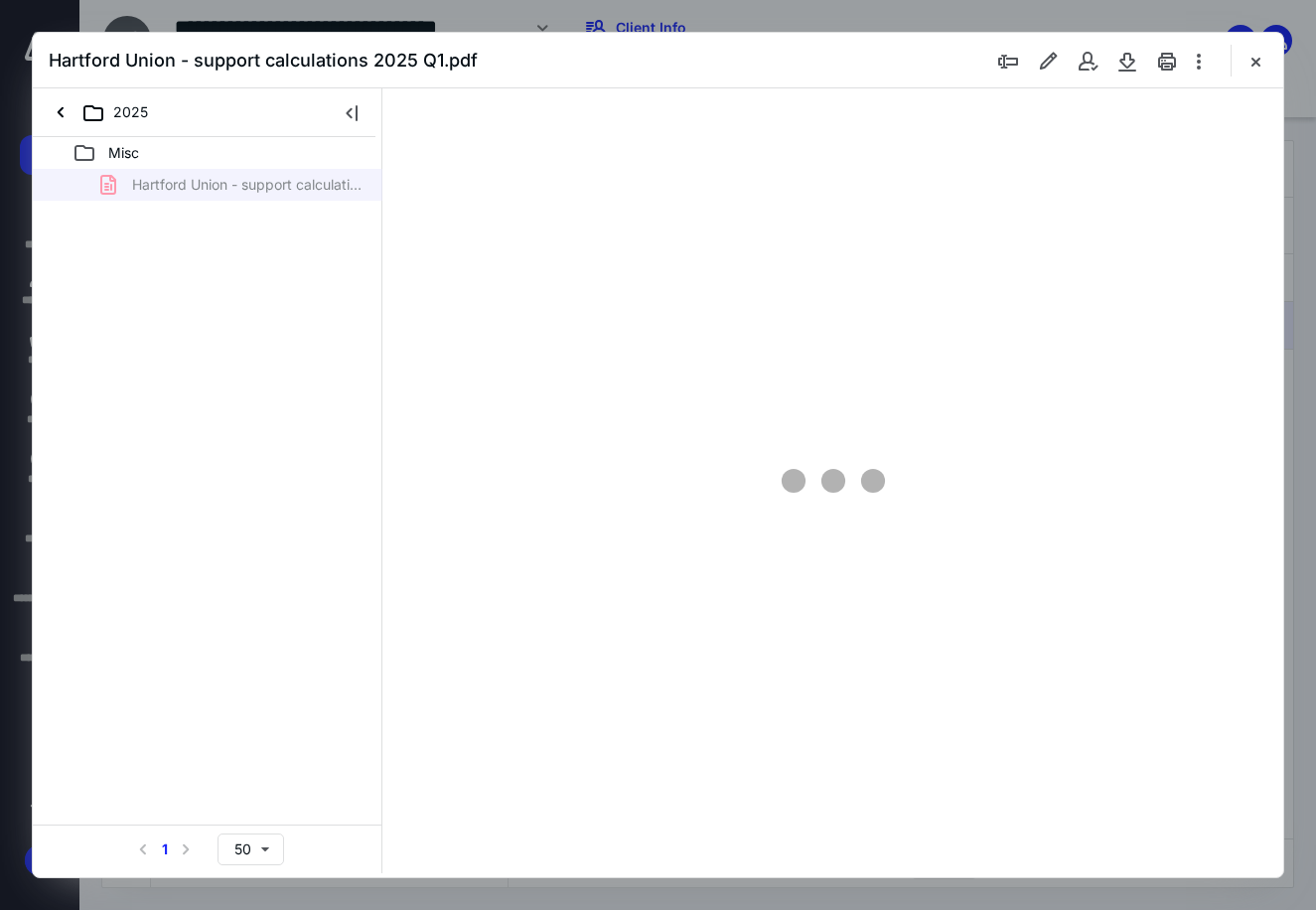 scroll, scrollTop: 0, scrollLeft: 0, axis: both 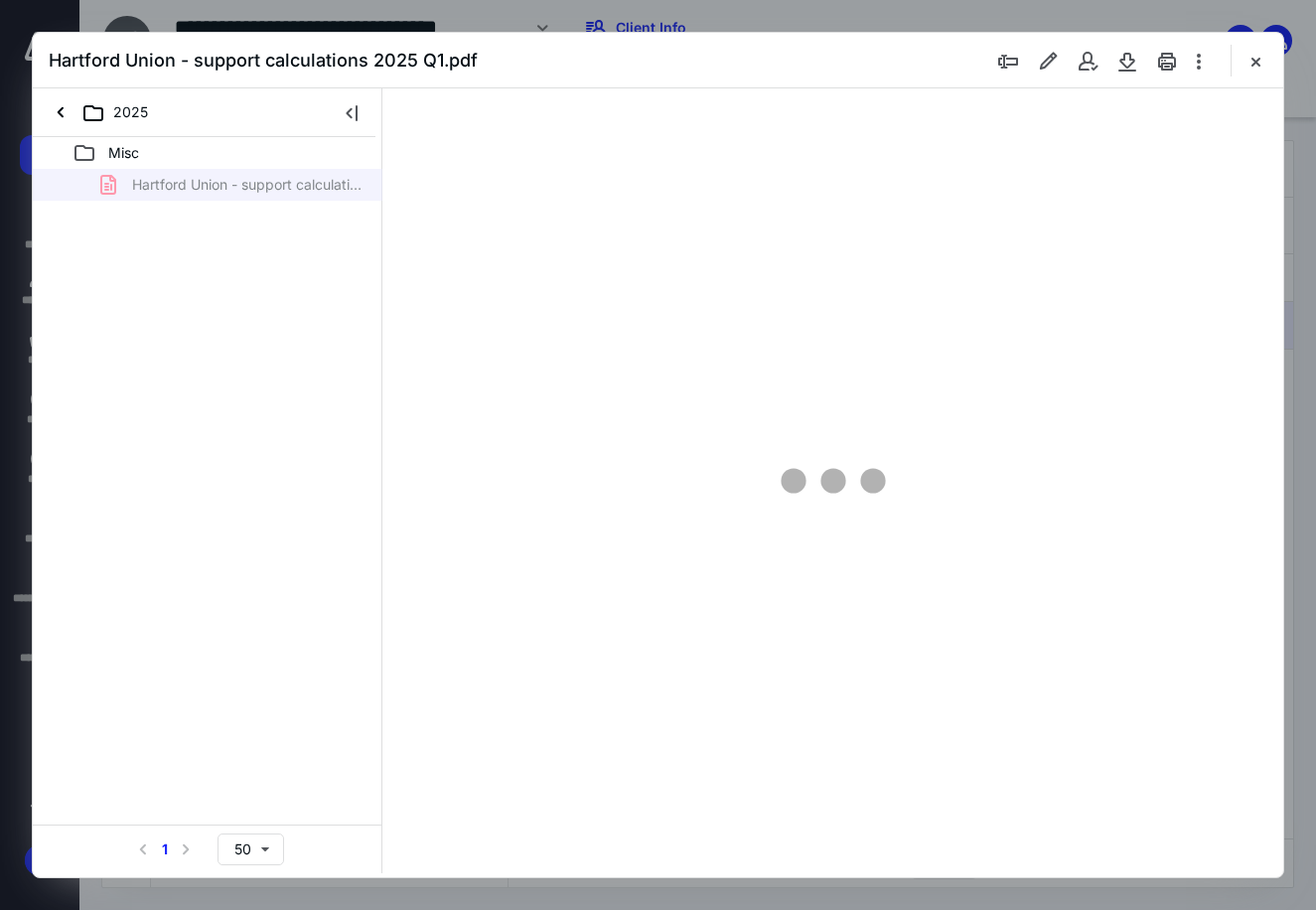 type on "90" 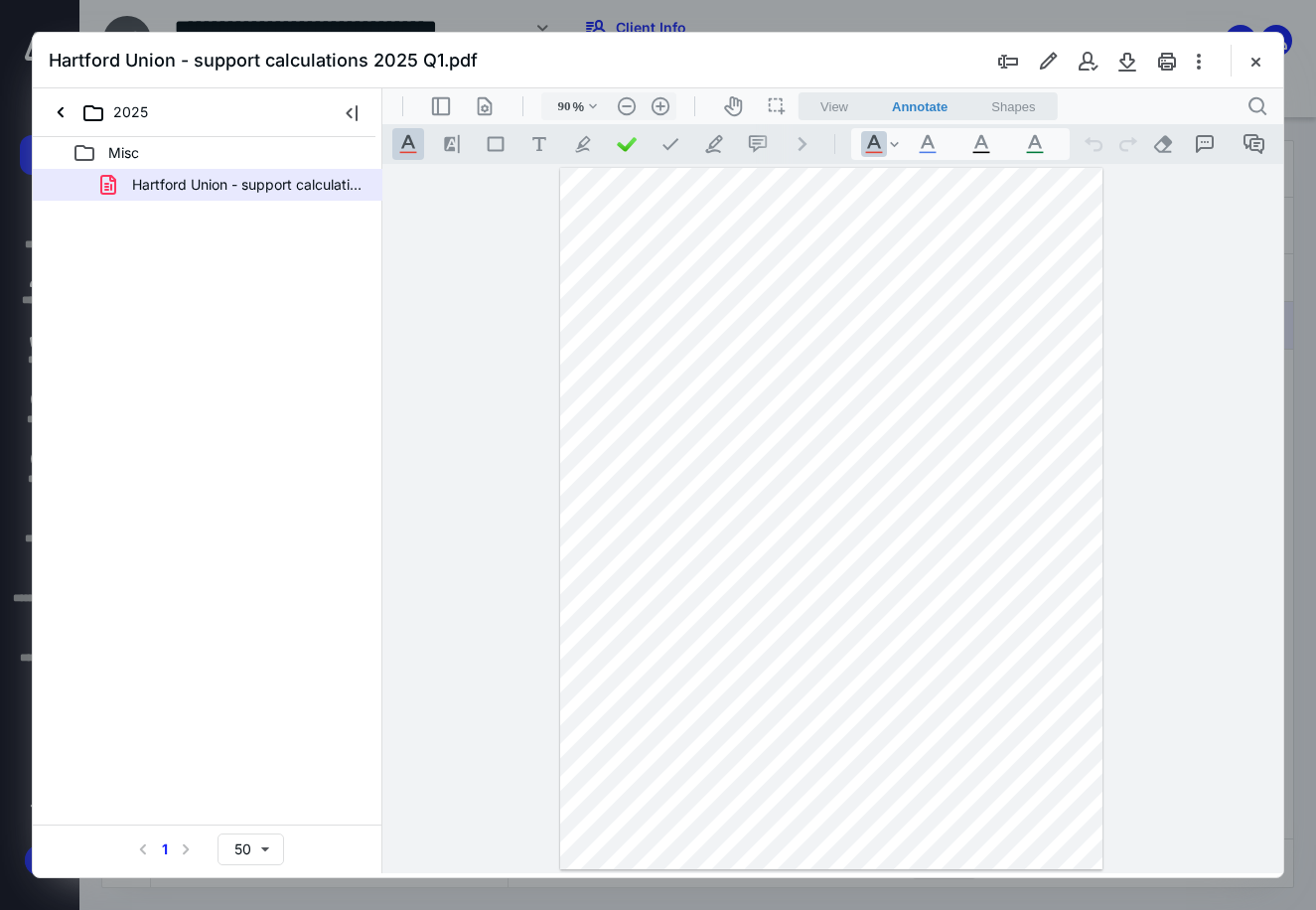 click at bounding box center (1255, 61) 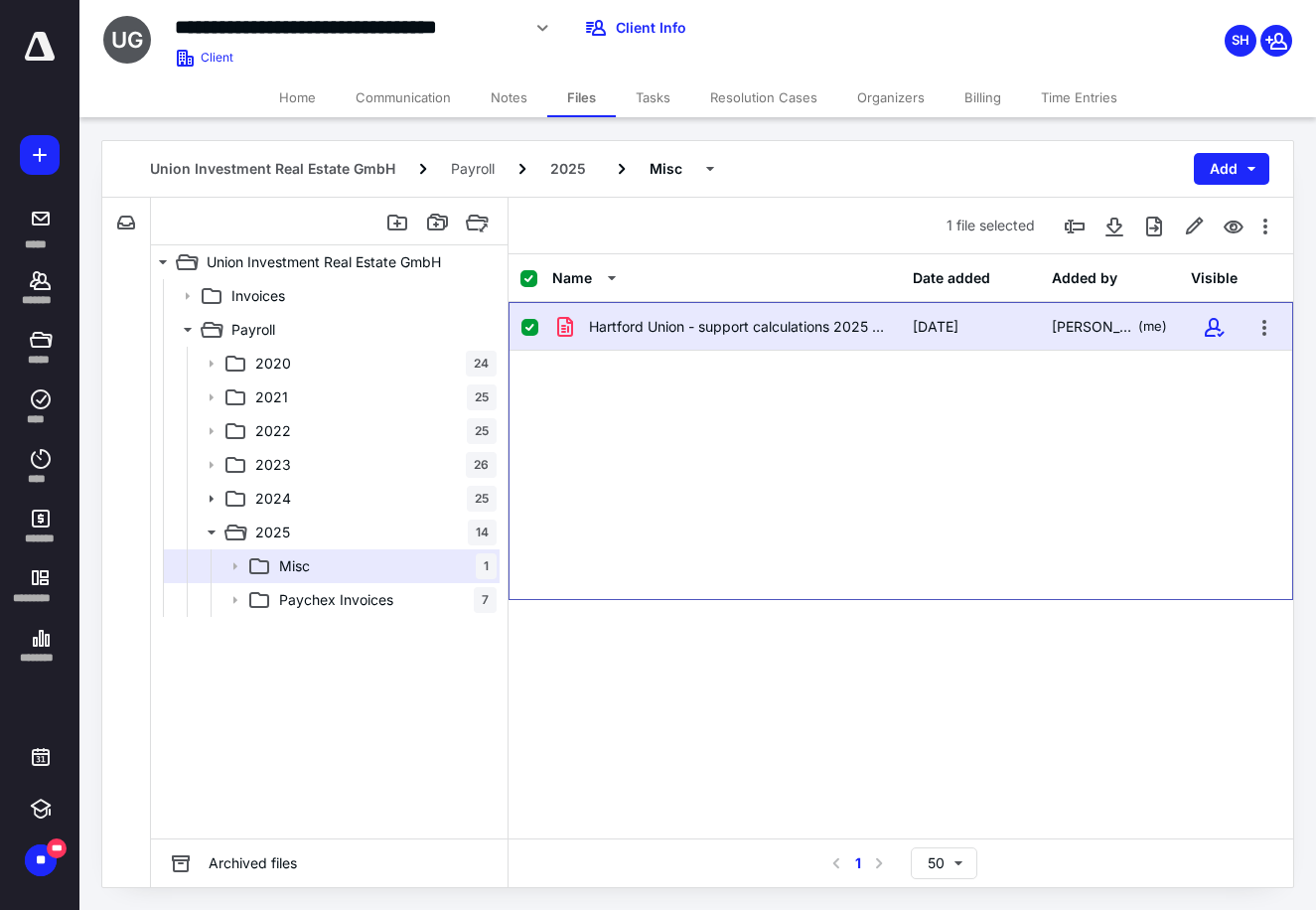 checkbox on "false" 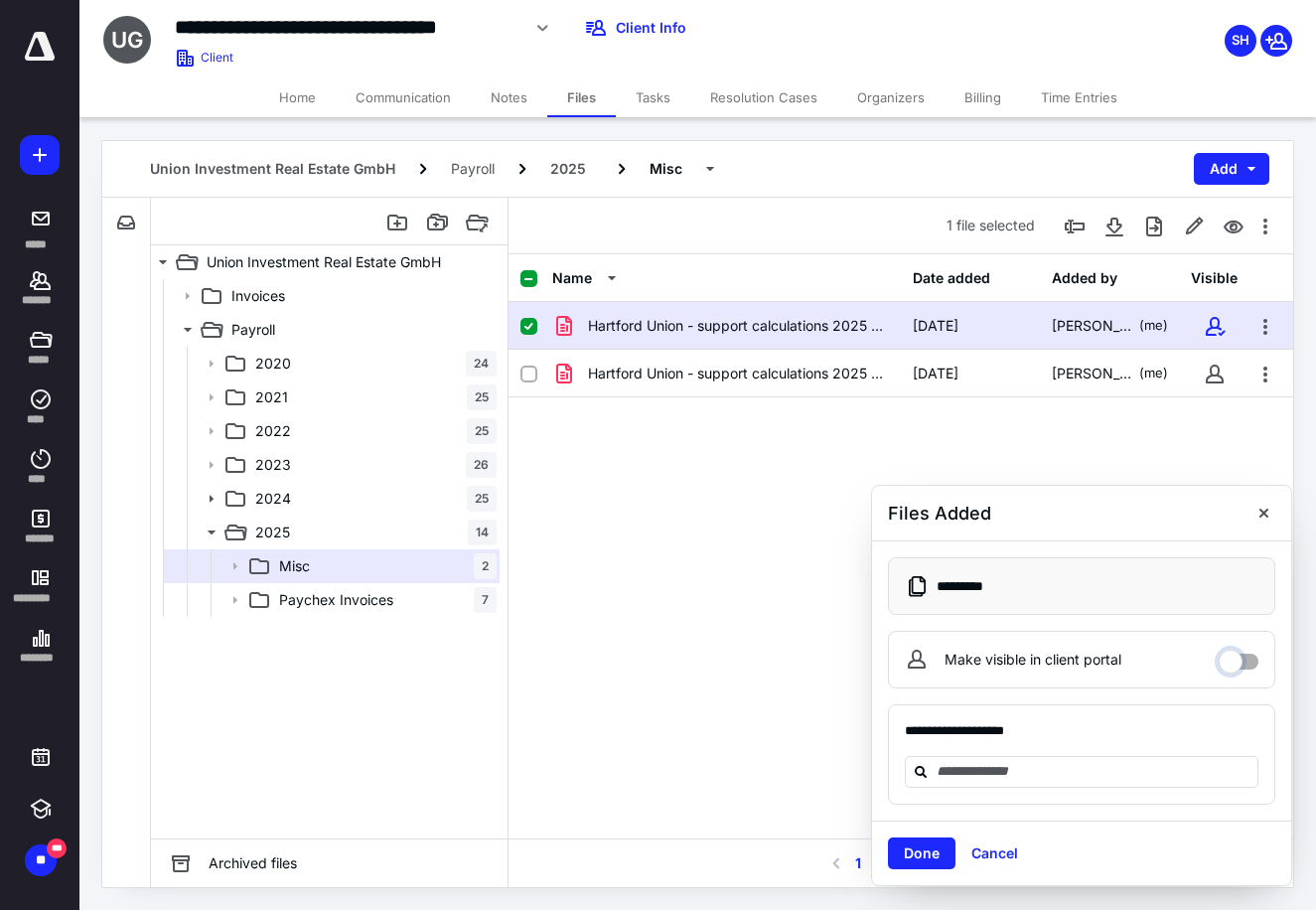 click on "Make visible in client portal" at bounding box center [1239, 657] 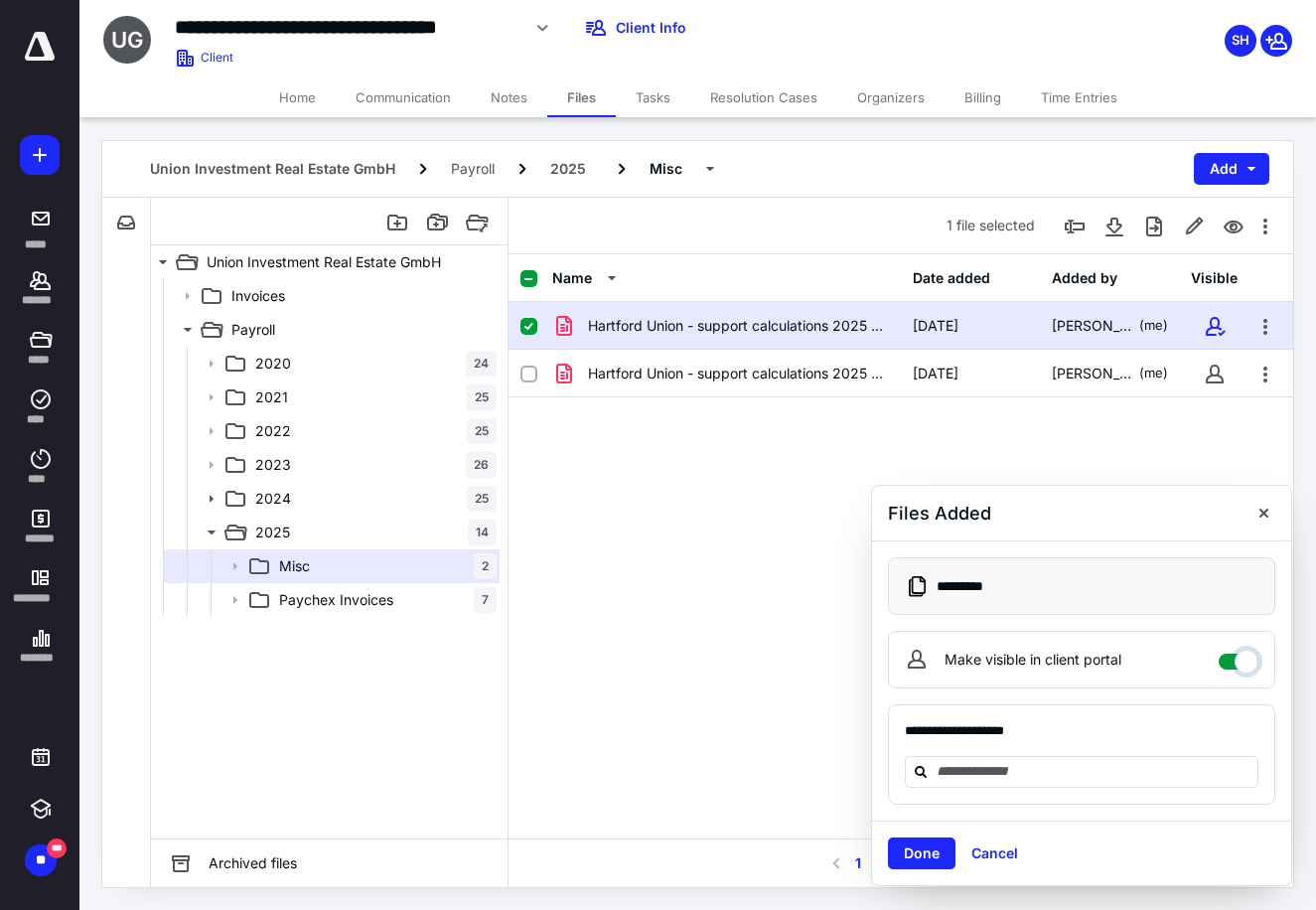 checkbox on "****" 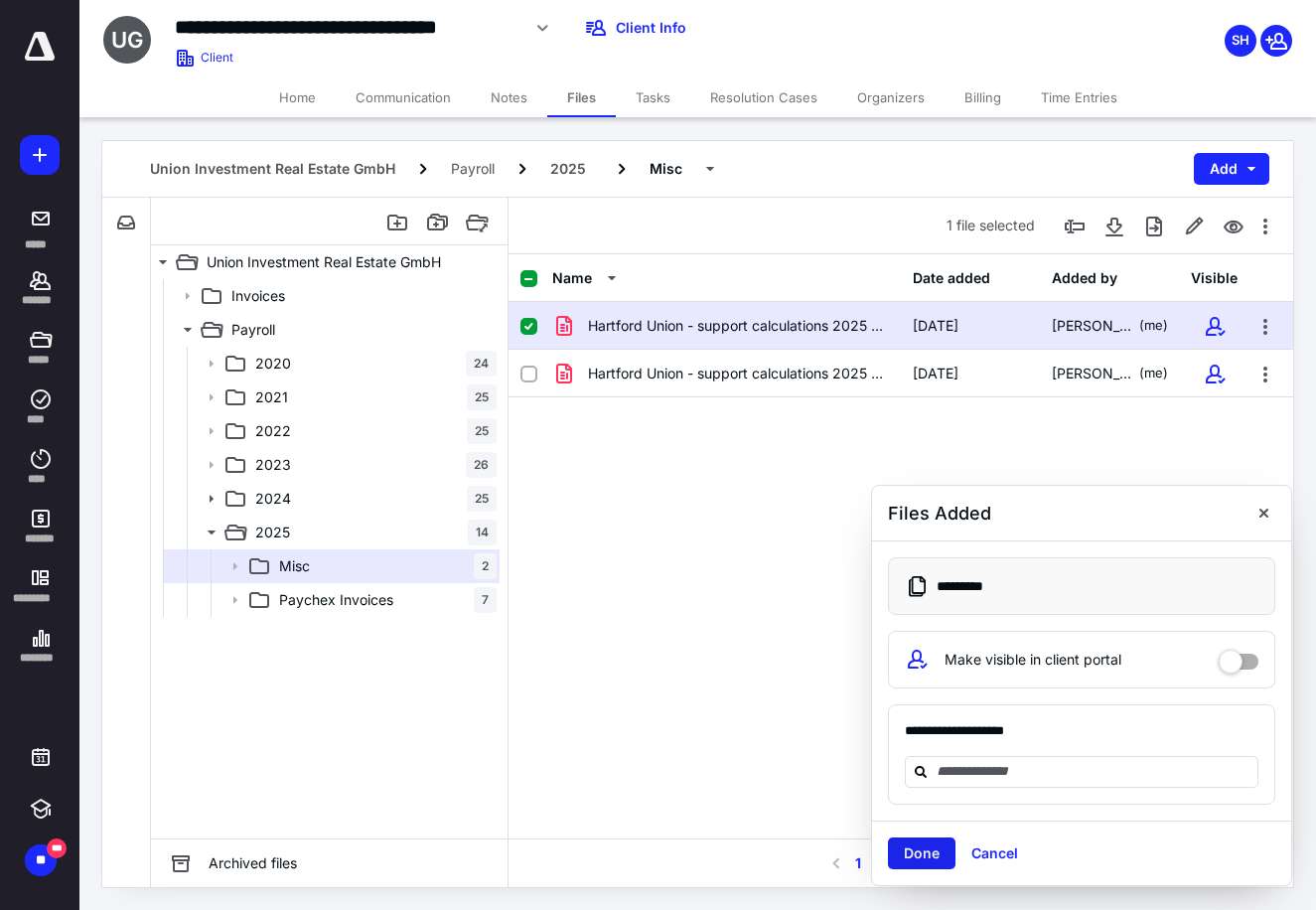 click on "Done" at bounding box center (922, 853) 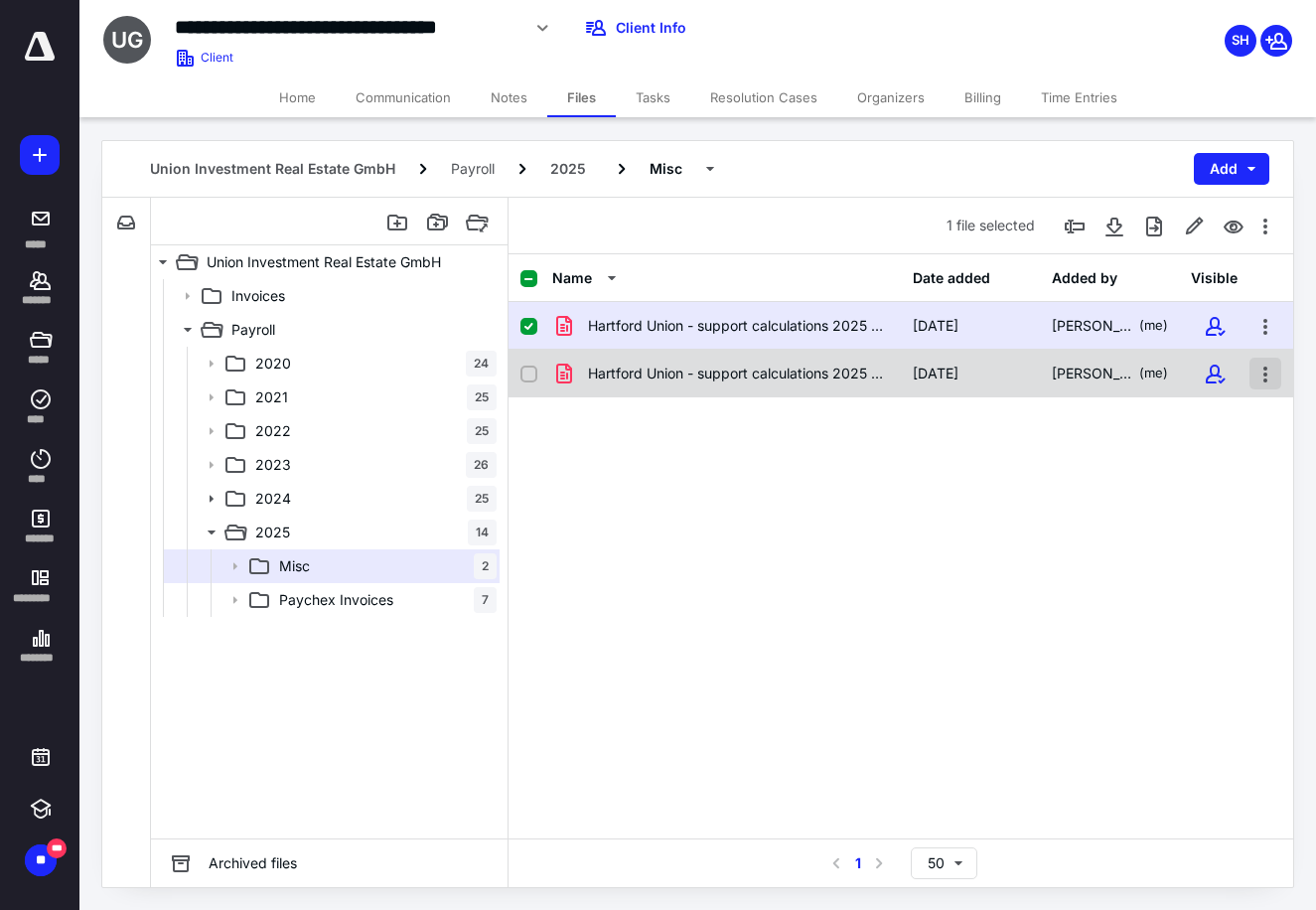 click at bounding box center [1265, 374] 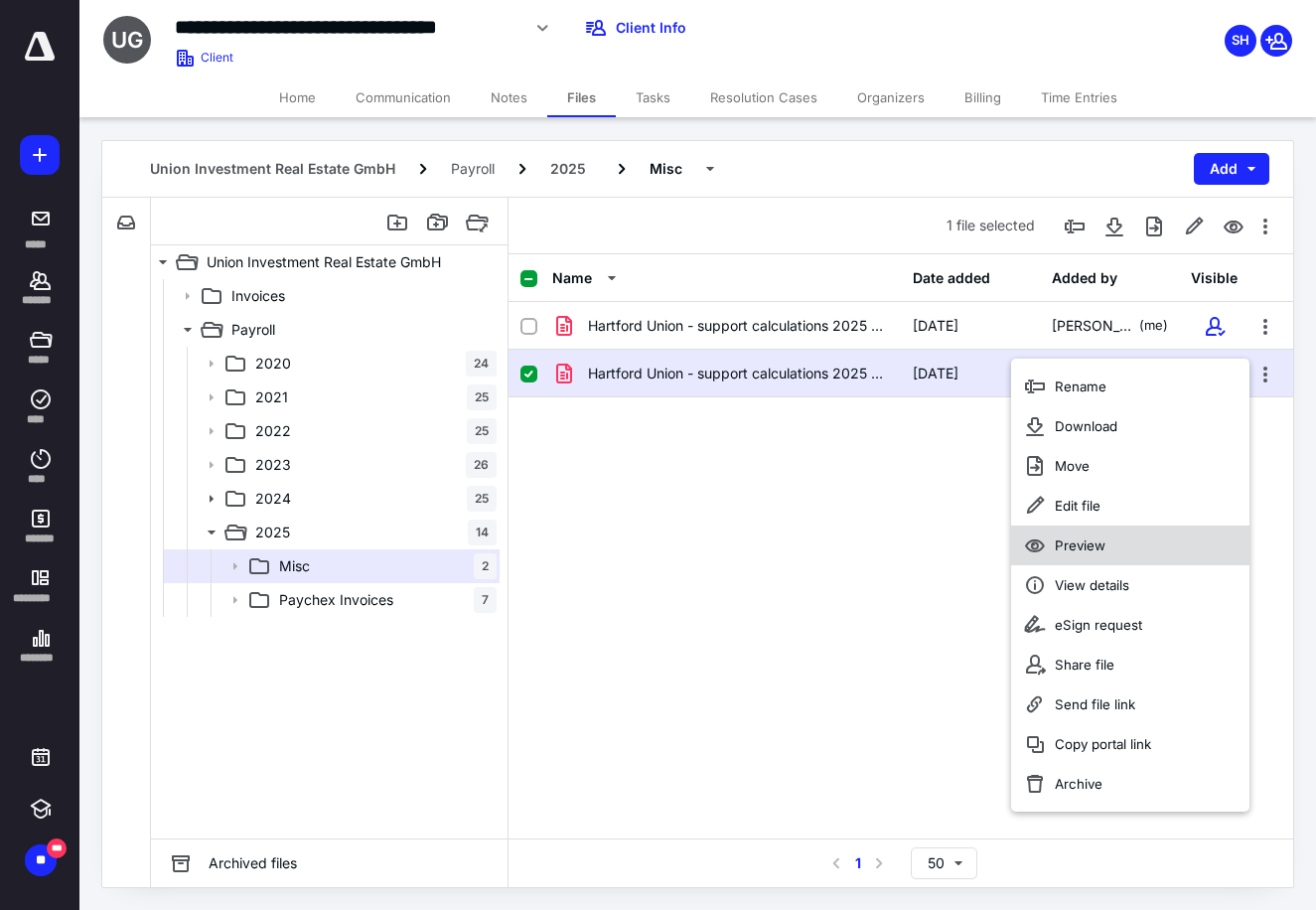 click on "Preview" at bounding box center [1080, 545] 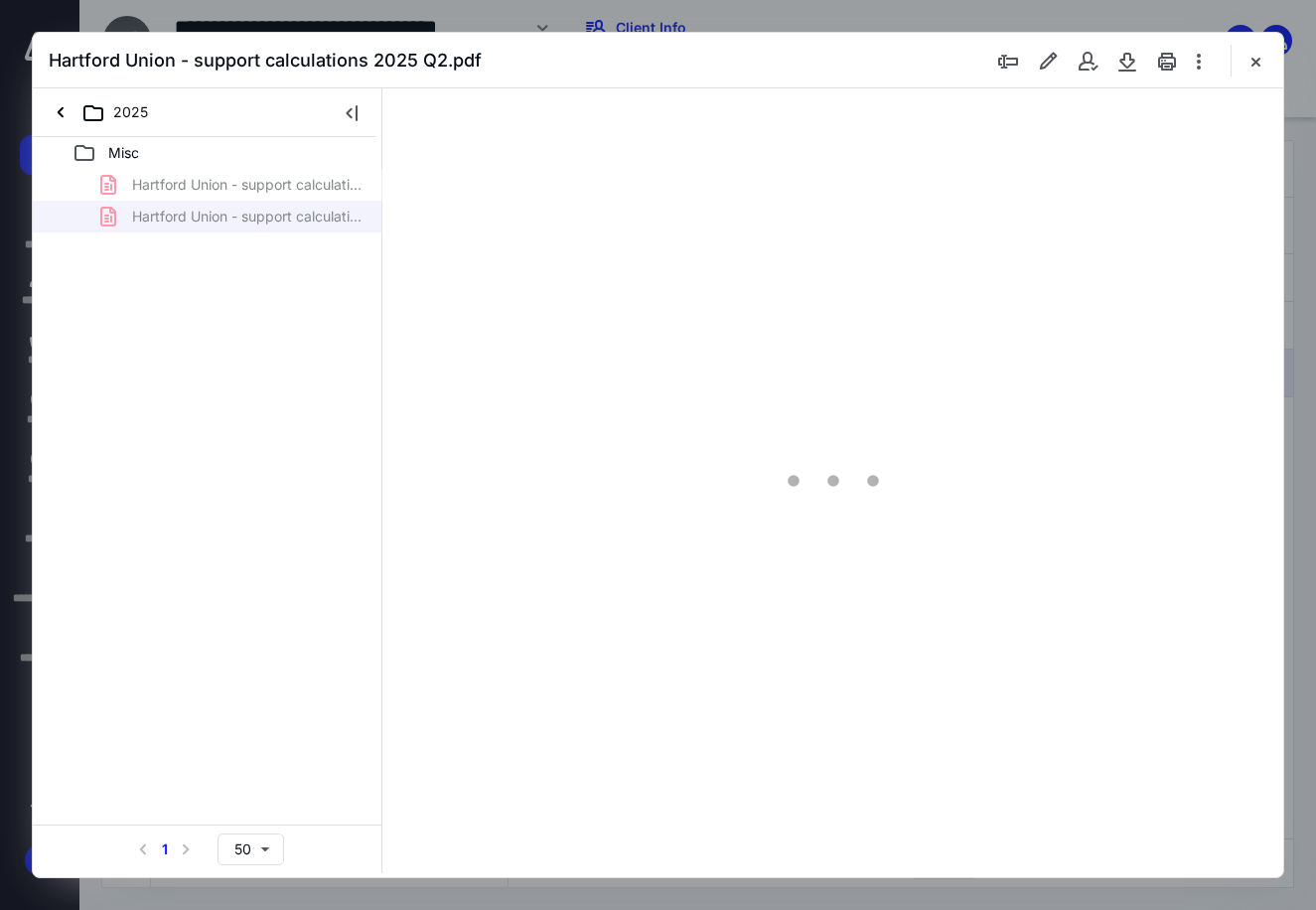 scroll, scrollTop: 0, scrollLeft: 0, axis: both 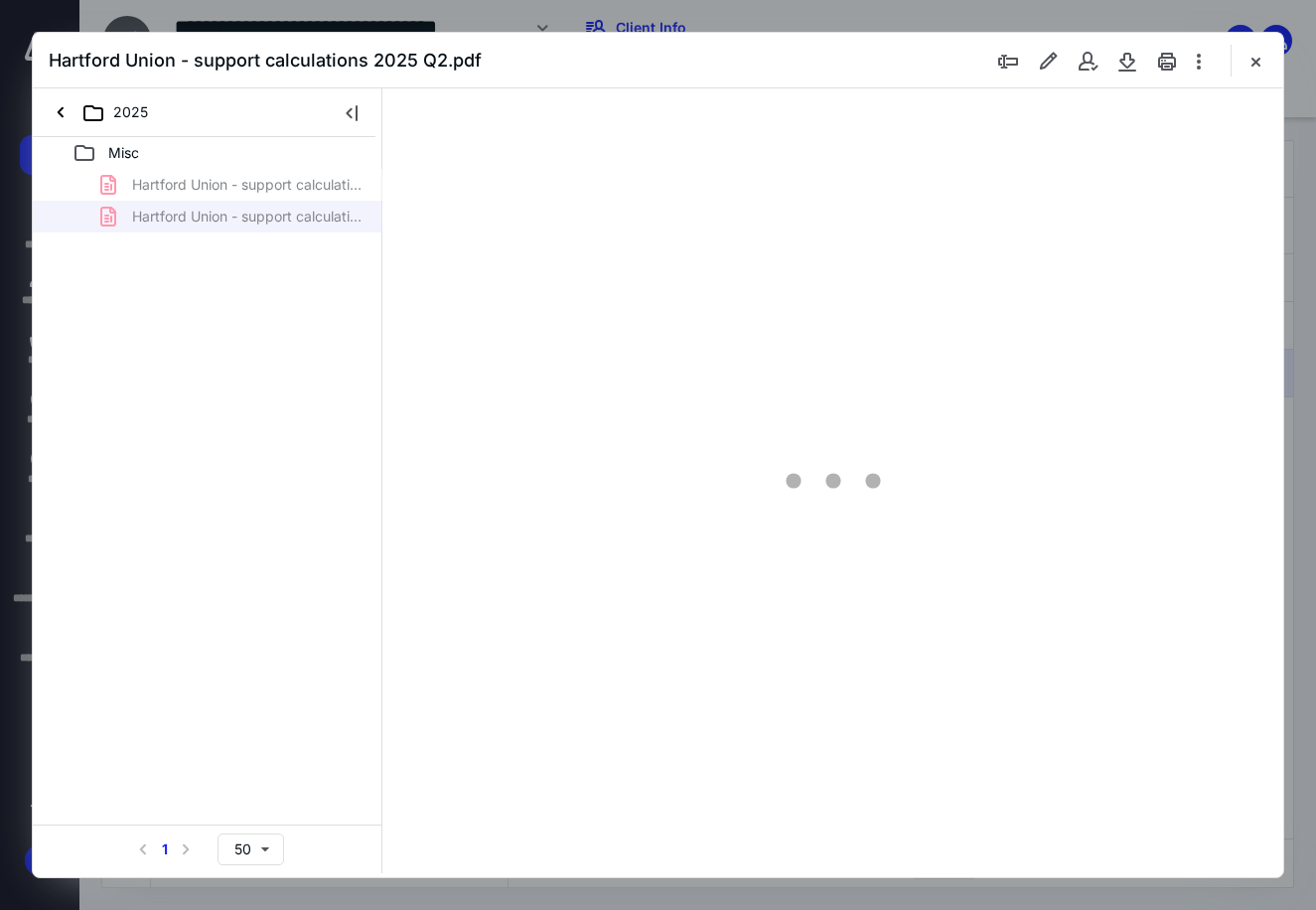 type on "90" 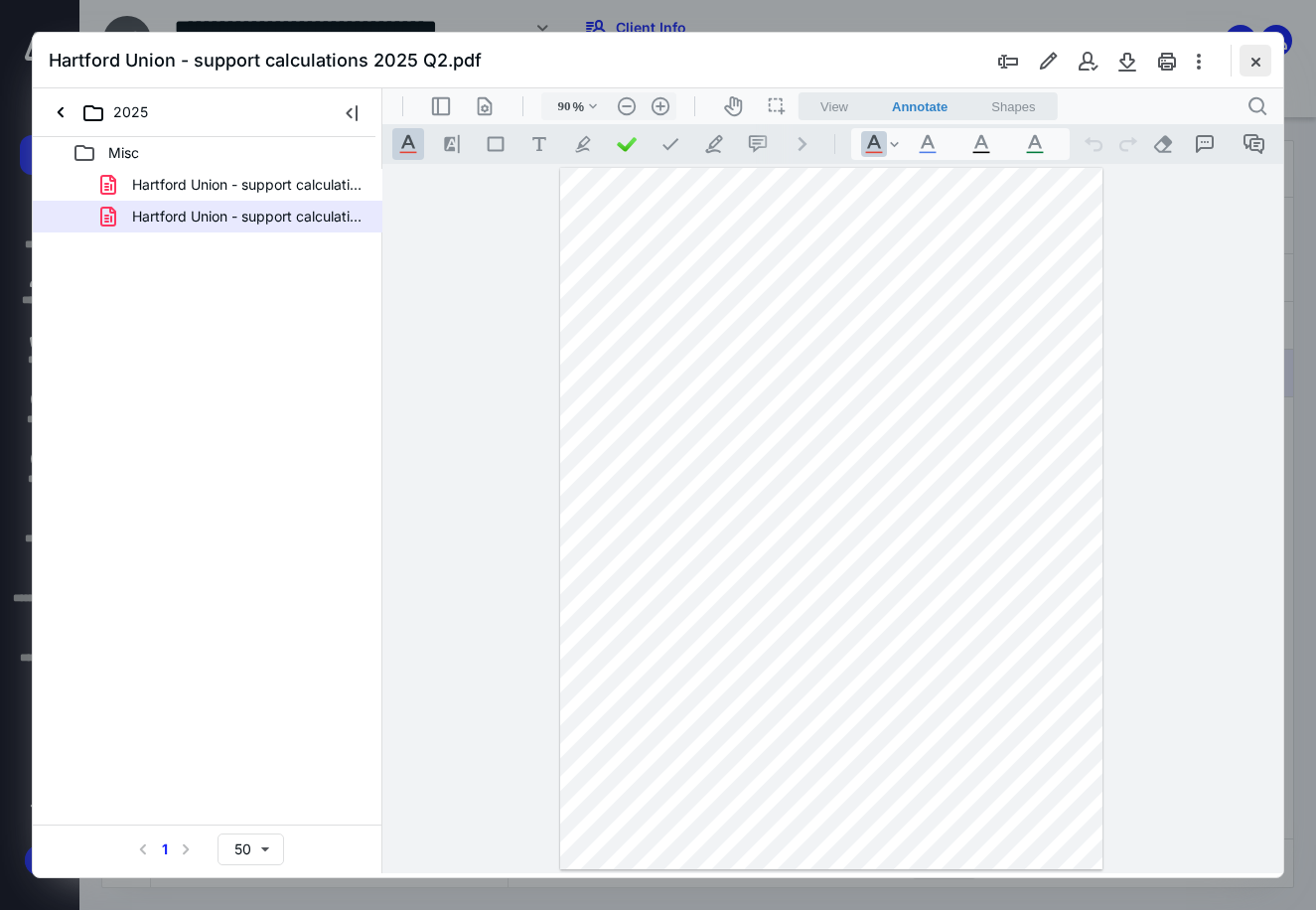 click at bounding box center [1255, 61] 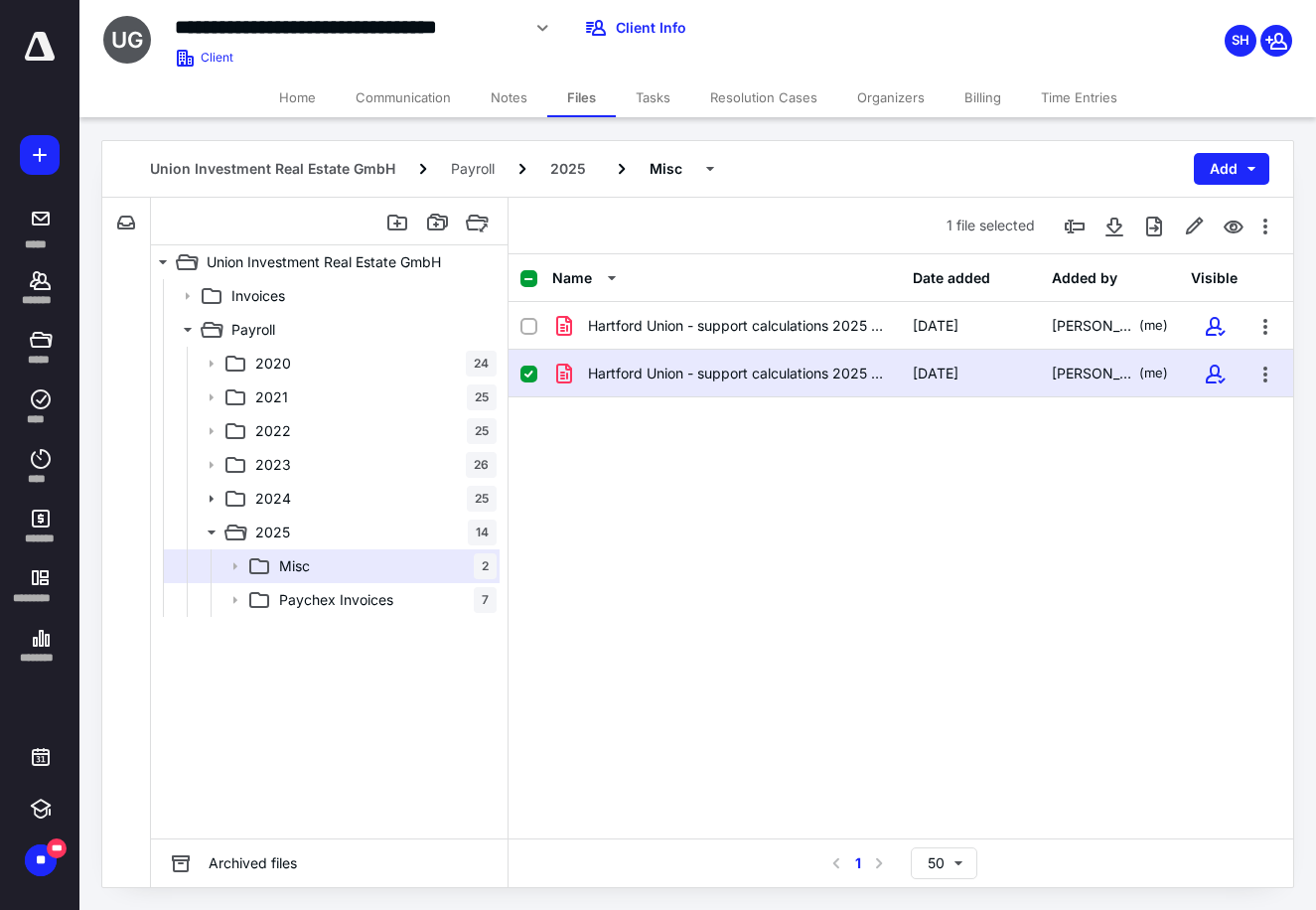 click on "Hartford Union - support calculations 2025 Q1.pdf [DATE] [PERSON_NAME]  (me) [GEOGRAPHIC_DATA] Union - support calculations 2025 Q2.pdf [DATE] [PERSON_NAME]  (me)" at bounding box center (901, 451) 